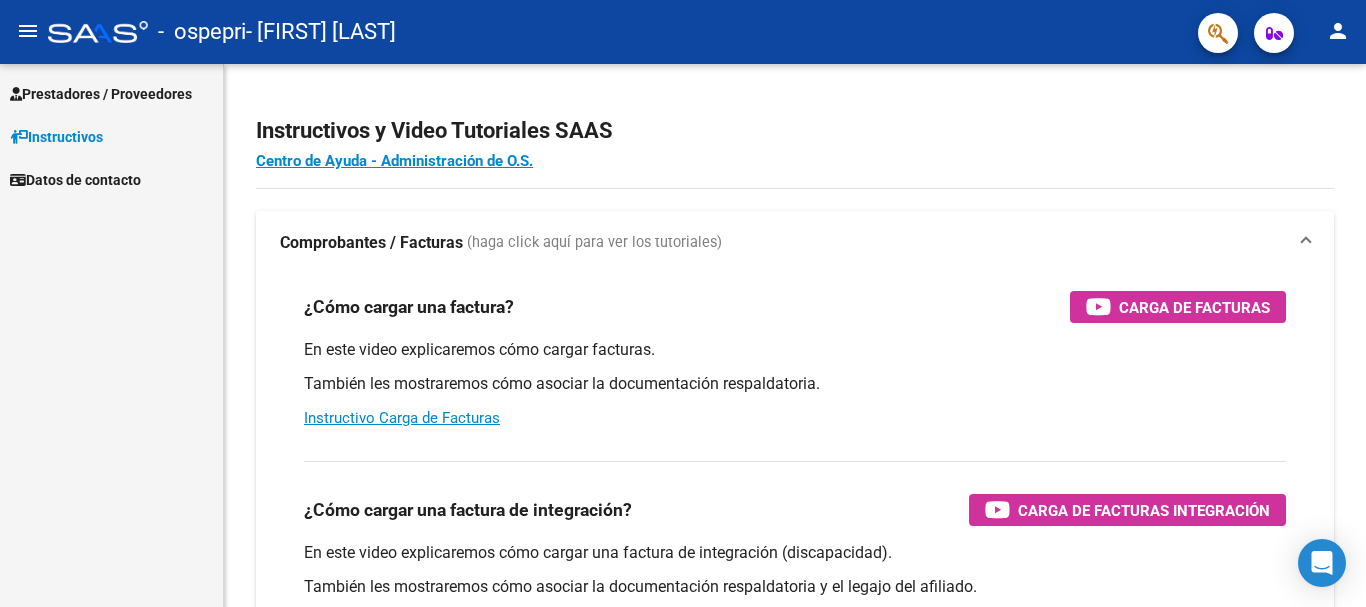 scroll, scrollTop: 0, scrollLeft: 0, axis: both 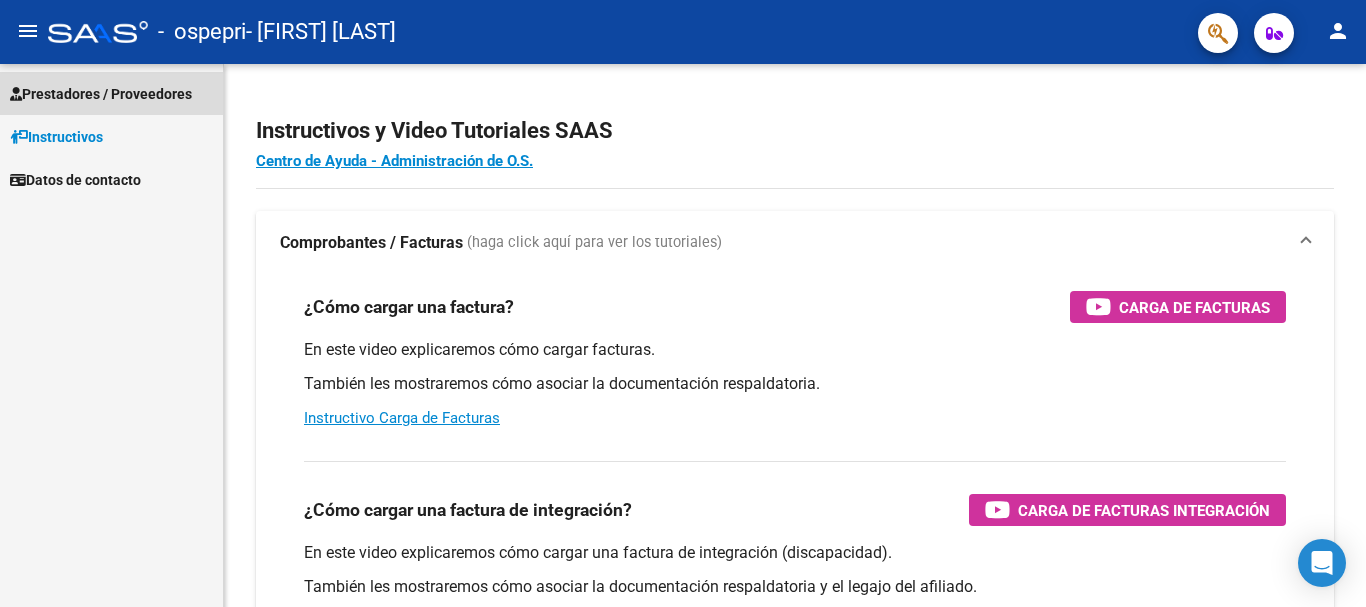 click on "Prestadores / Proveedores" at bounding box center [101, 94] 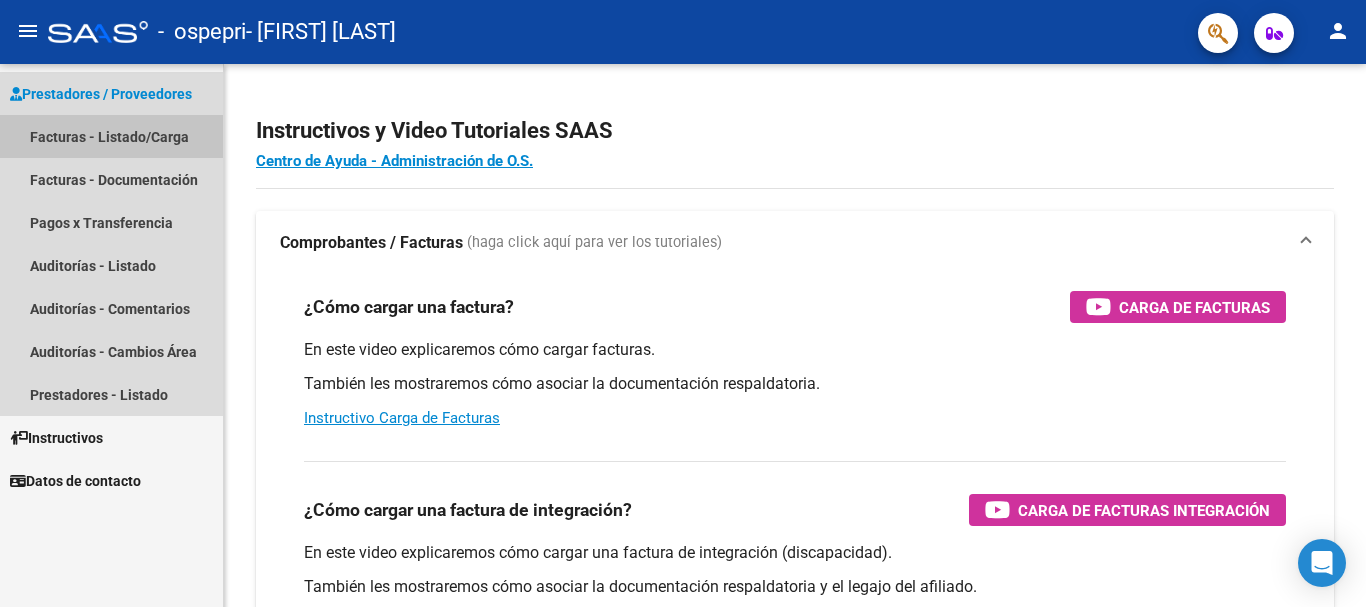 click on "Facturas - Listado/Carga" at bounding box center (111, 136) 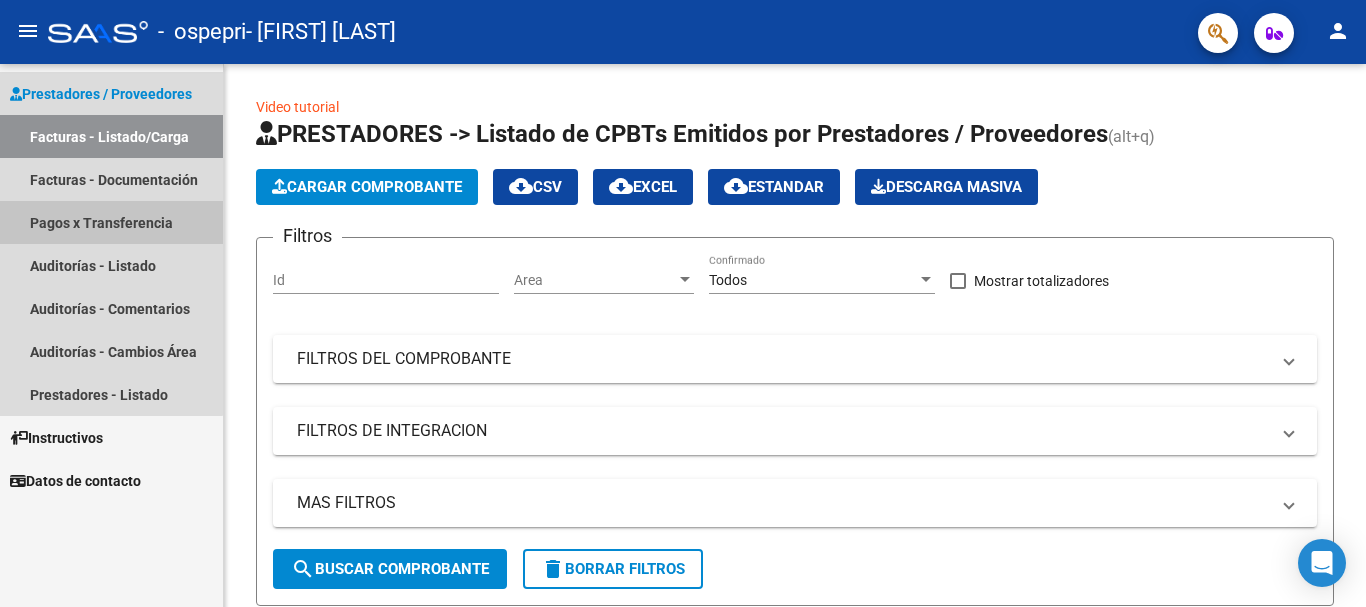 click on "Pagos x Transferencia" at bounding box center (111, 222) 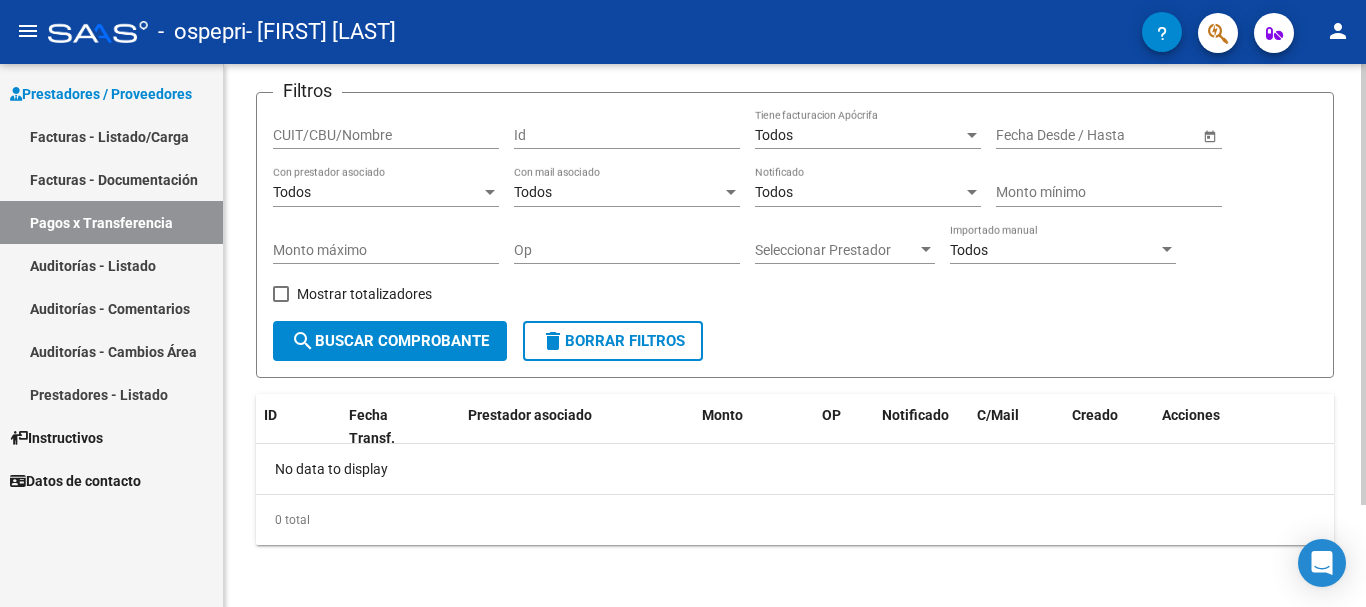scroll, scrollTop: 126, scrollLeft: 0, axis: vertical 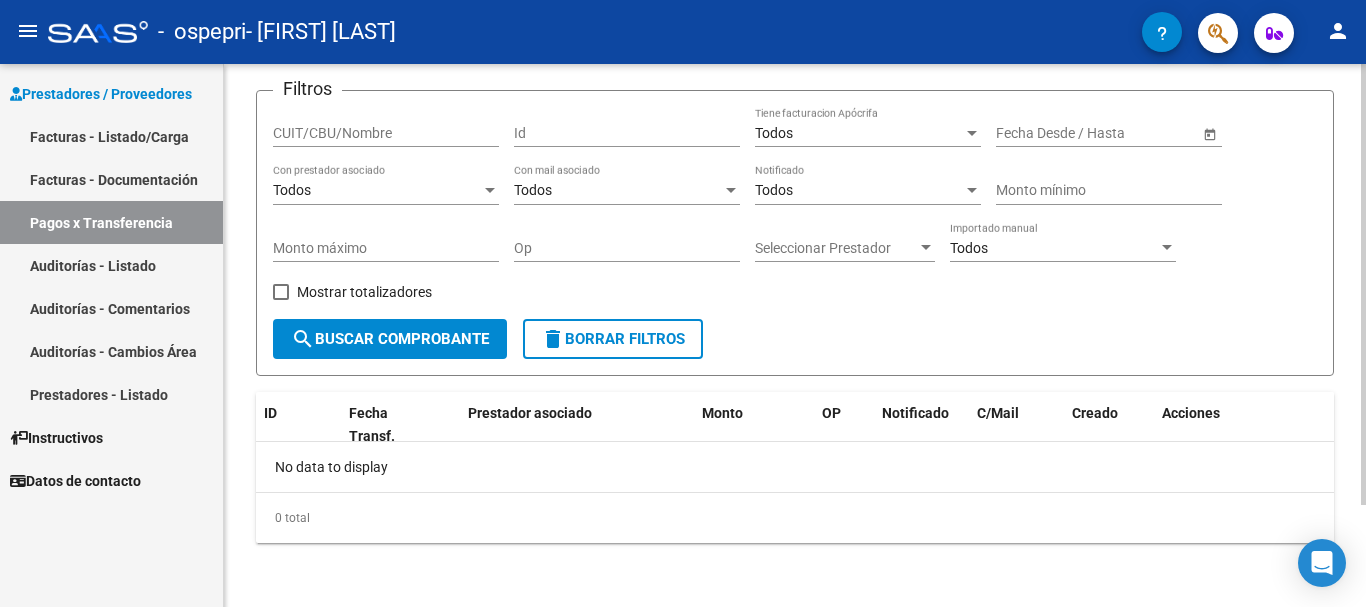 click 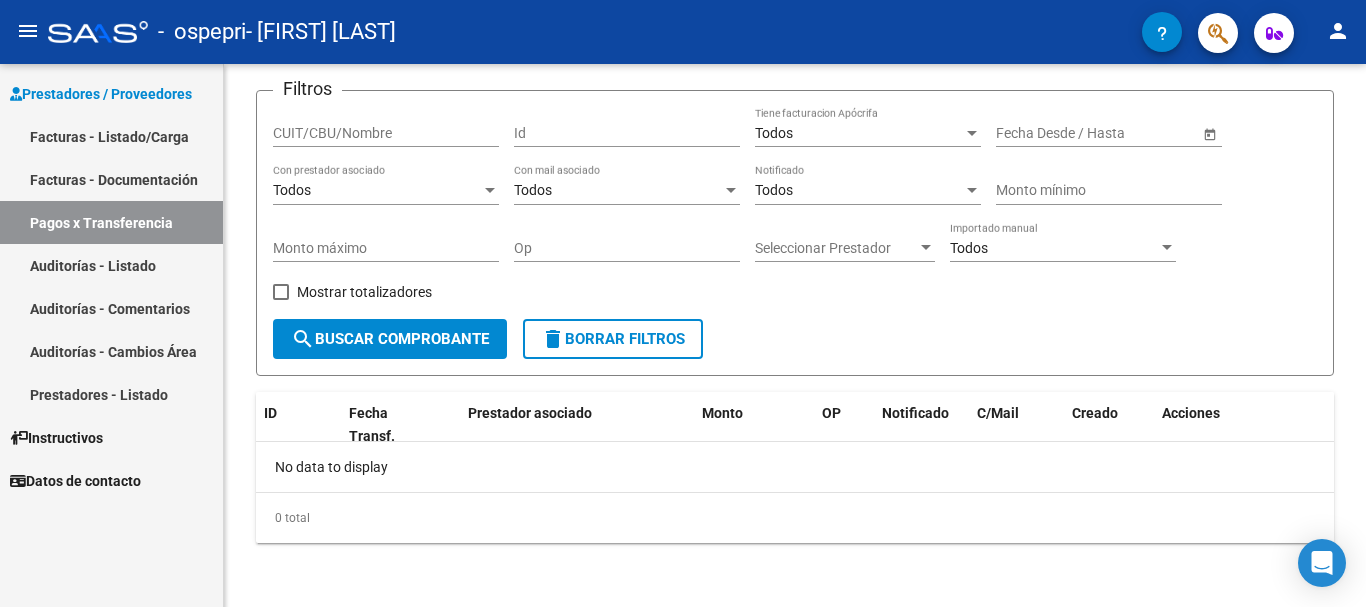 click on "Facturas - Listado/Carga" at bounding box center [111, 136] 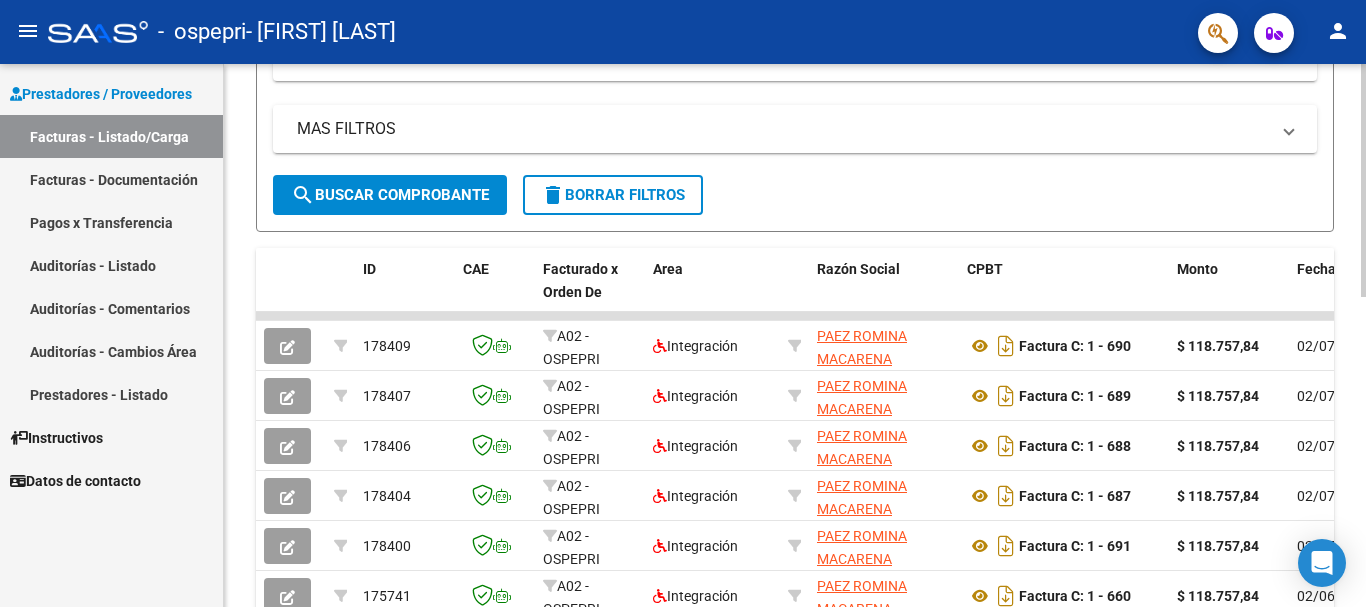 scroll, scrollTop: 376, scrollLeft: 0, axis: vertical 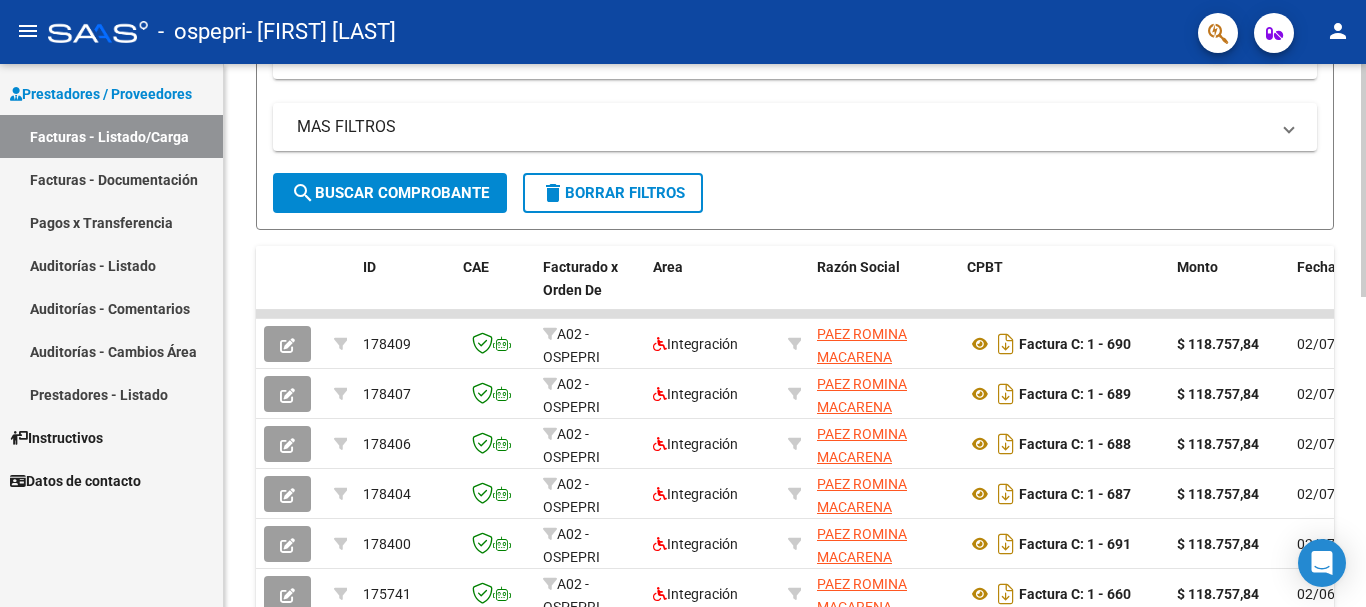 click 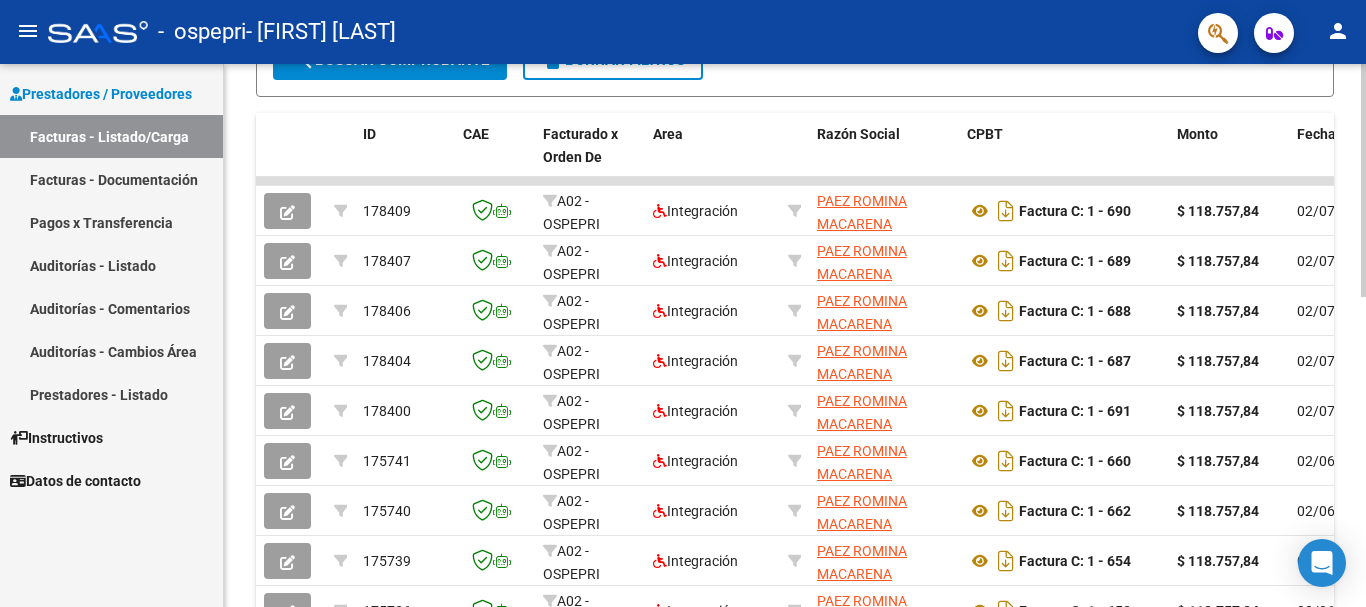scroll, scrollTop: 514, scrollLeft: 0, axis: vertical 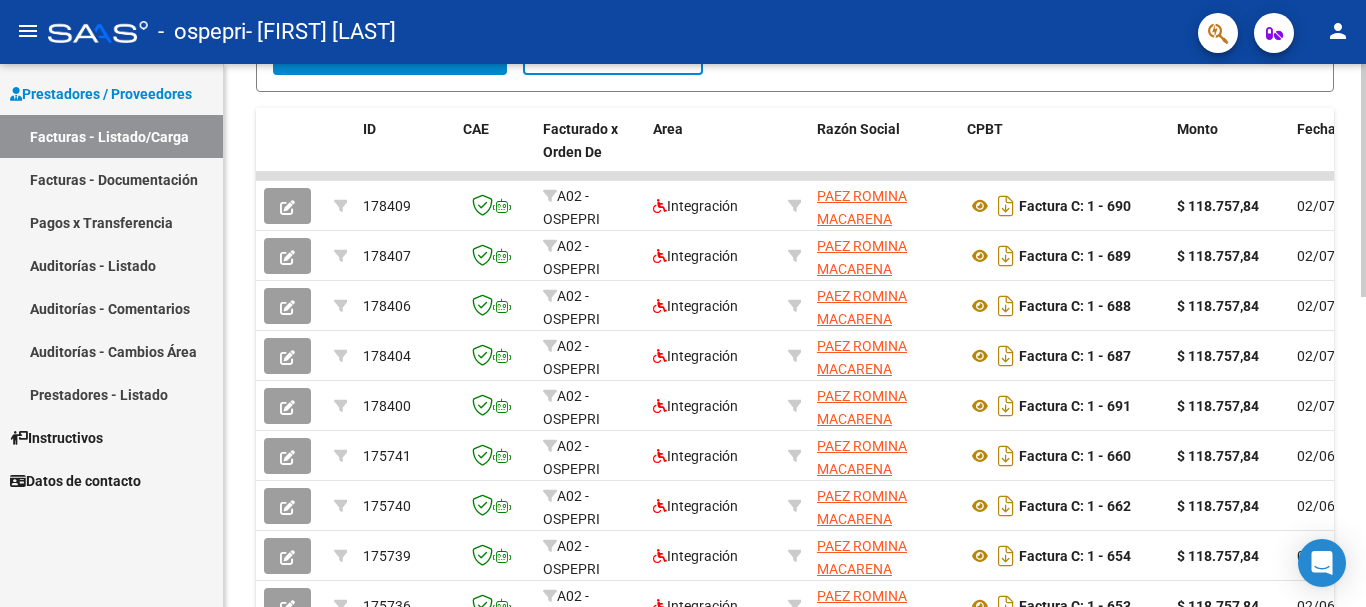 click 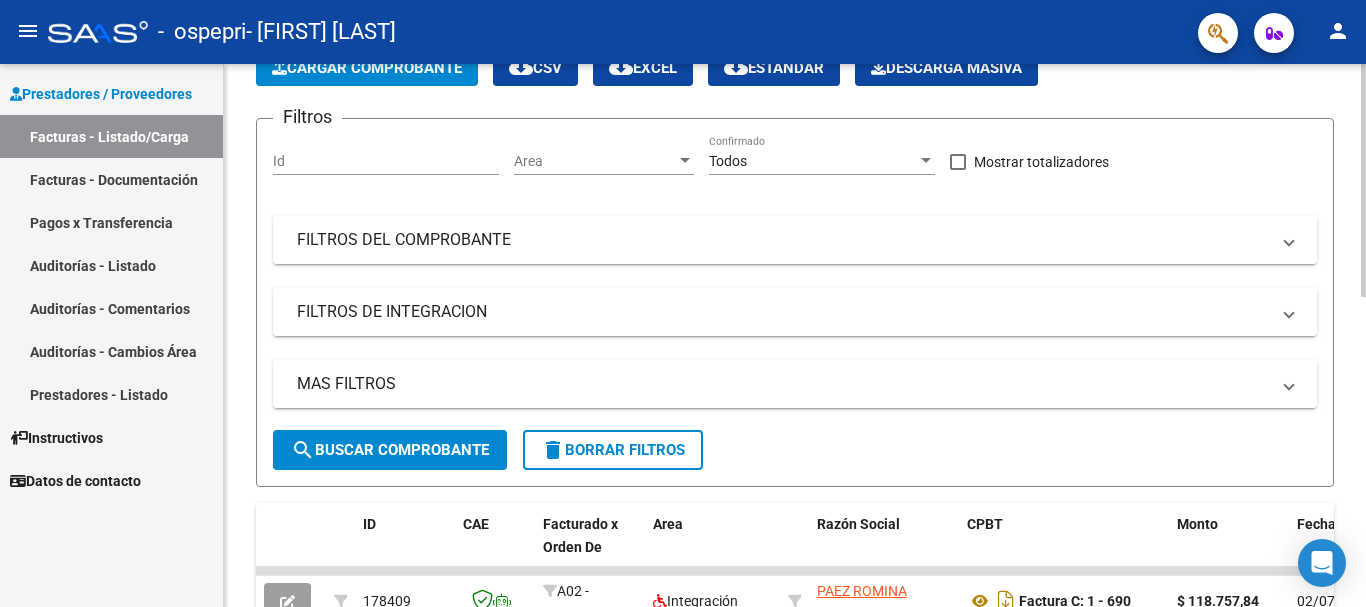 scroll, scrollTop: 91, scrollLeft: 0, axis: vertical 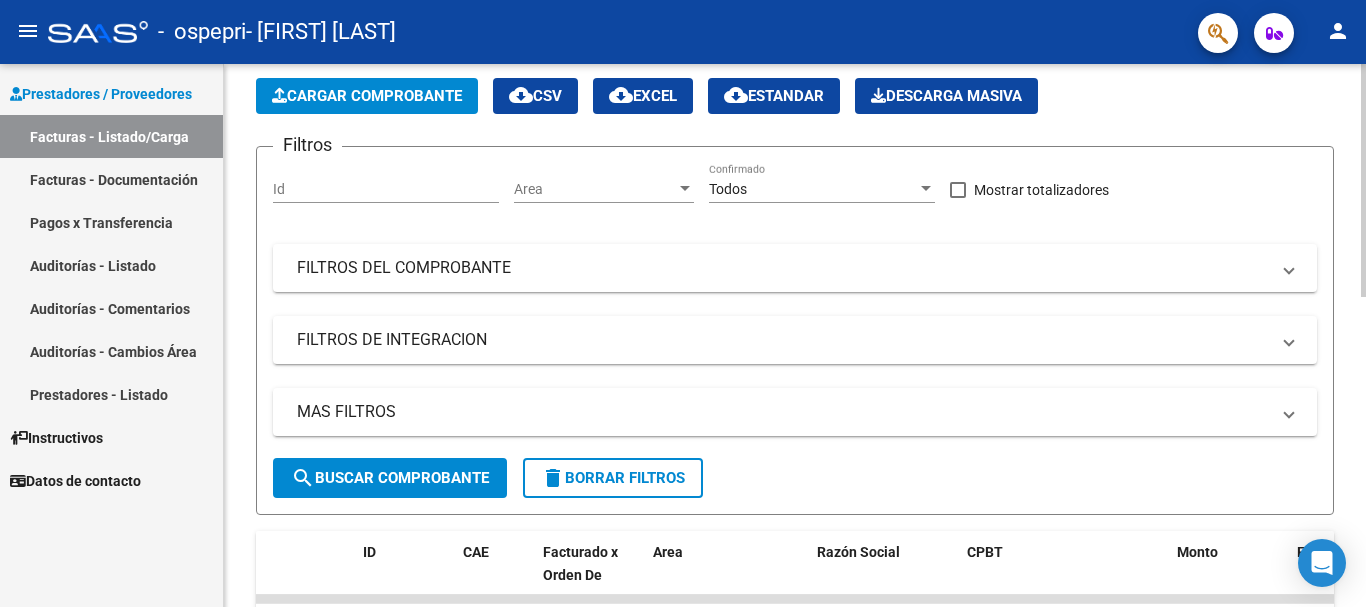 click on "Video tutorial   PRESTADORES -> Listado de CPBTs Emitidos por Prestadores / Proveedores (alt+q)   Cargar Comprobante
cloud_download  CSV  cloud_download  EXCEL  cloud_download  Estandar   Descarga Masiva
Filtros Id Area Area Todos Confirmado   Mostrar totalizadores   FILTROS DEL COMPROBANTE  Comprobante Tipo Comprobante Tipo Start date – End date Fec. Comprobante Desde / Hasta Días Emisión Desde(cant. días) Días Emisión Hasta(cant. días) CUIT / Razón Social Pto. Venta Nro. Comprobante Código SSS CAE Válido CAE Válido Todos Cargado Módulo Hosp. Todos Tiene facturacion Apócrifa Hospital Refes  FILTROS DE INTEGRACION  Período De Prestación Campos del Archivo de Rendición Devuelto x SSS (dr_envio) Todos Rendido x SSS (dr_envio) Tipo de Registro Tipo de Registro Período Presentación Período Presentación Campos del Legajo Asociado (preaprobación) Afiliado Legajo (cuil/nombre) Todos Solo facturas preaprobadas  MAS FILTROS  Todos Con Doc. Respaldatoria Todos Con Trazabilidad Todos – –" 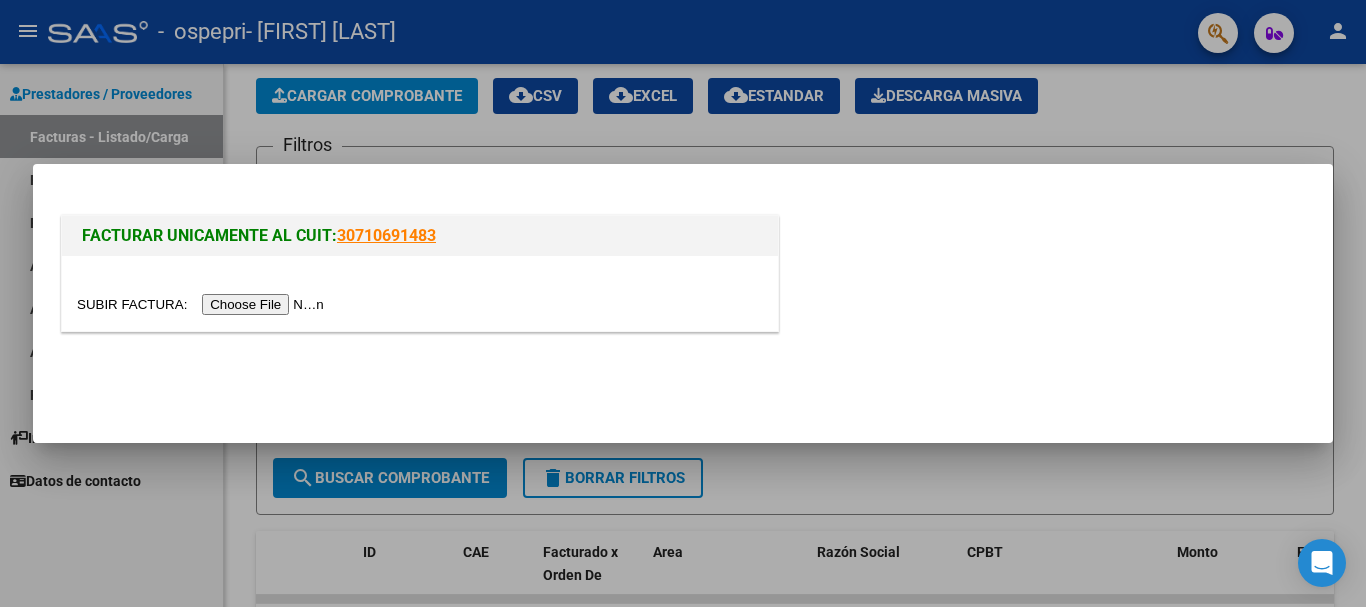 click at bounding box center (203, 304) 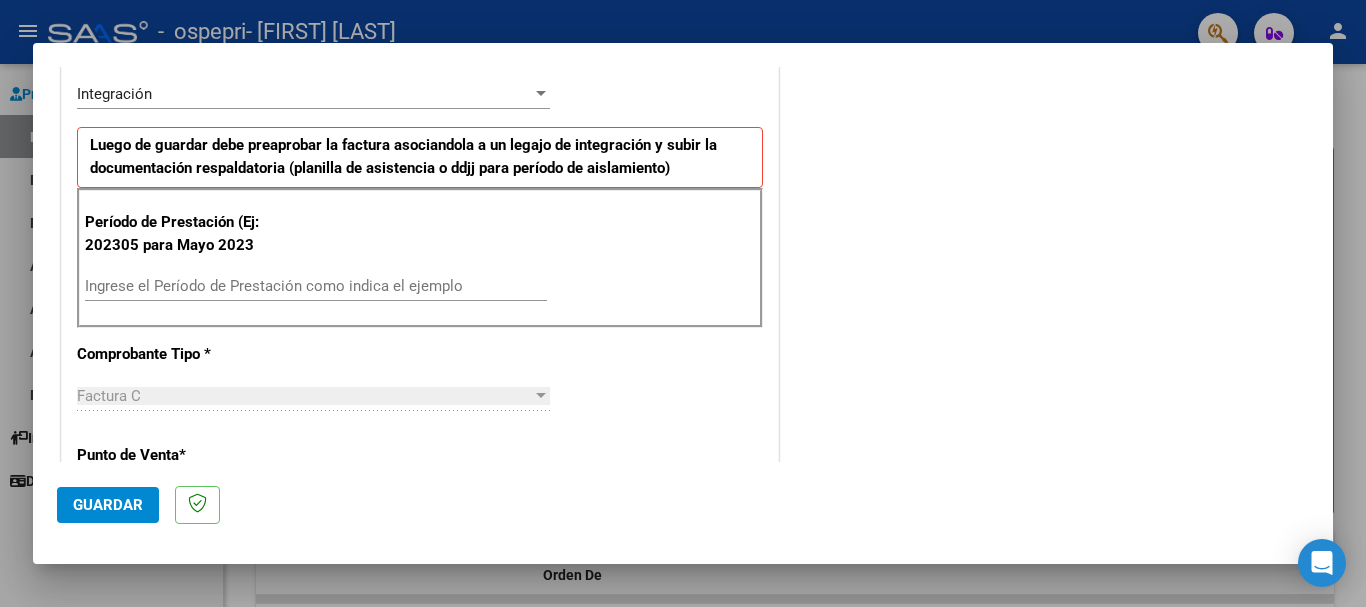 scroll, scrollTop: 465, scrollLeft: 0, axis: vertical 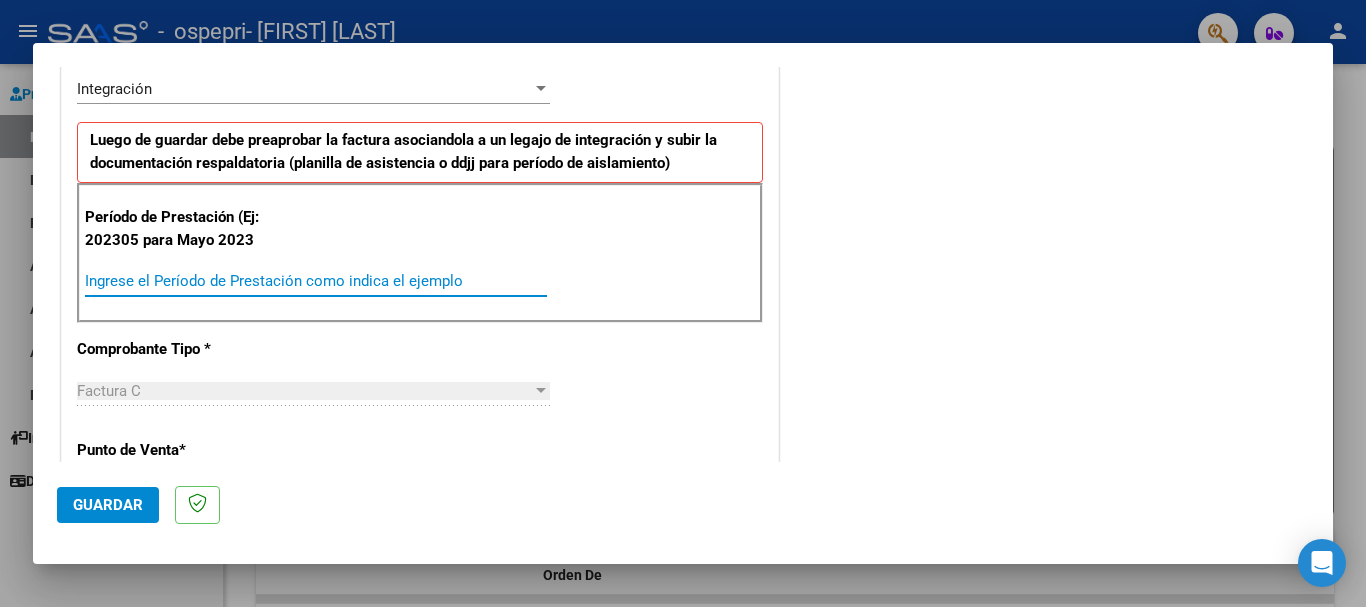 click on "Ingrese el Período de Prestación como indica el ejemplo" at bounding box center (316, 281) 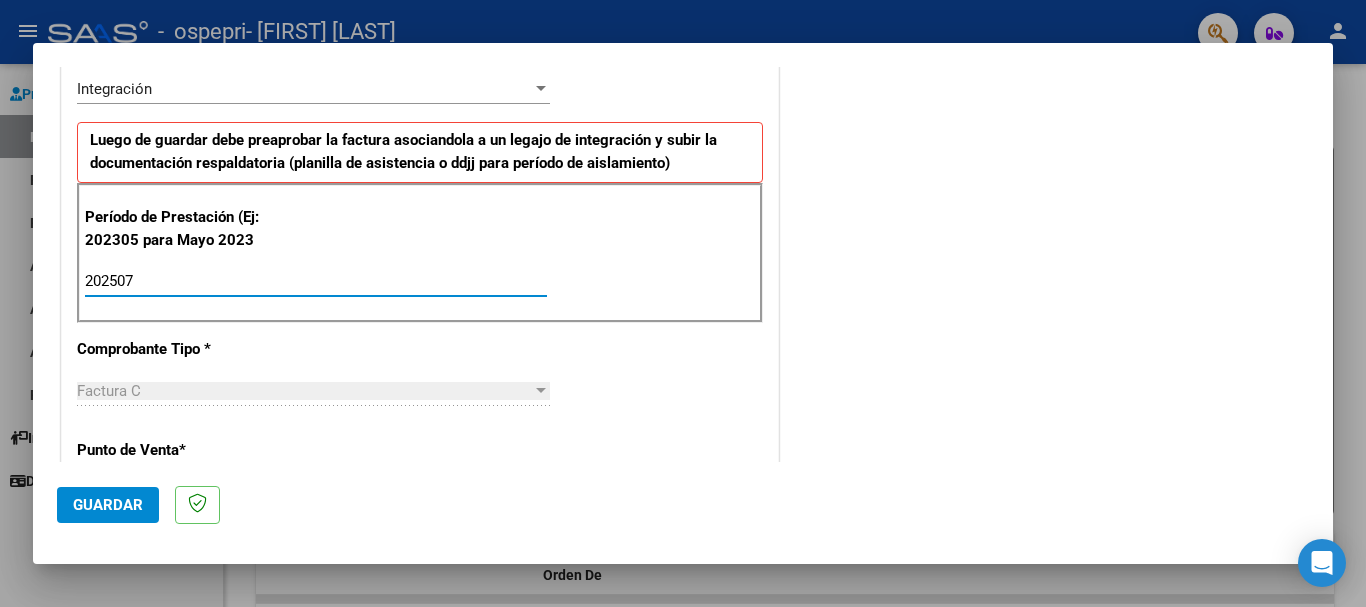 type on "202507" 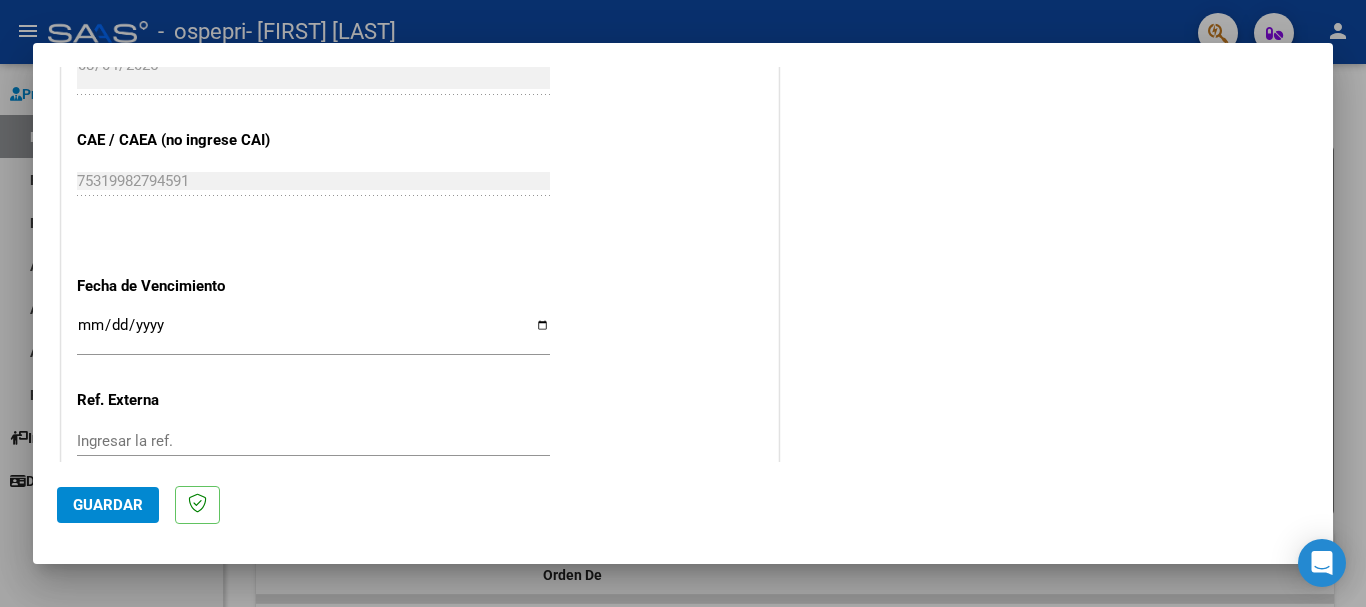 scroll, scrollTop: 1250, scrollLeft: 0, axis: vertical 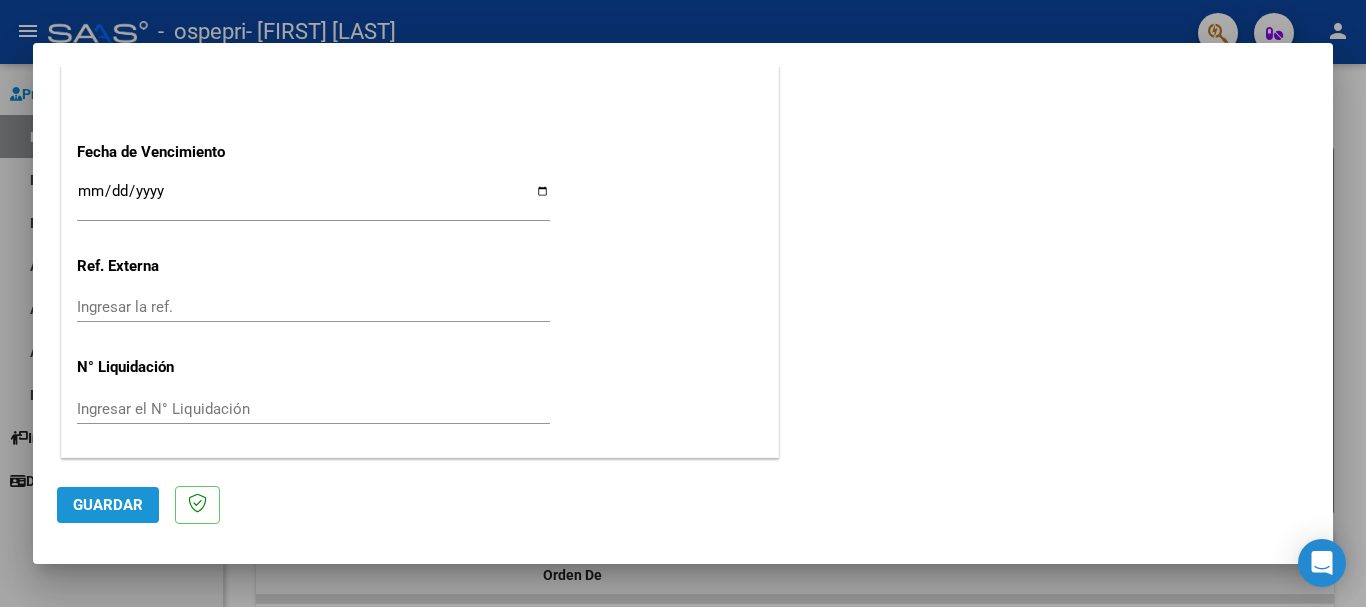 click on "Guardar" 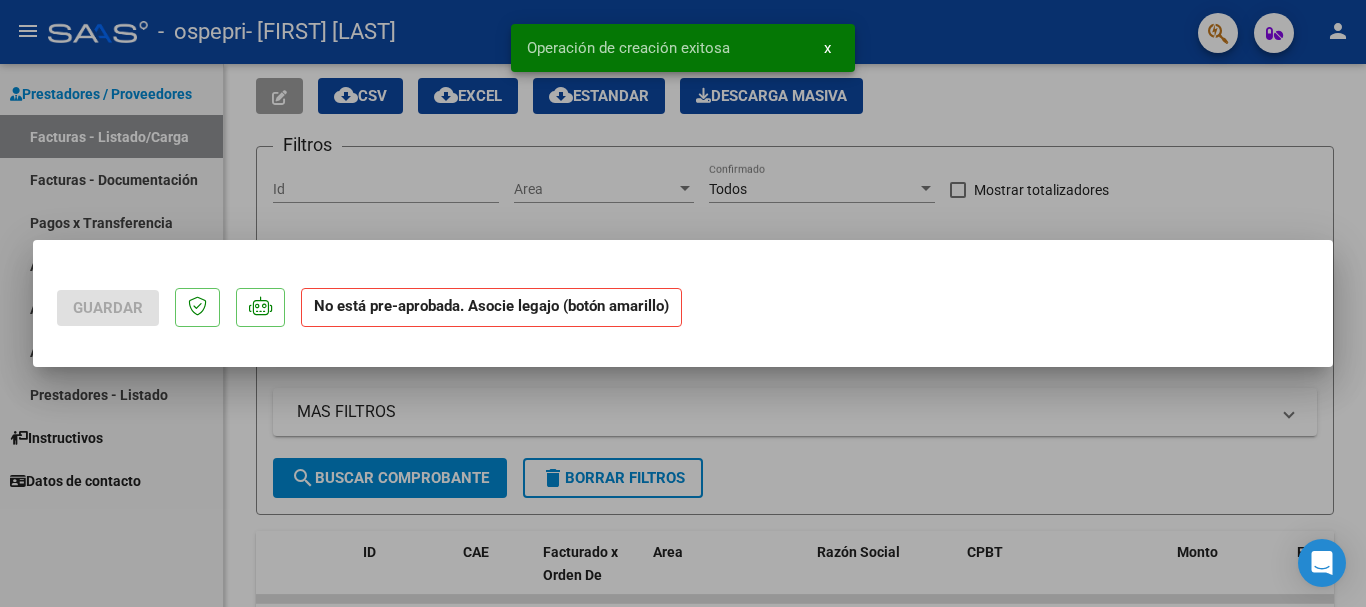scroll, scrollTop: 0, scrollLeft: 0, axis: both 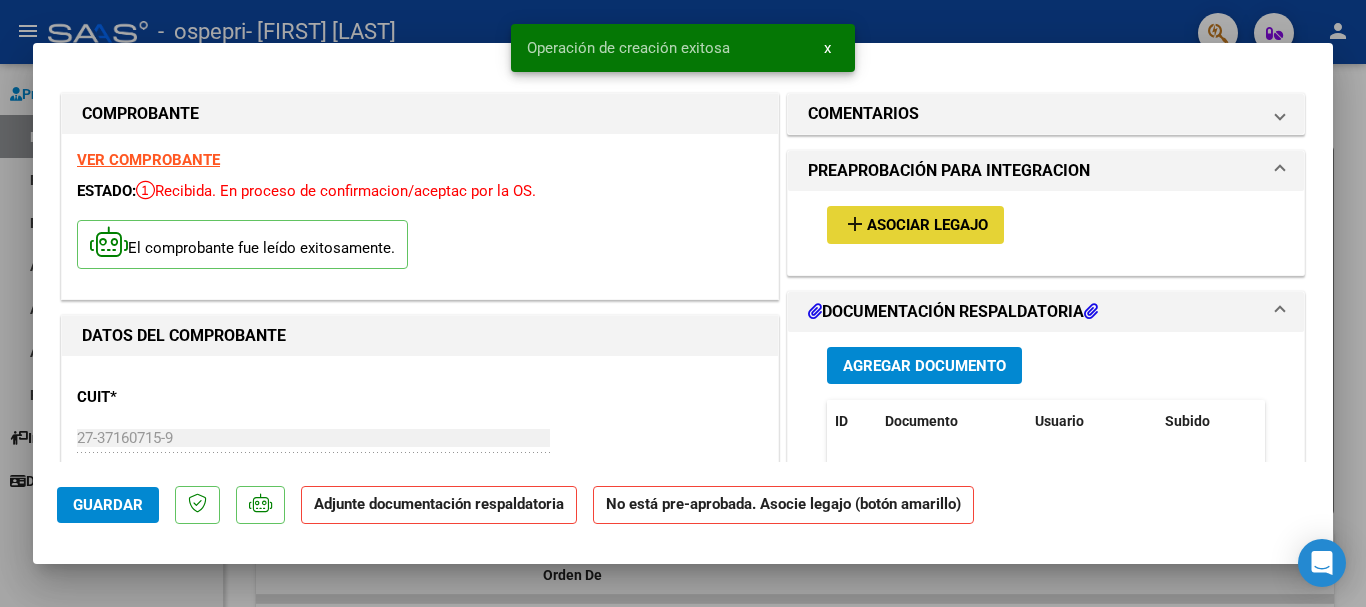 click on "Asociar Legajo" at bounding box center [927, 226] 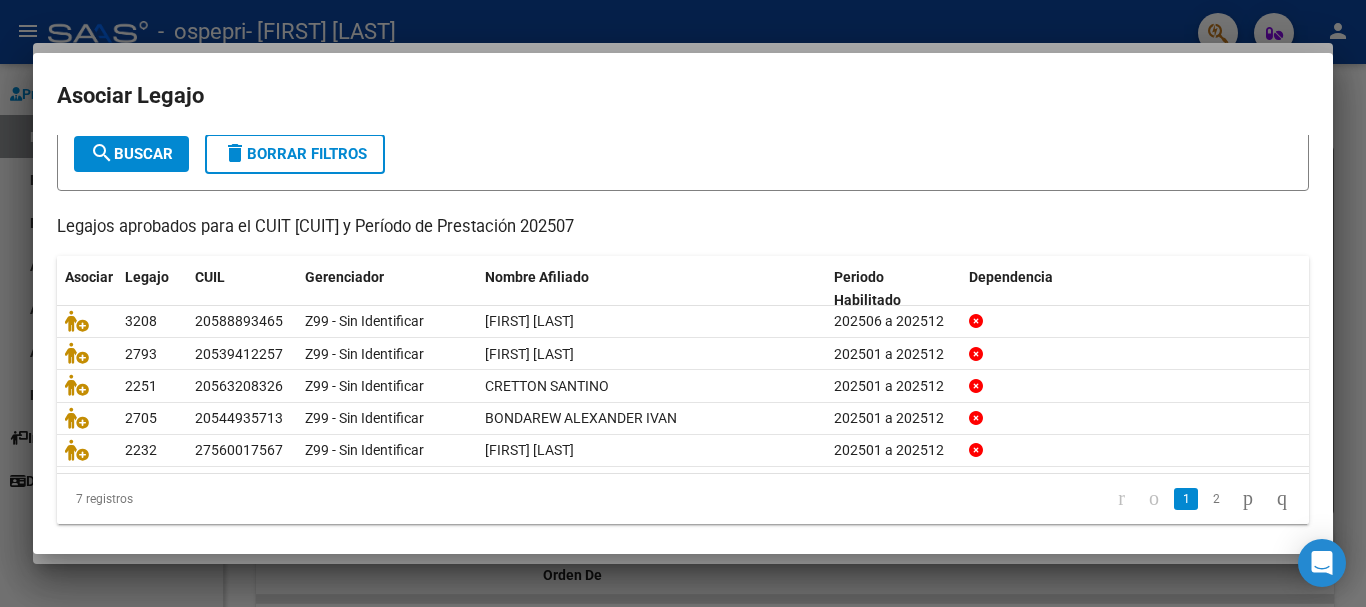 scroll, scrollTop: 131, scrollLeft: 0, axis: vertical 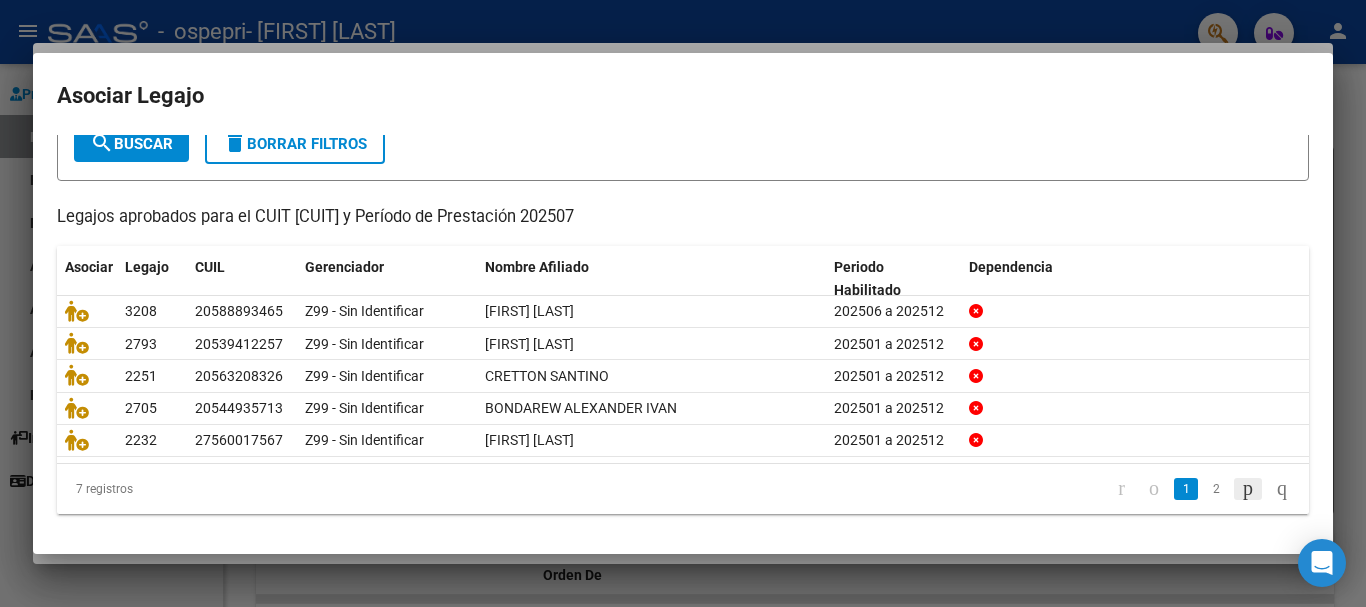 click 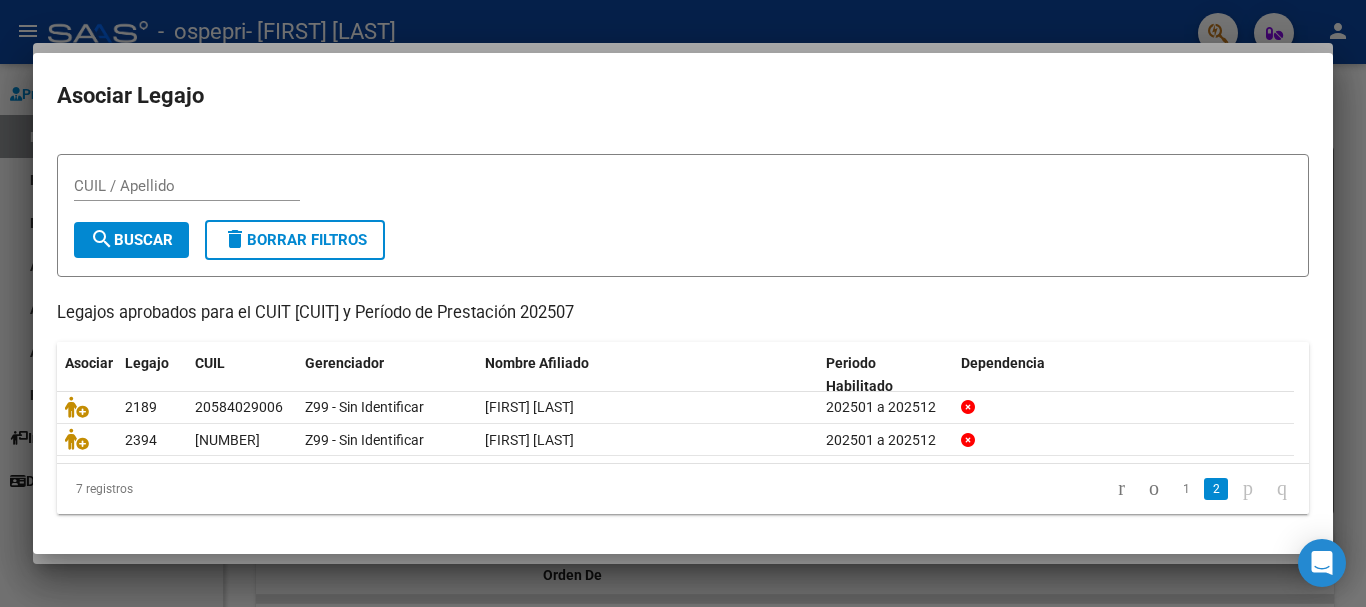 scroll, scrollTop: 32, scrollLeft: 0, axis: vertical 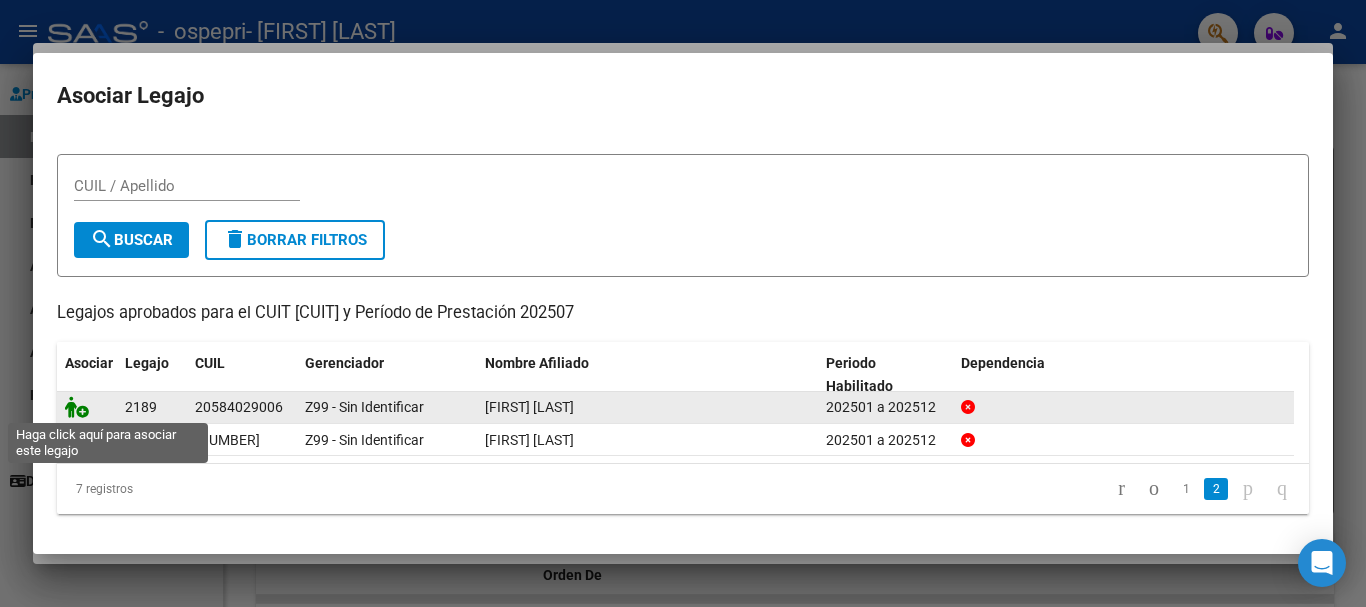 click 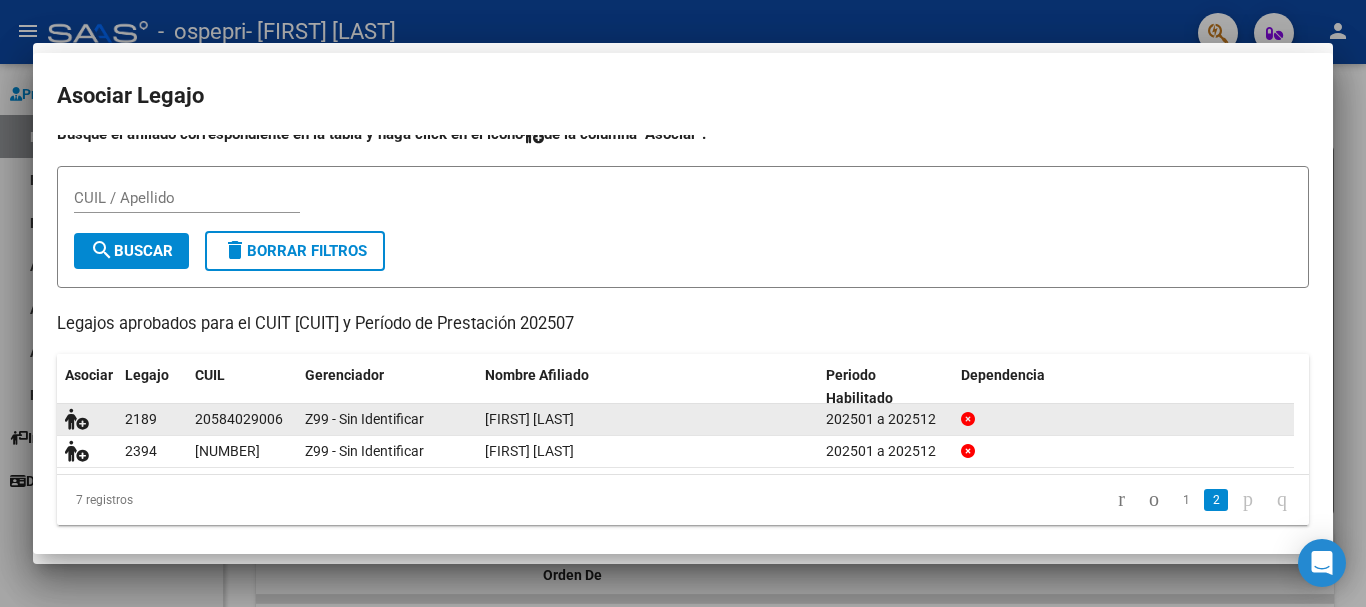 scroll, scrollTop: 45, scrollLeft: 0, axis: vertical 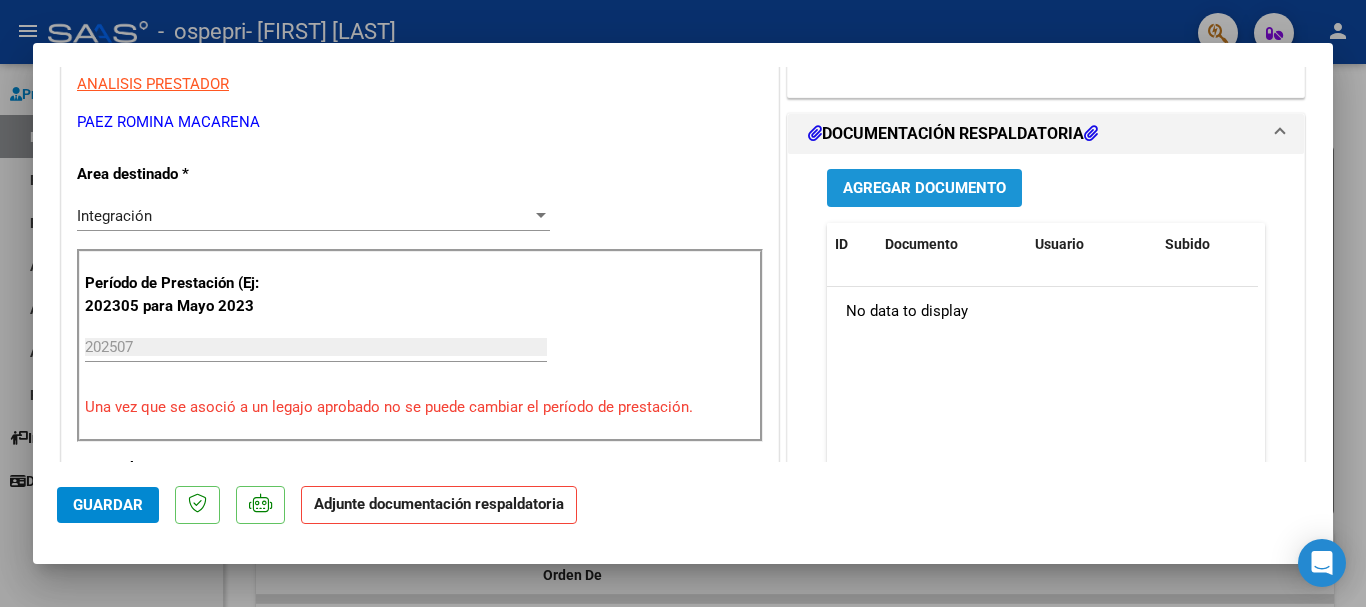 click on "Agregar Documento" at bounding box center [924, 189] 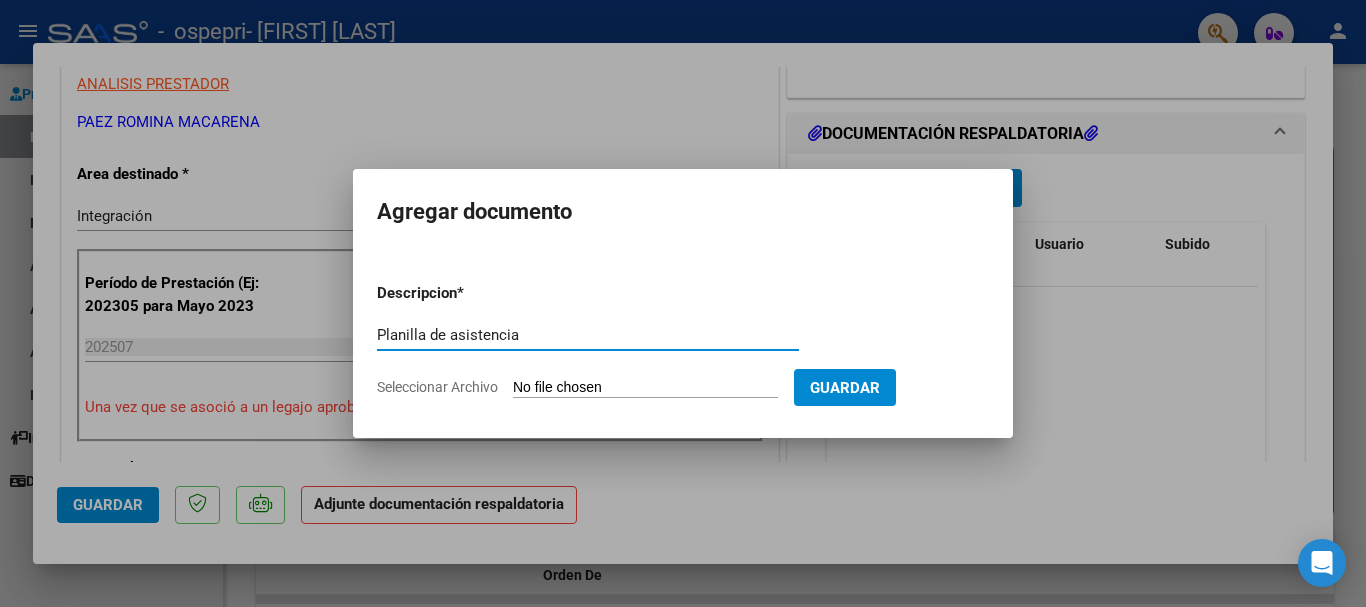 type on "Planilla de asistencia" 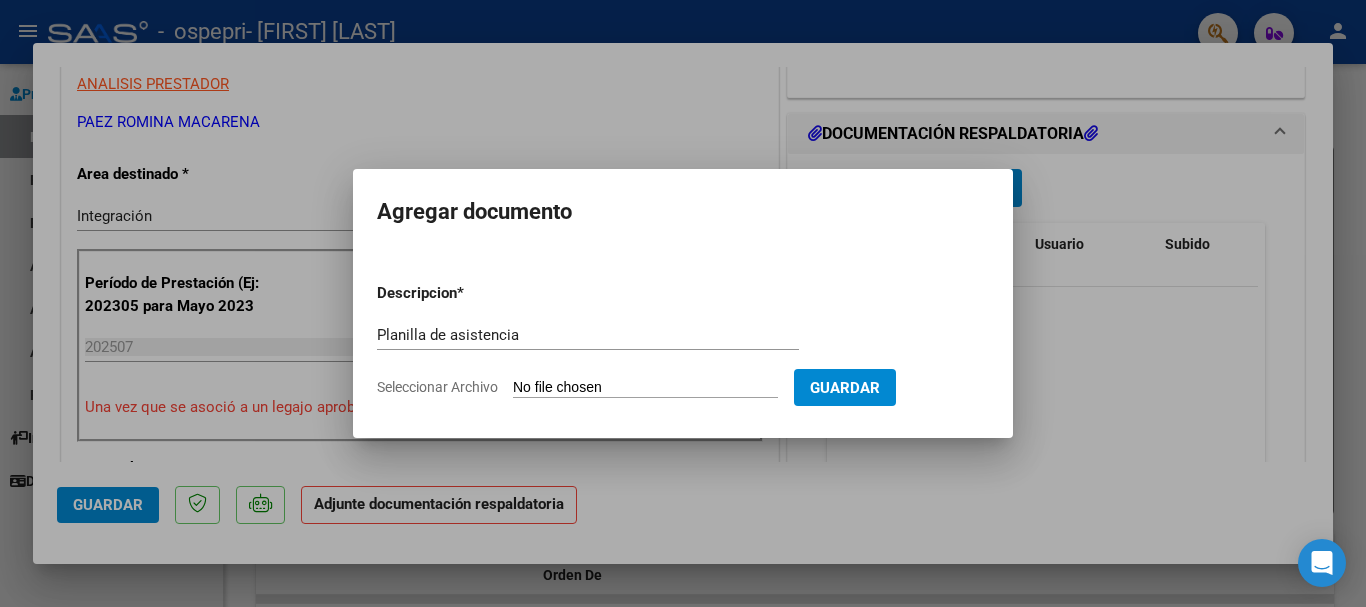 type on "C:\fakepath\Asistencia [NAME] [MONTH] psm.pdf" 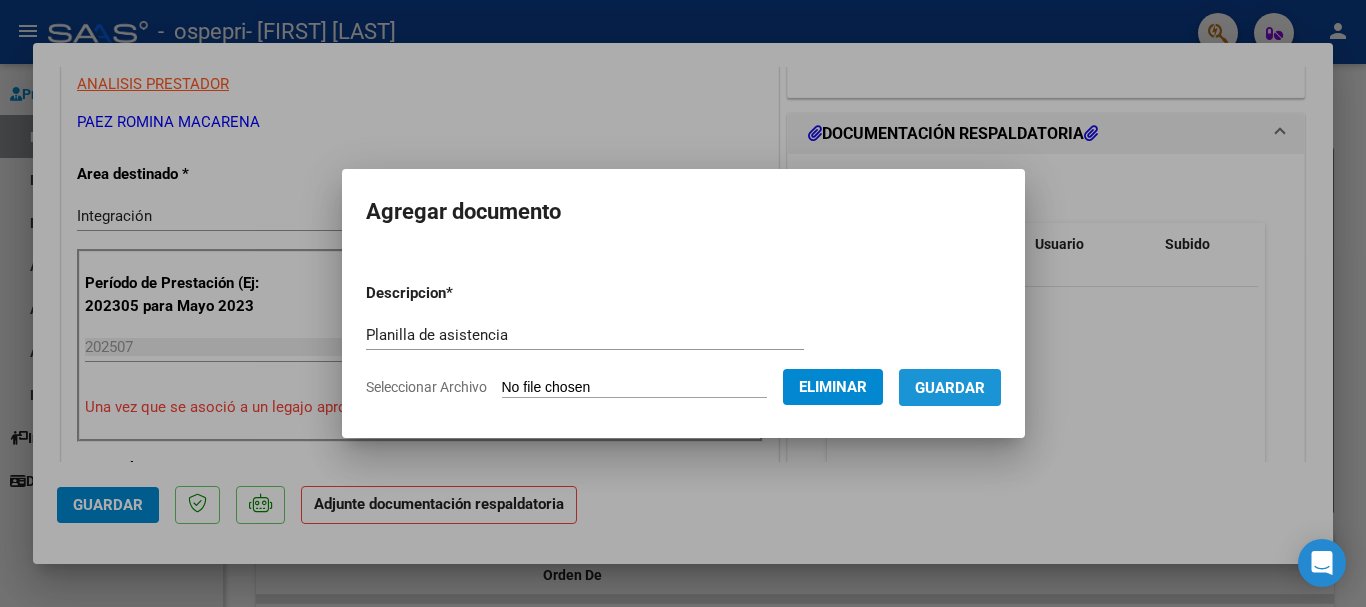 click on "Guardar" at bounding box center [950, 387] 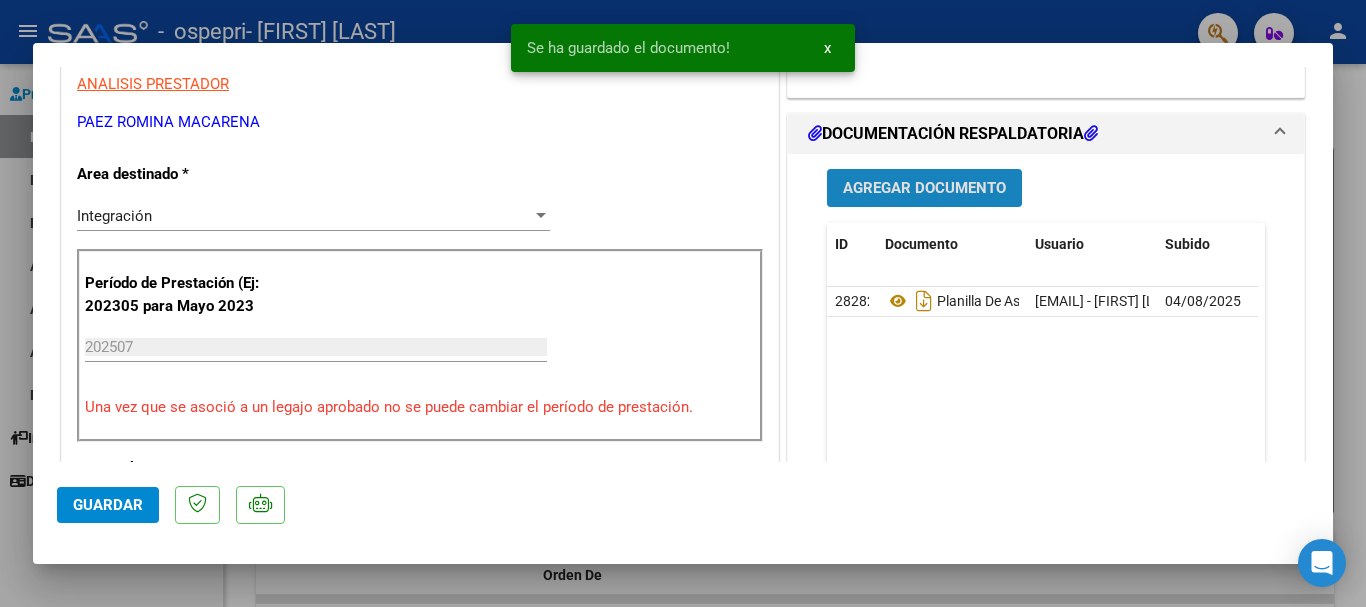 click on "Agregar Documento" at bounding box center (924, 189) 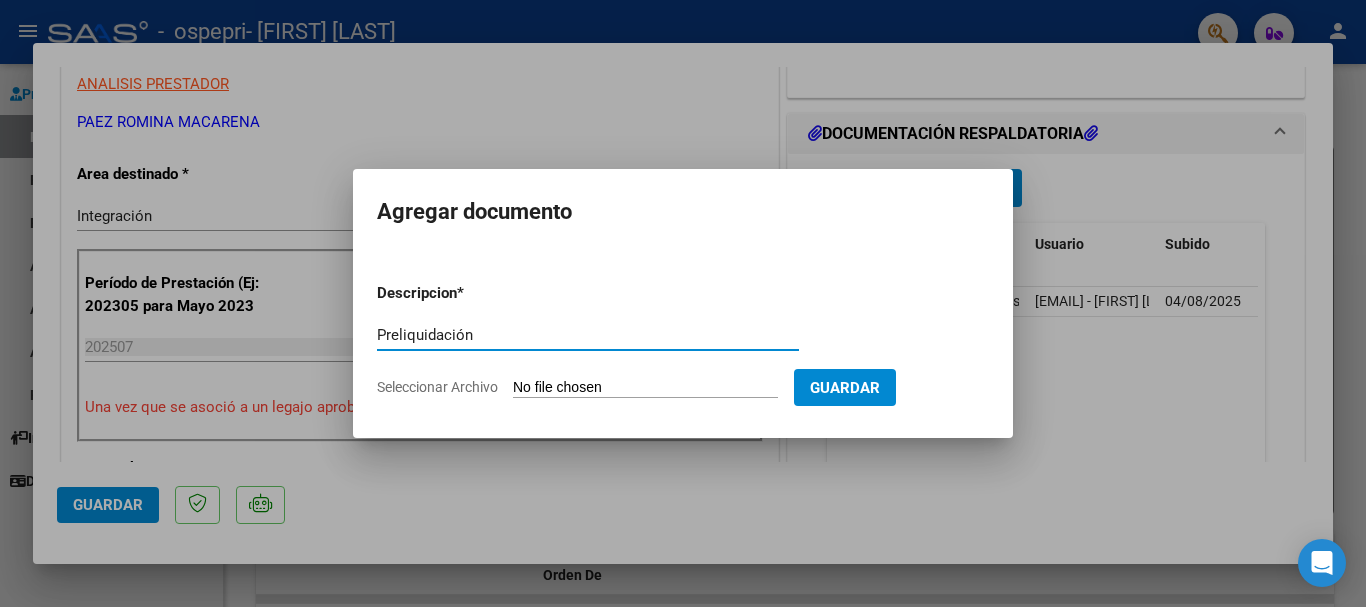 type on "Preliquidación" 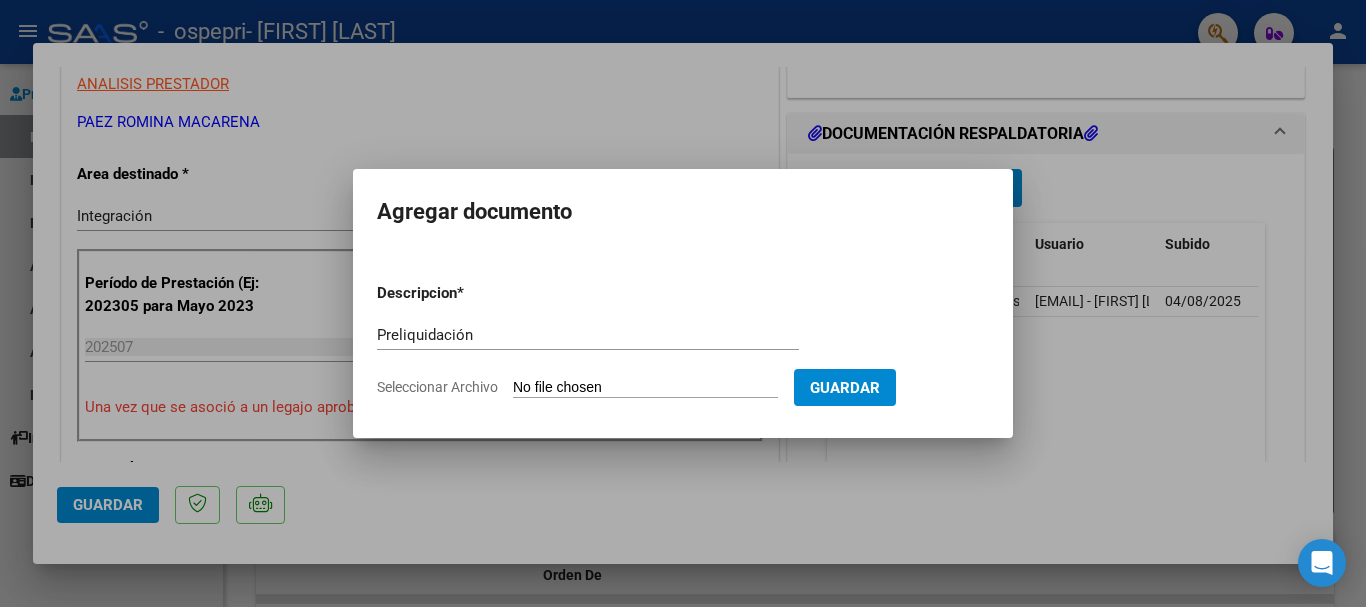 click on "Seleccionar Archivo" at bounding box center (645, 388) 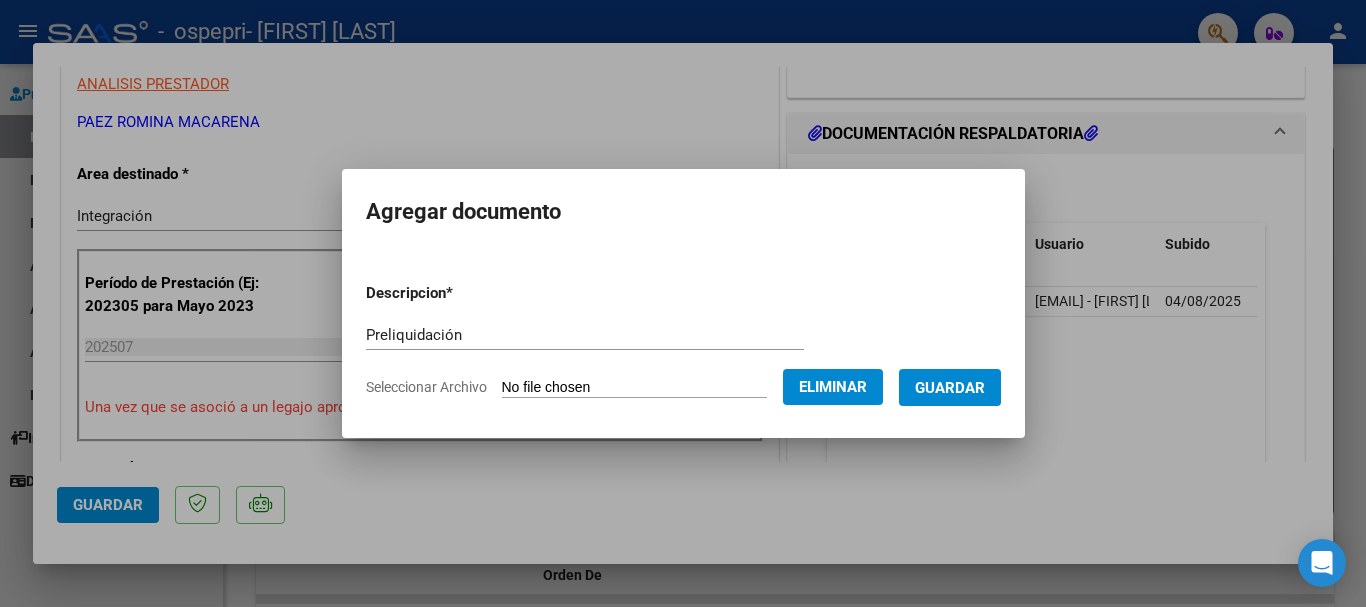 click on "Guardar" at bounding box center (950, 387) 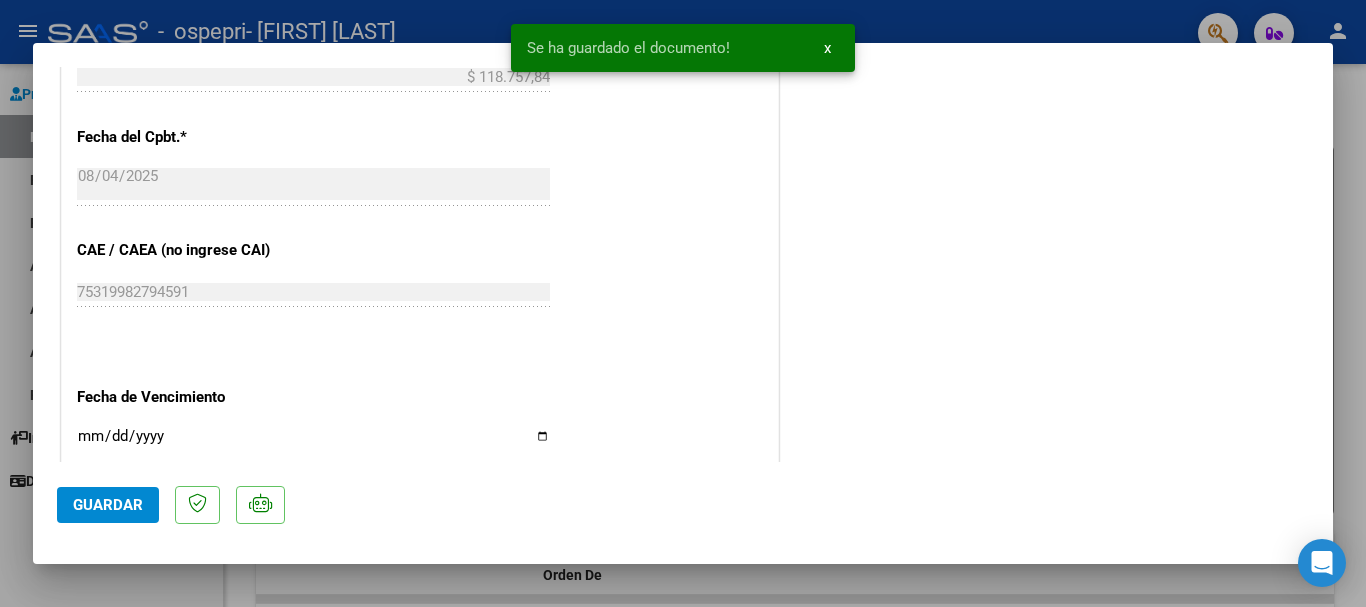 scroll, scrollTop: 1395, scrollLeft: 0, axis: vertical 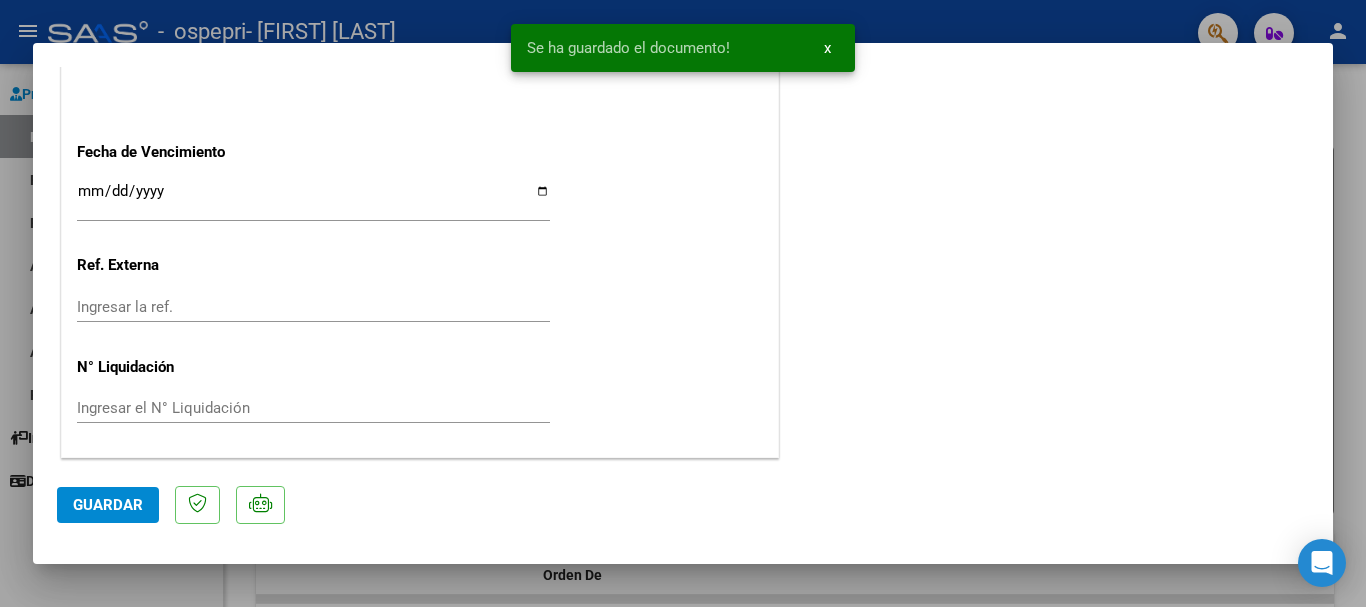 click on "Guardar" 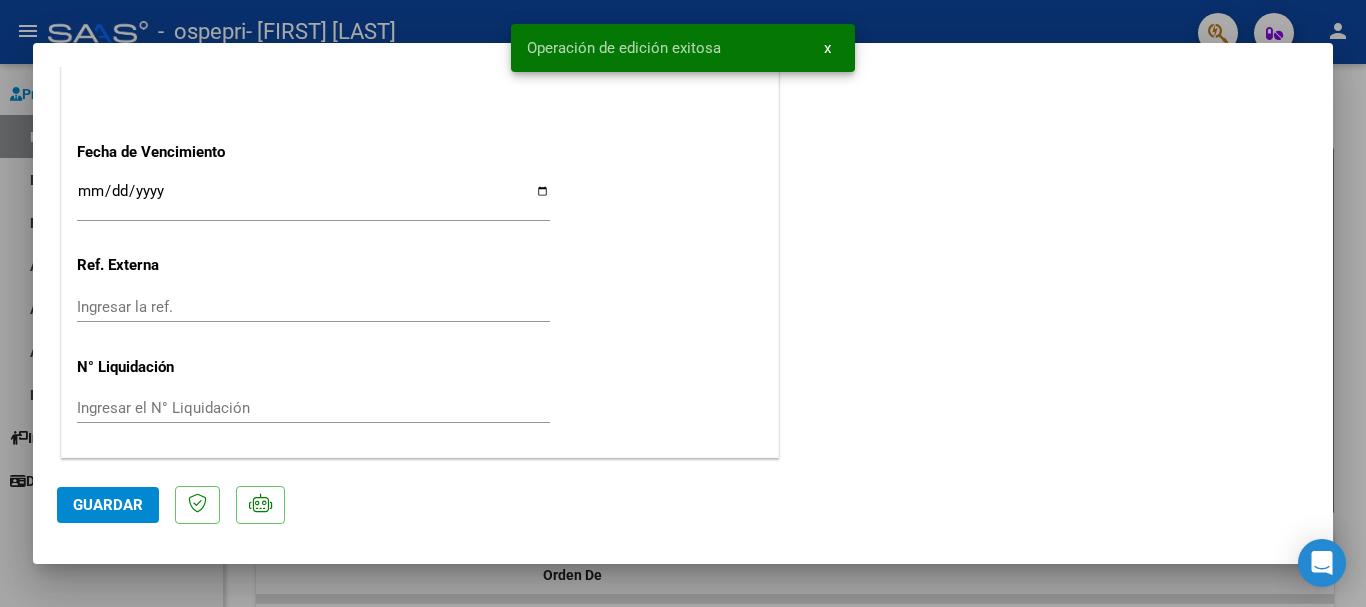 click at bounding box center [683, 303] 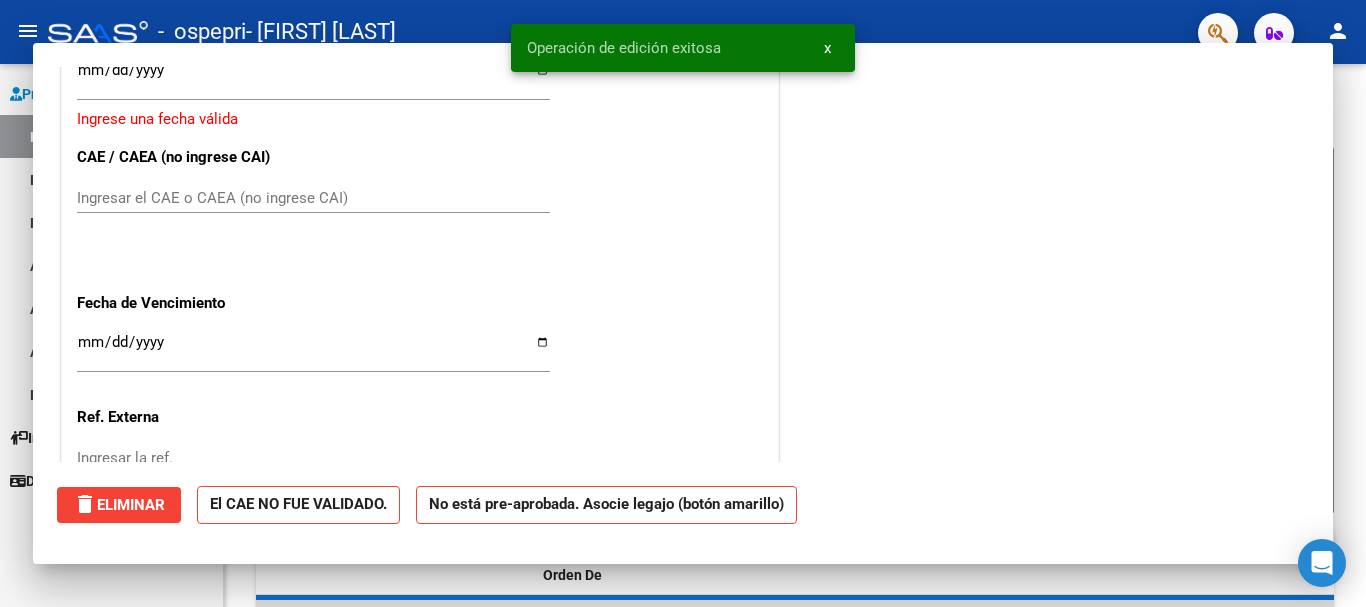 scroll, scrollTop: 1547, scrollLeft: 0, axis: vertical 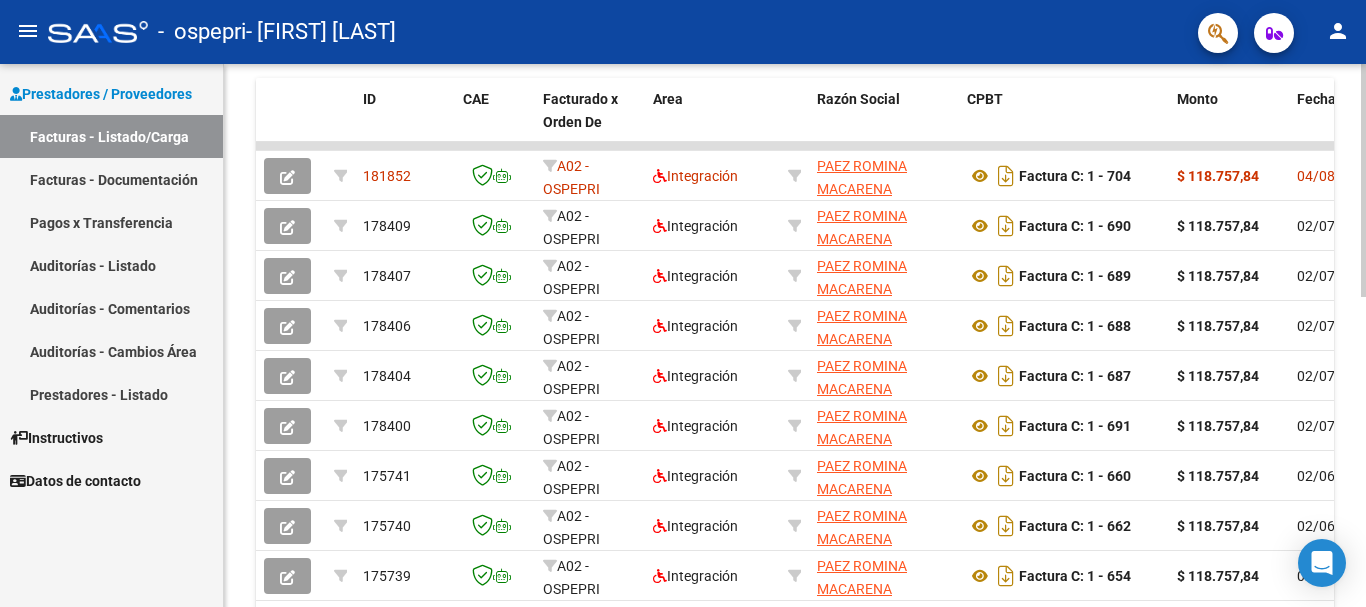 click 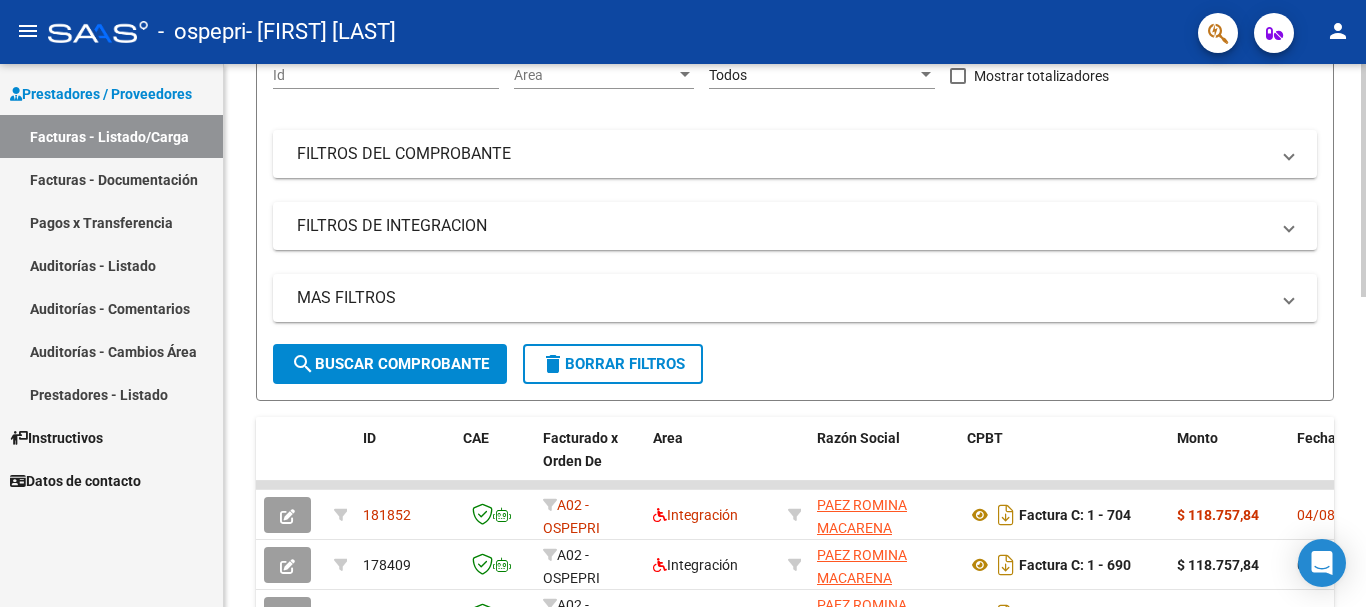 scroll, scrollTop: 159, scrollLeft: 0, axis: vertical 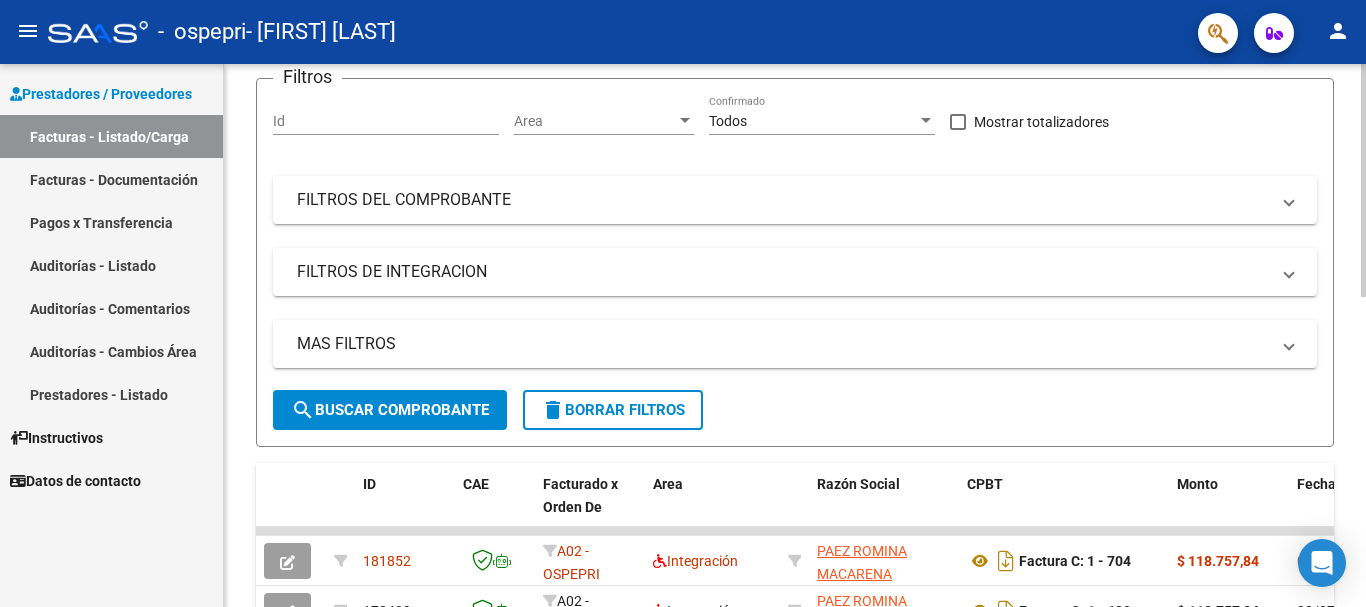 click 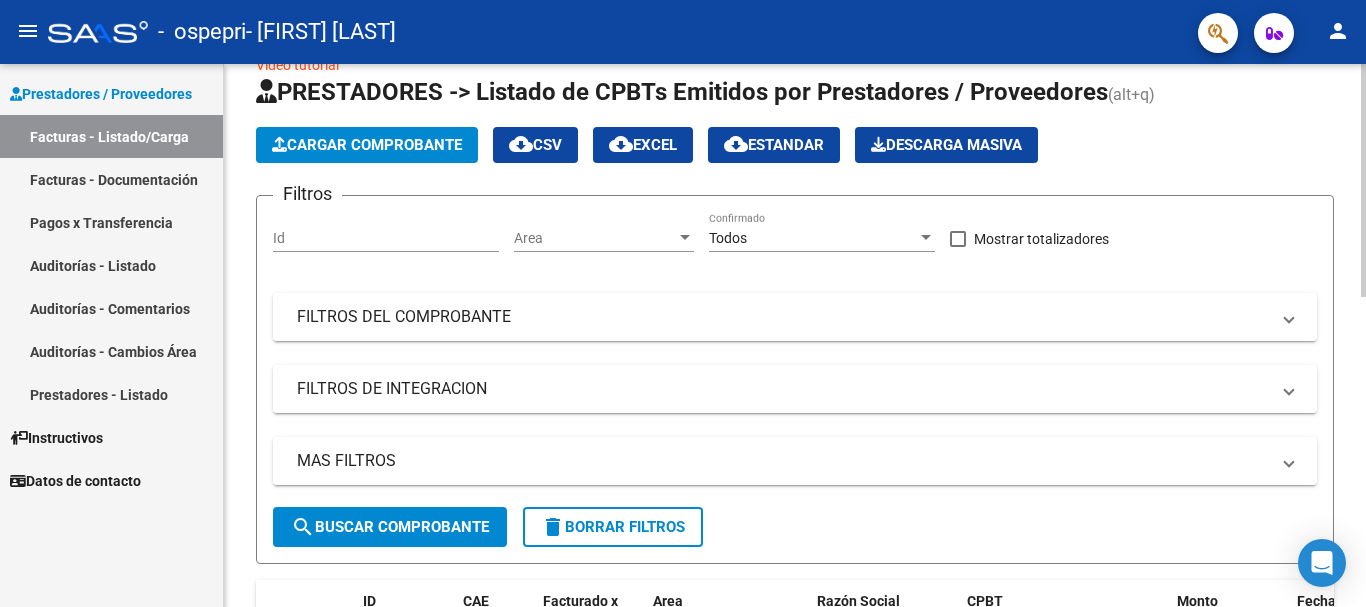 scroll, scrollTop: 35, scrollLeft: 0, axis: vertical 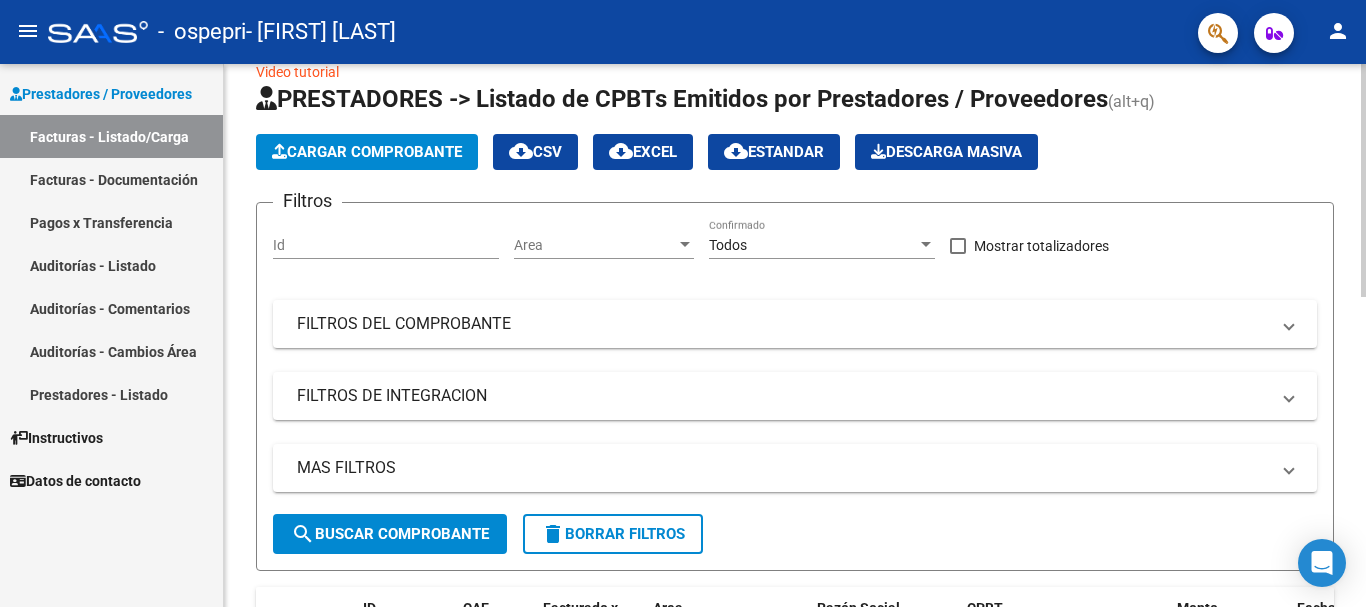 click 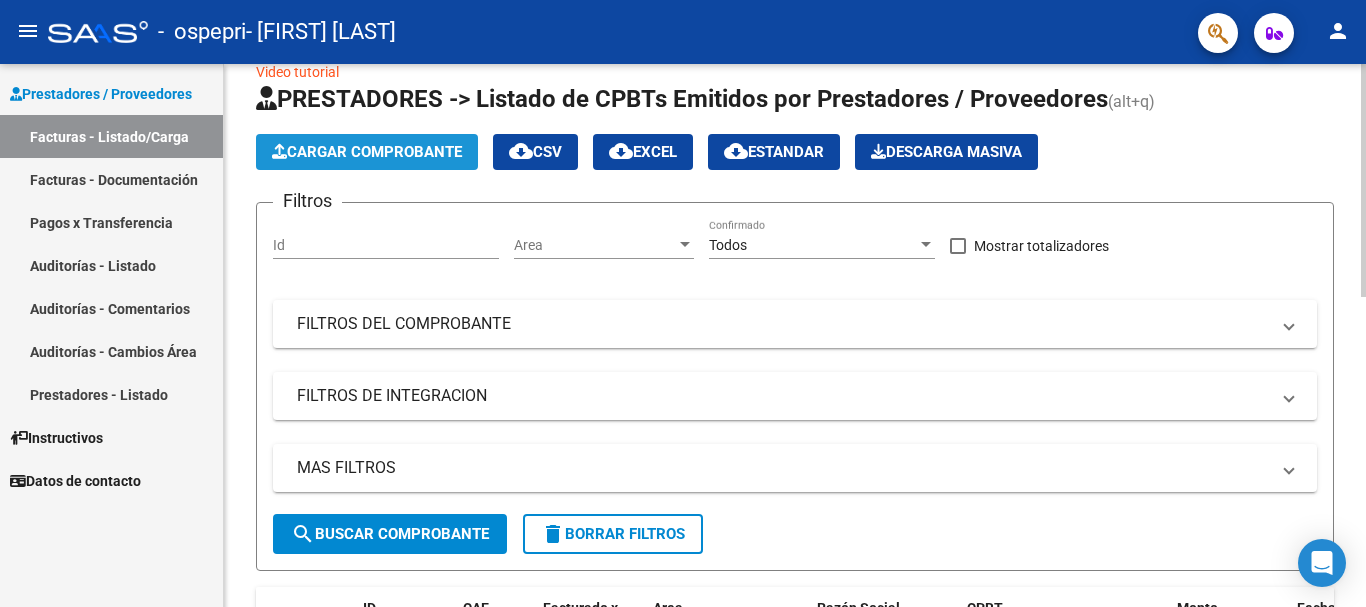 click on "Cargar Comprobante" 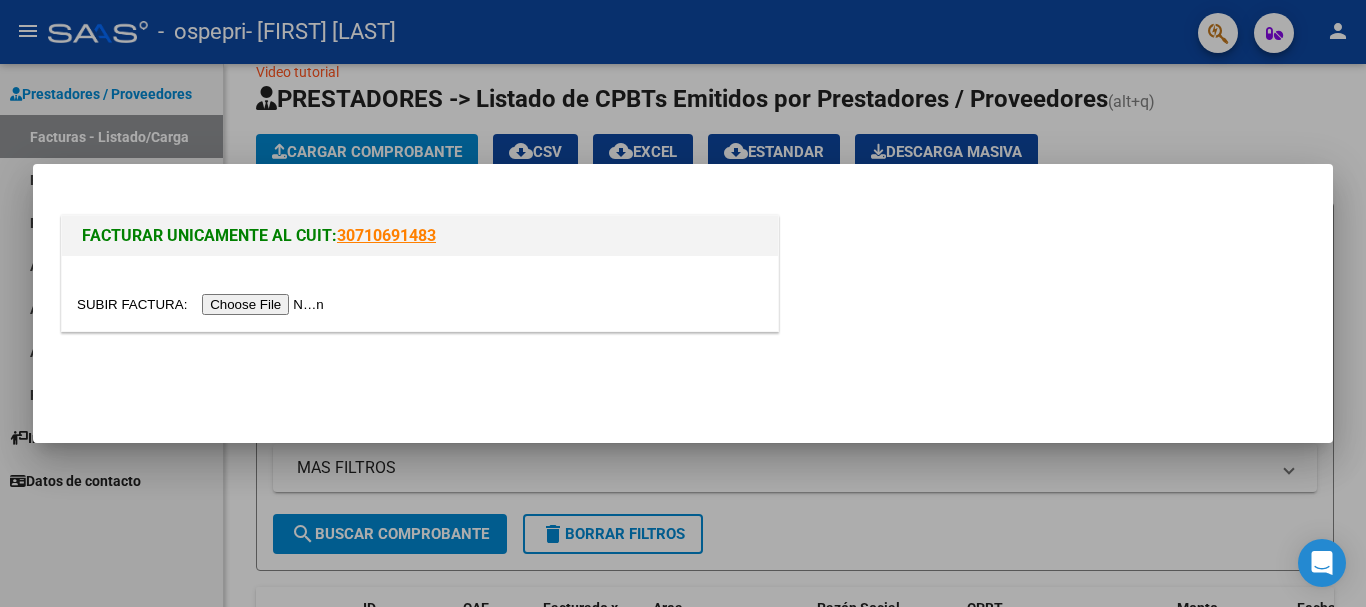 click at bounding box center (203, 304) 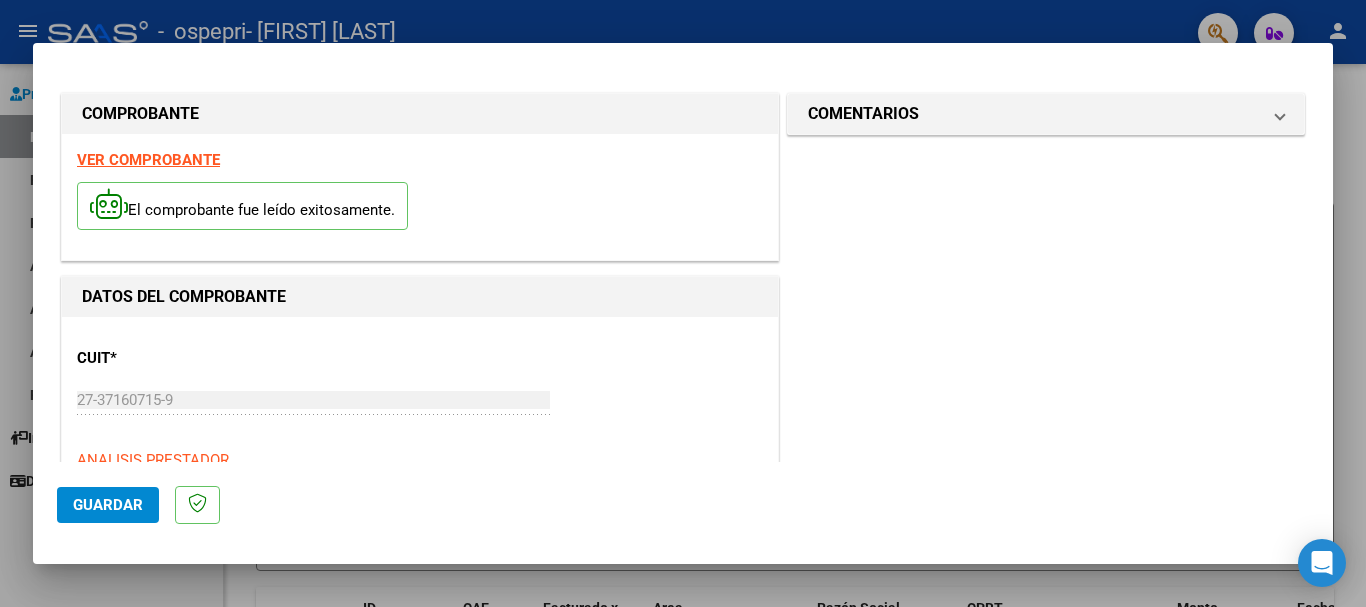 scroll, scrollTop: 196, scrollLeft: 0, axis: vertical 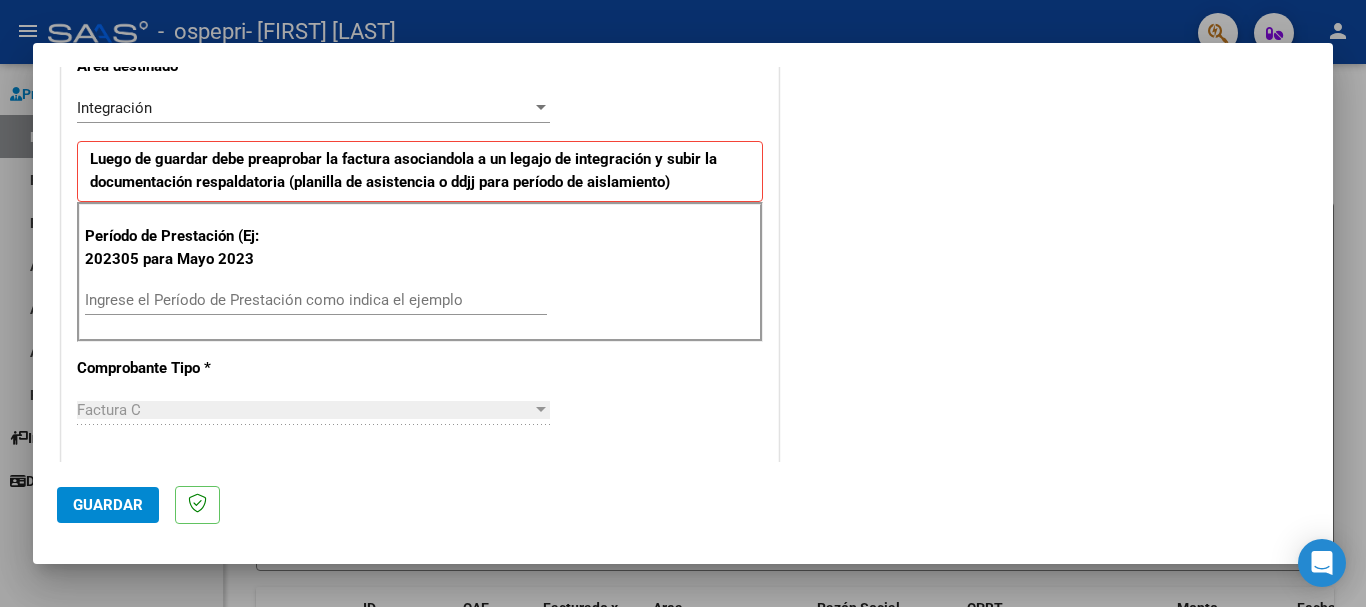 click on "Ingrese el Período de Prestación como indica el ejemplo" at bounding box center [316, 300] 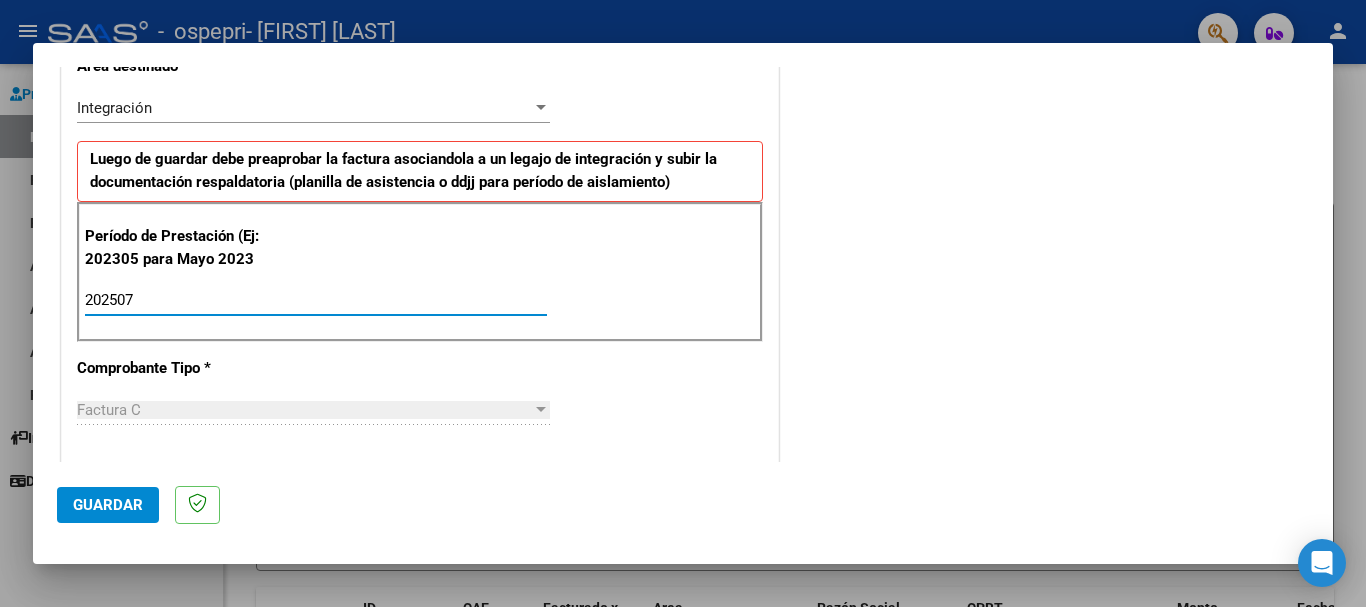 type on "202507" 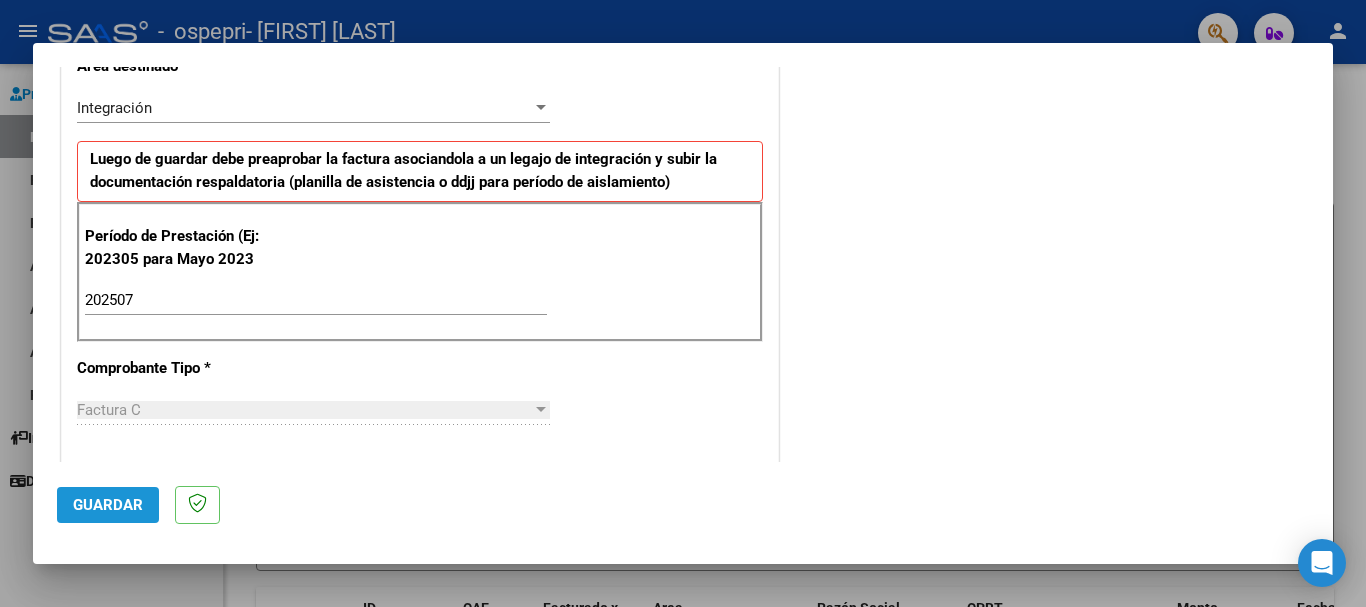 click on "Guardar" 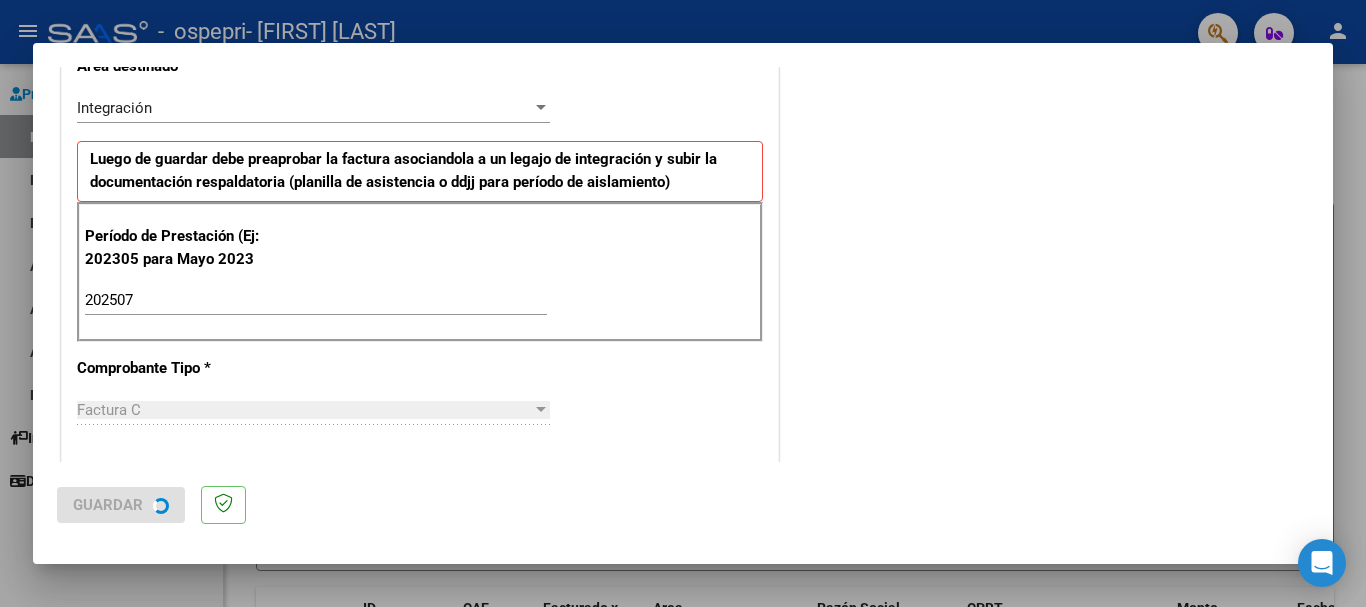 scroll, scrollTop: 0, scrollLeft: 0, axis: both 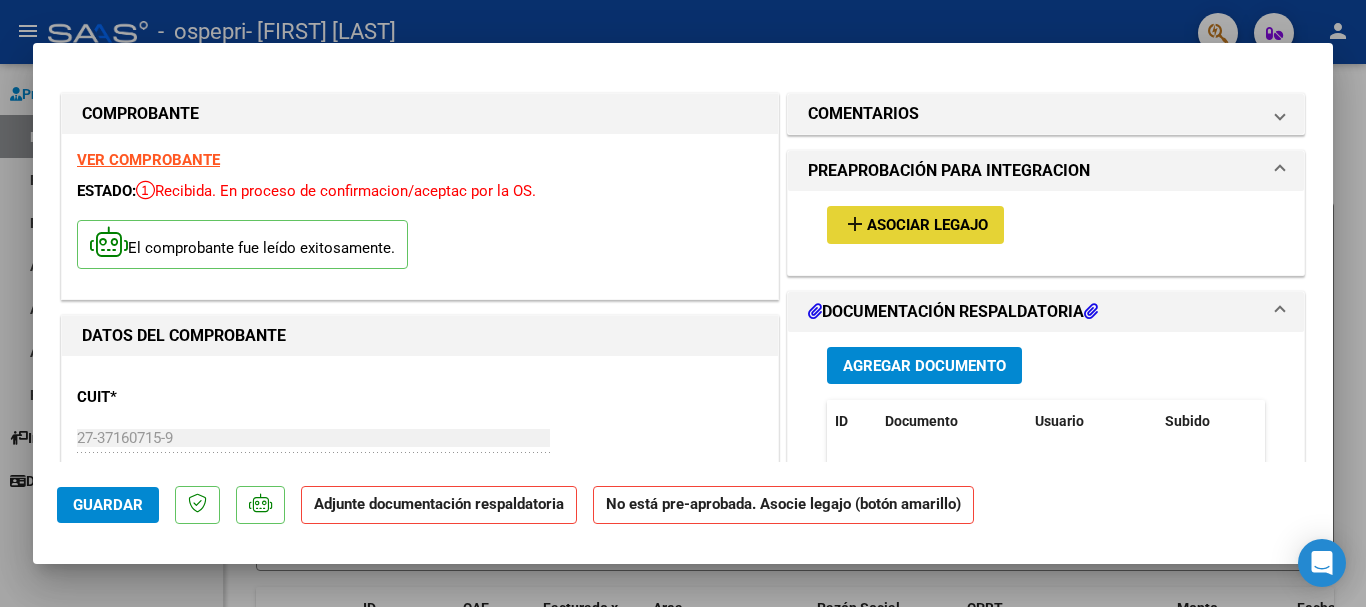click on "Asociar Legajo" at bounding box center [927, 226] 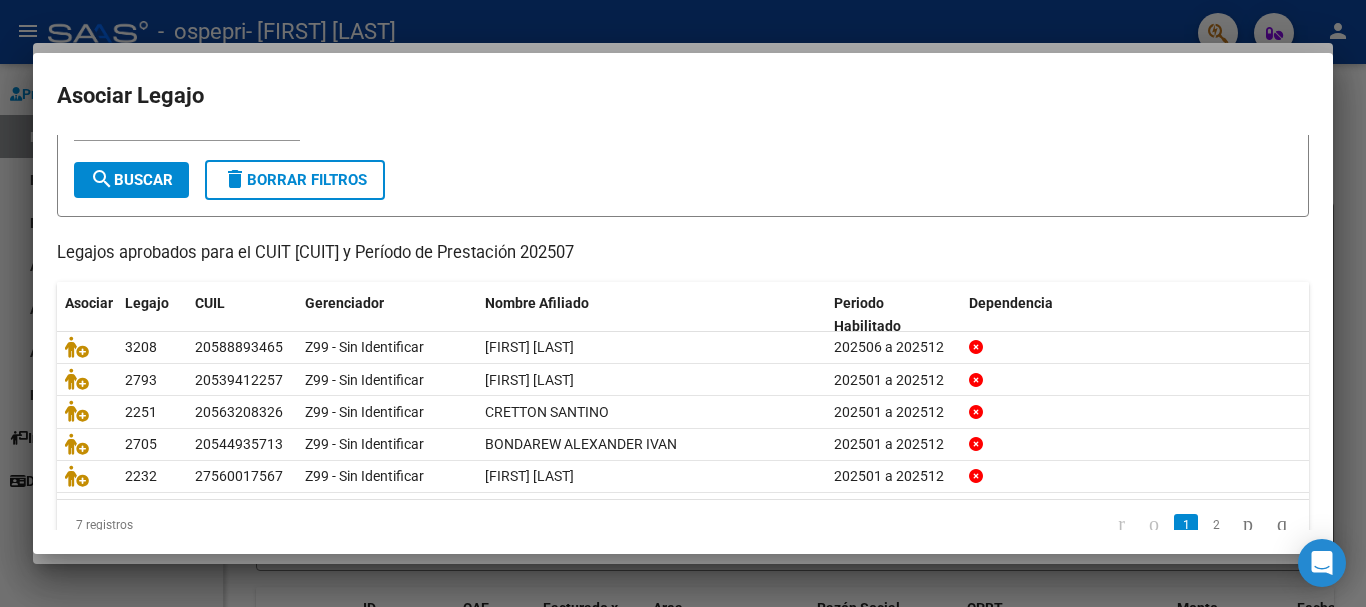 scroll, scrollTop: 93, scrollLeft: 0, axis: vertical 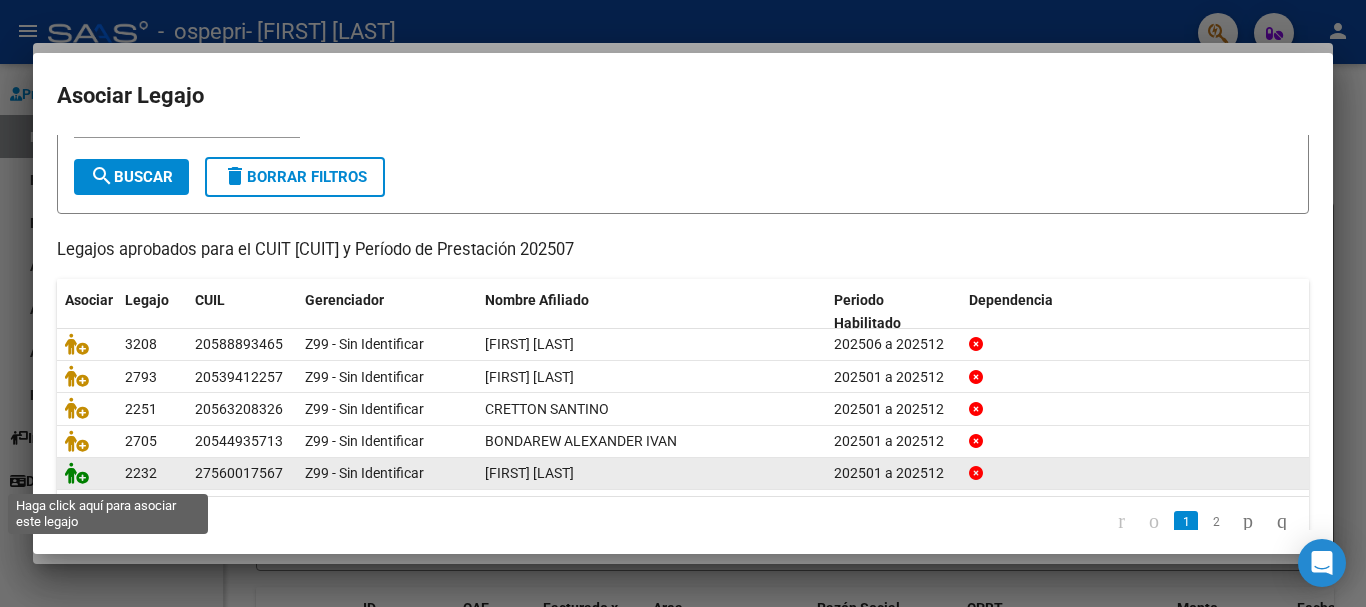 click 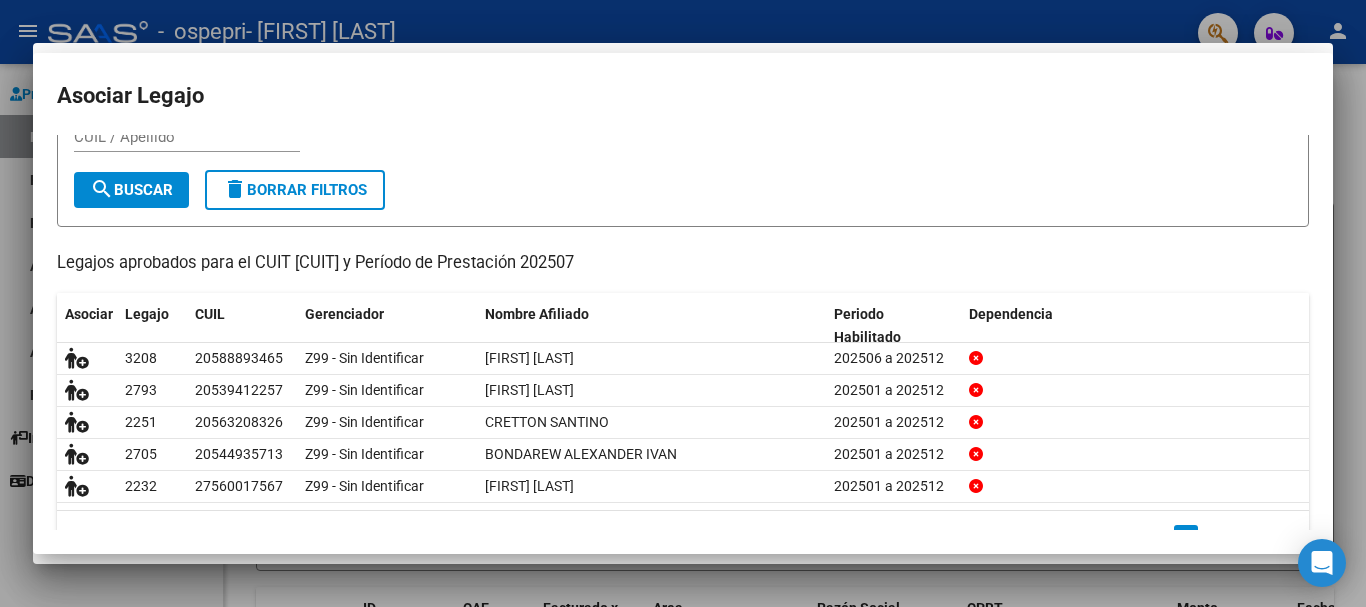 scroll, scrollTop: 107, scrollLeft: 0, axis: vertical 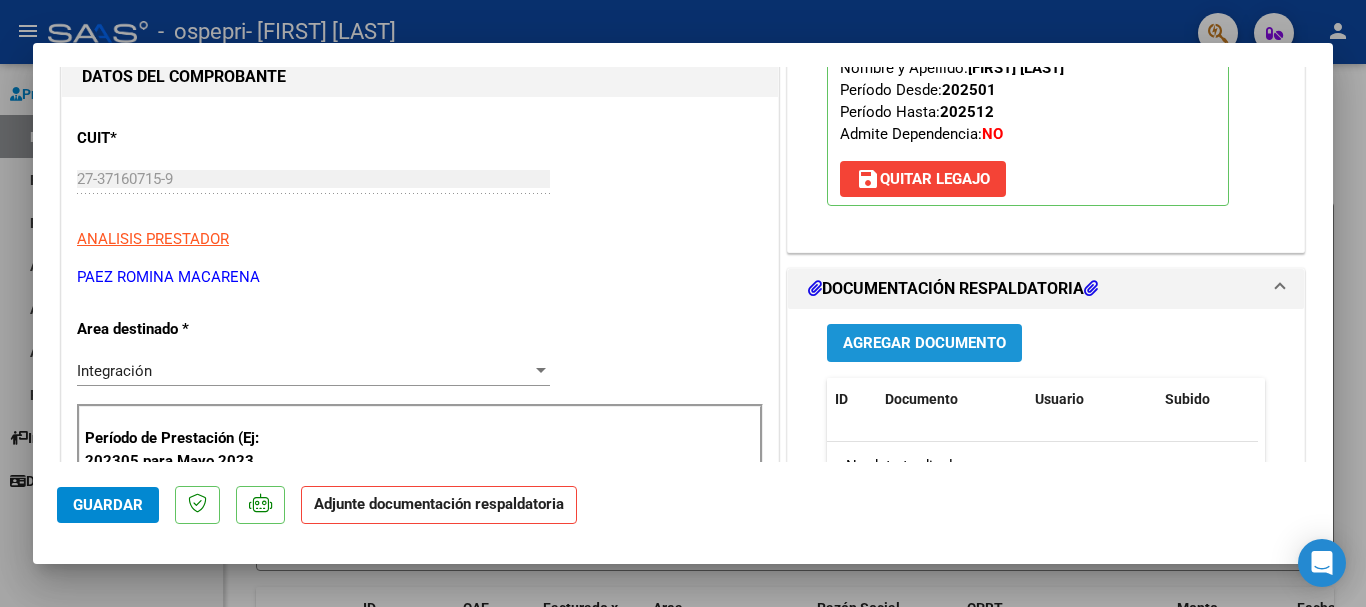 click on "Agregar Documento" at bounding box center [924, 344] 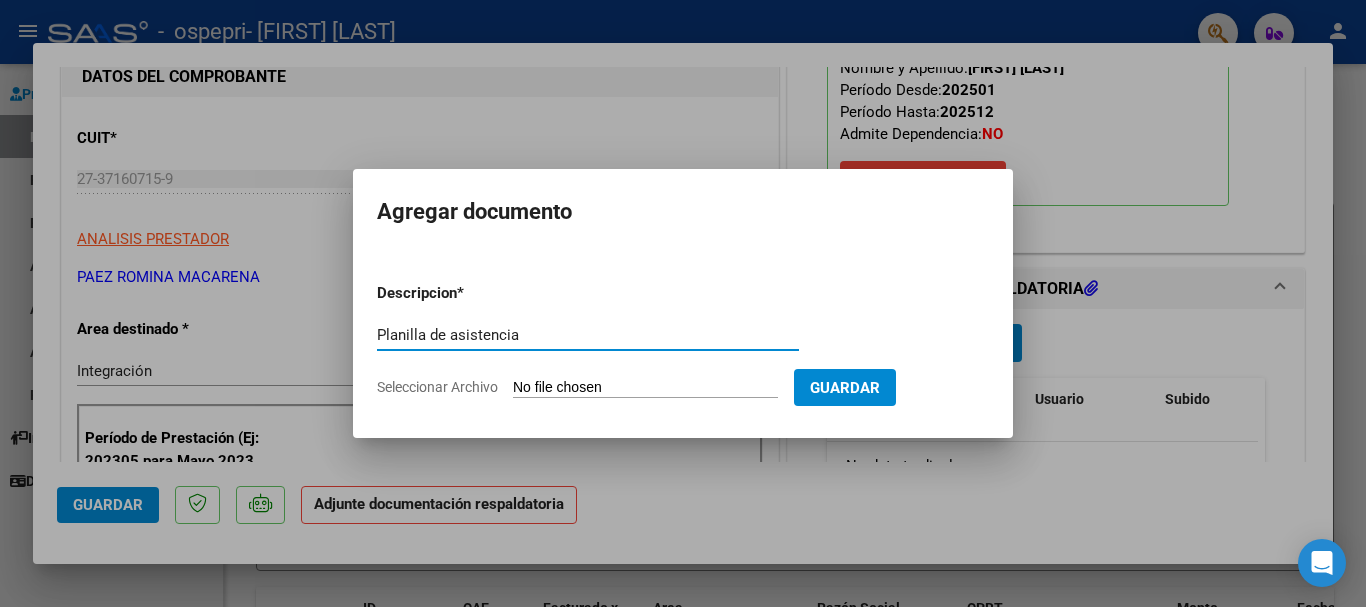 type on "Planilla de asistencia" 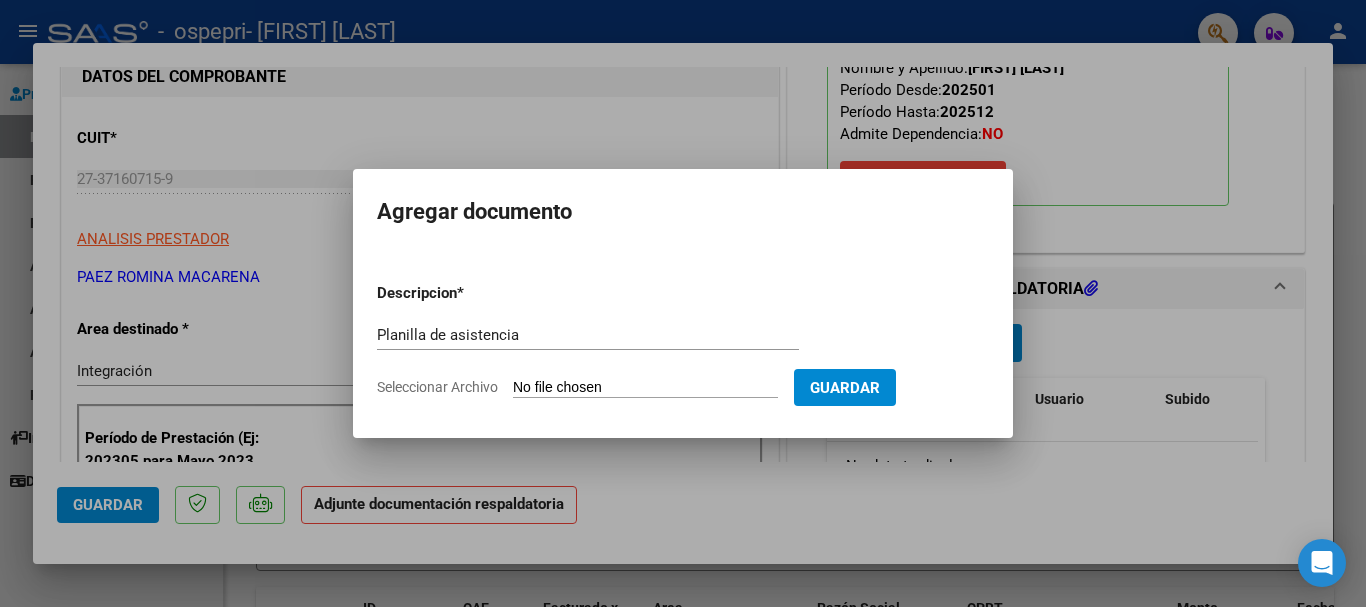 type on "C:\fakepath\[NAME] asistencia [MONTH] psm .pdf" 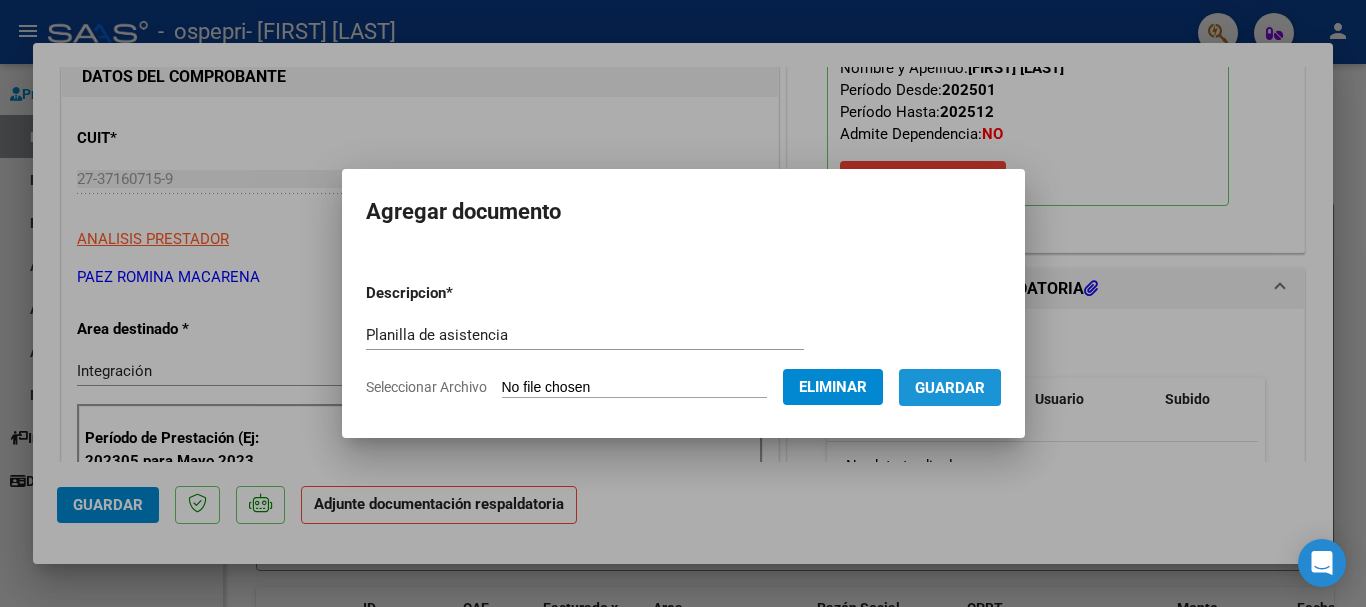 click on "Guardar" at bounding box center [950, 388] 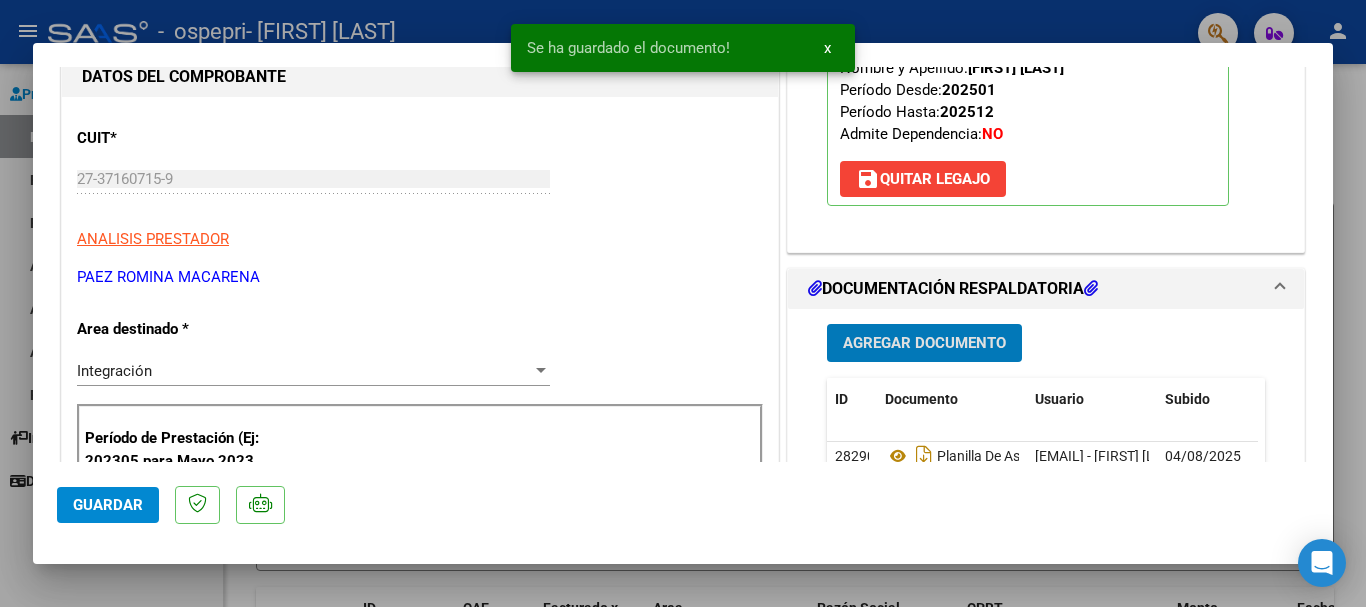 click on "Agregar Documento" at bounding box center (924, 344) 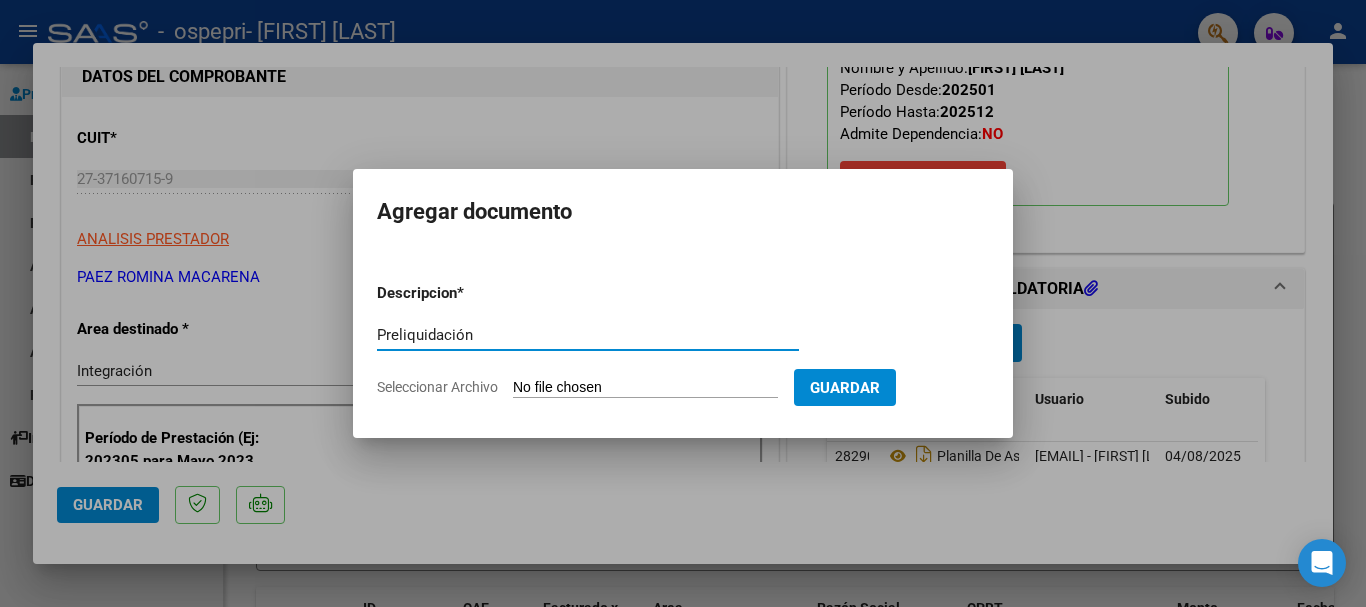 type on "Preliquidación" 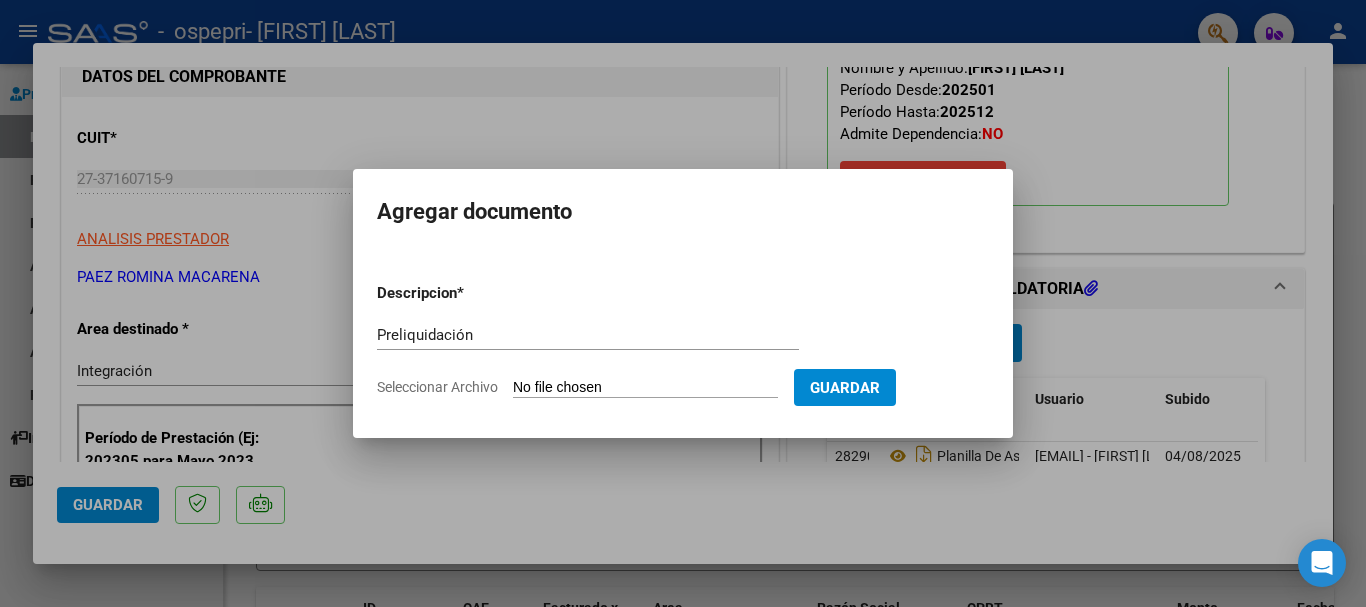 type on "C:\fakepath\apfmimpresionpreliq.pdf" 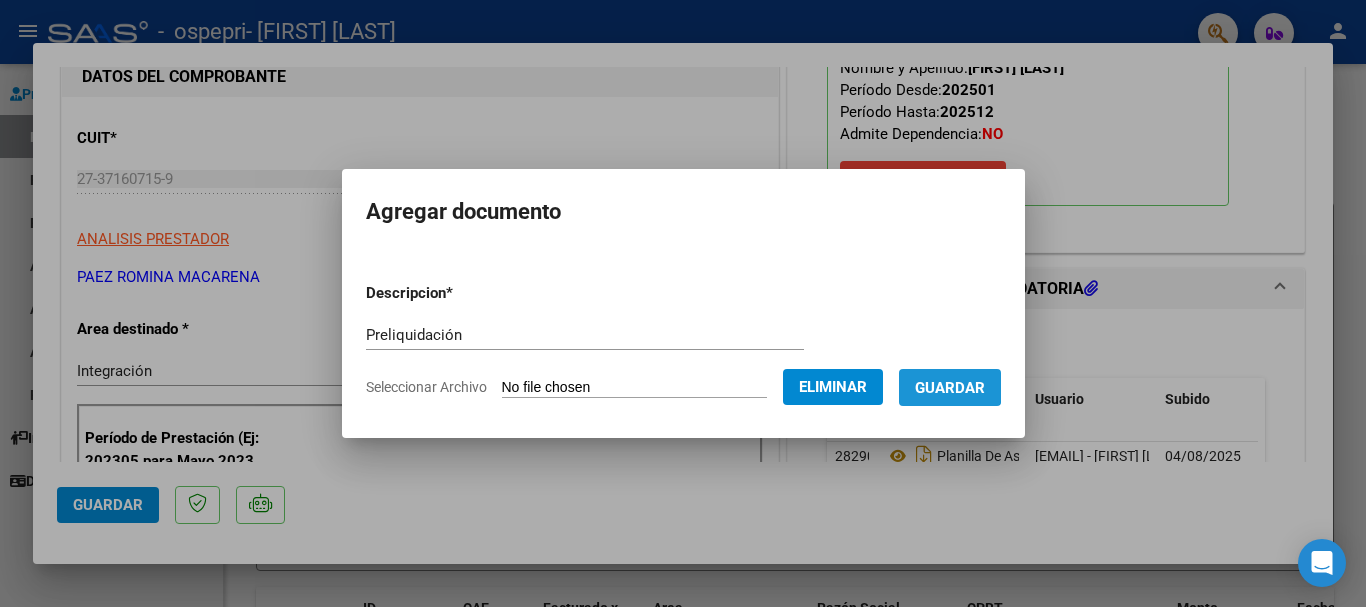 click on "Guardar" at bounding box center [950, 388] 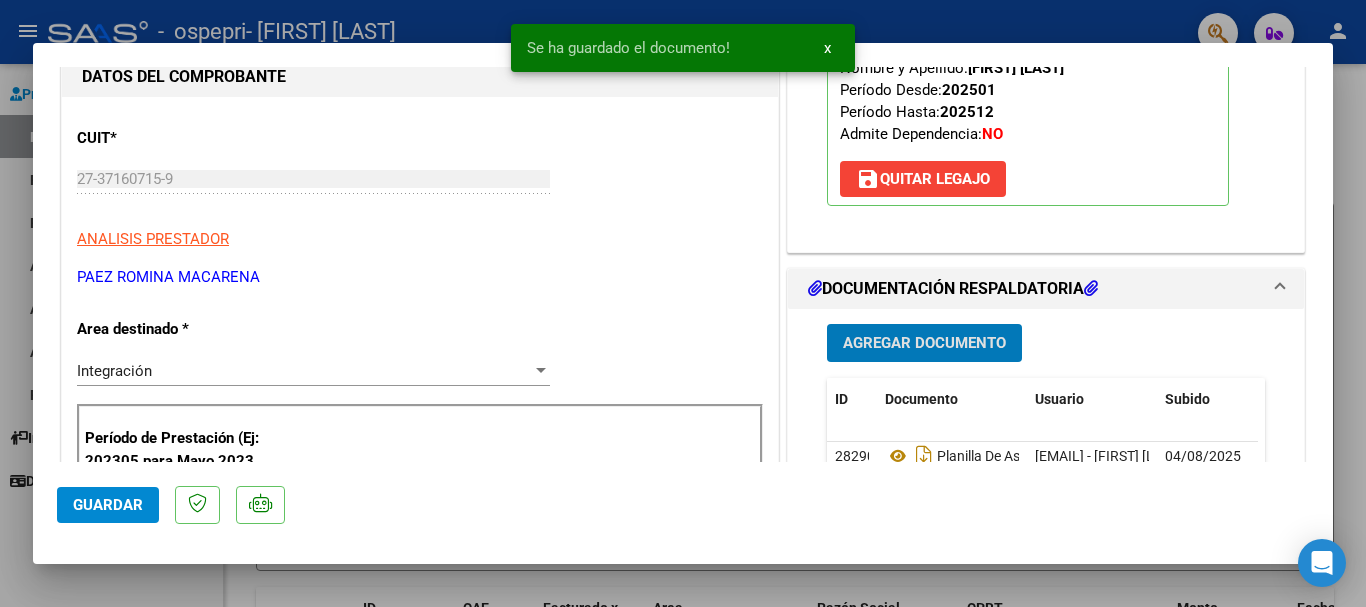 click on "Guardar" 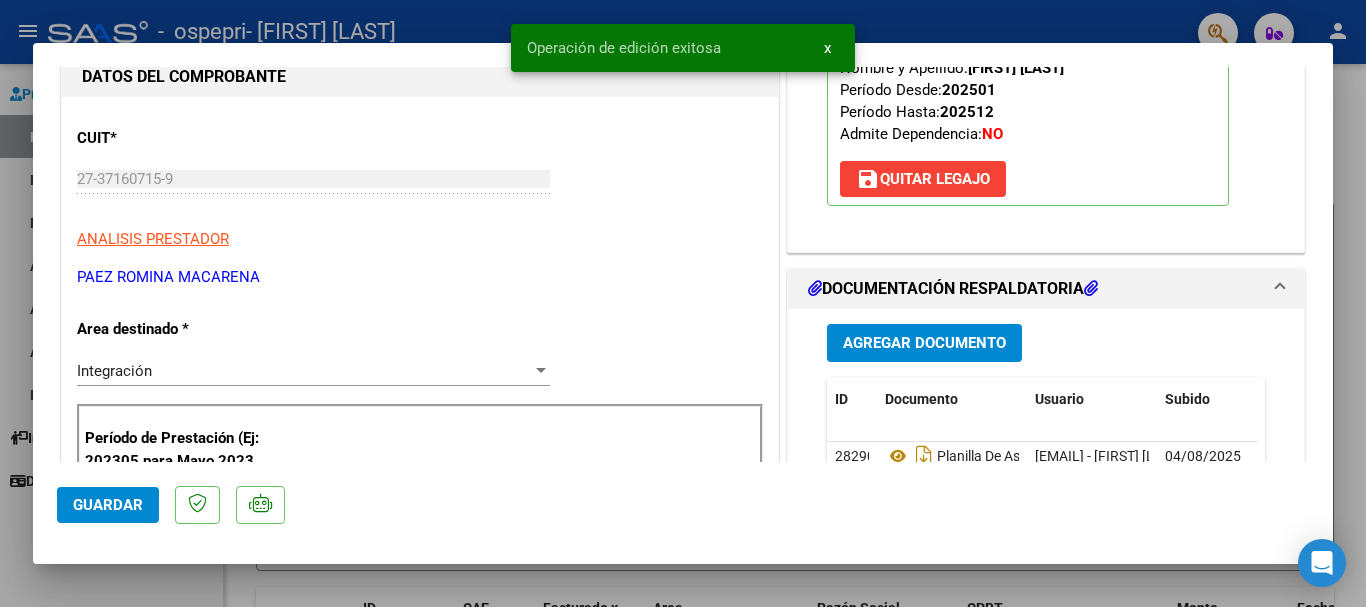 click at bounding box center (683, 303) 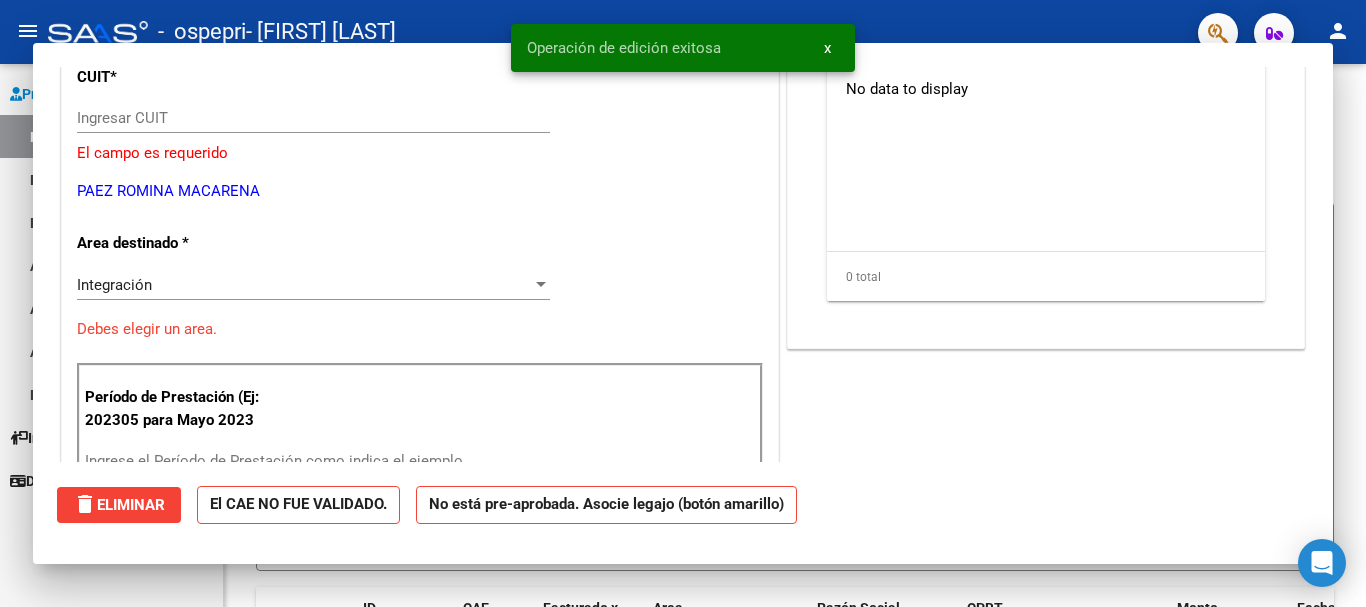 scroll, scrollTop: 0, scrollLeft: 0, axis: both 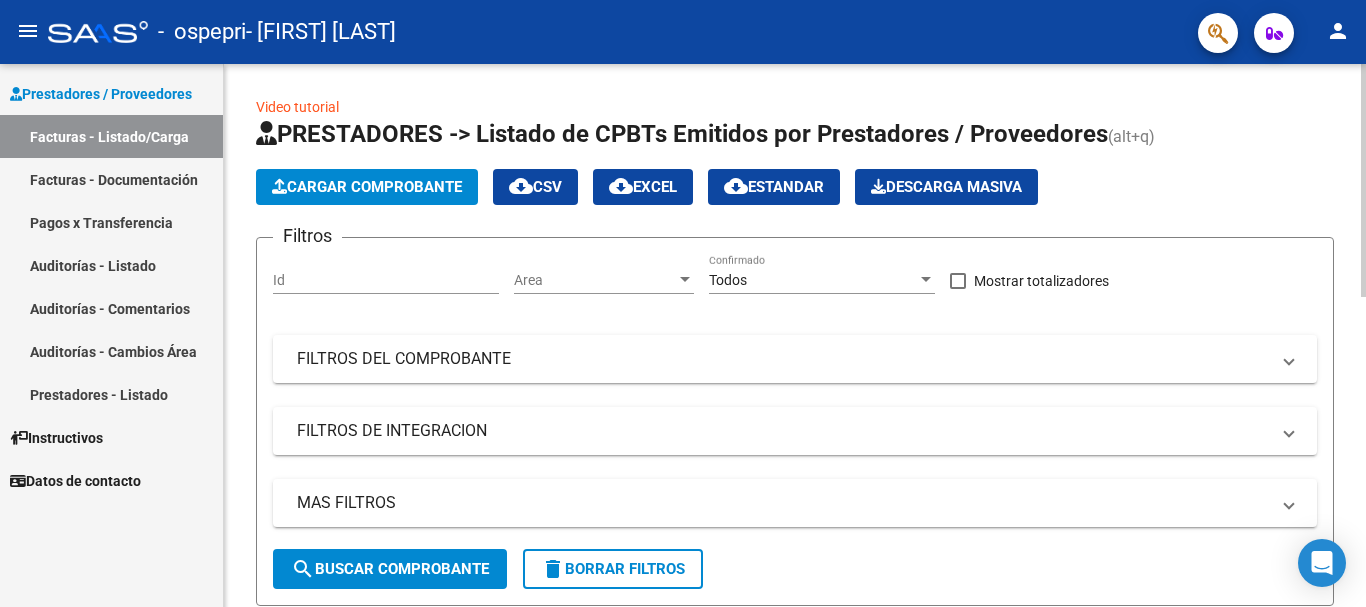 click 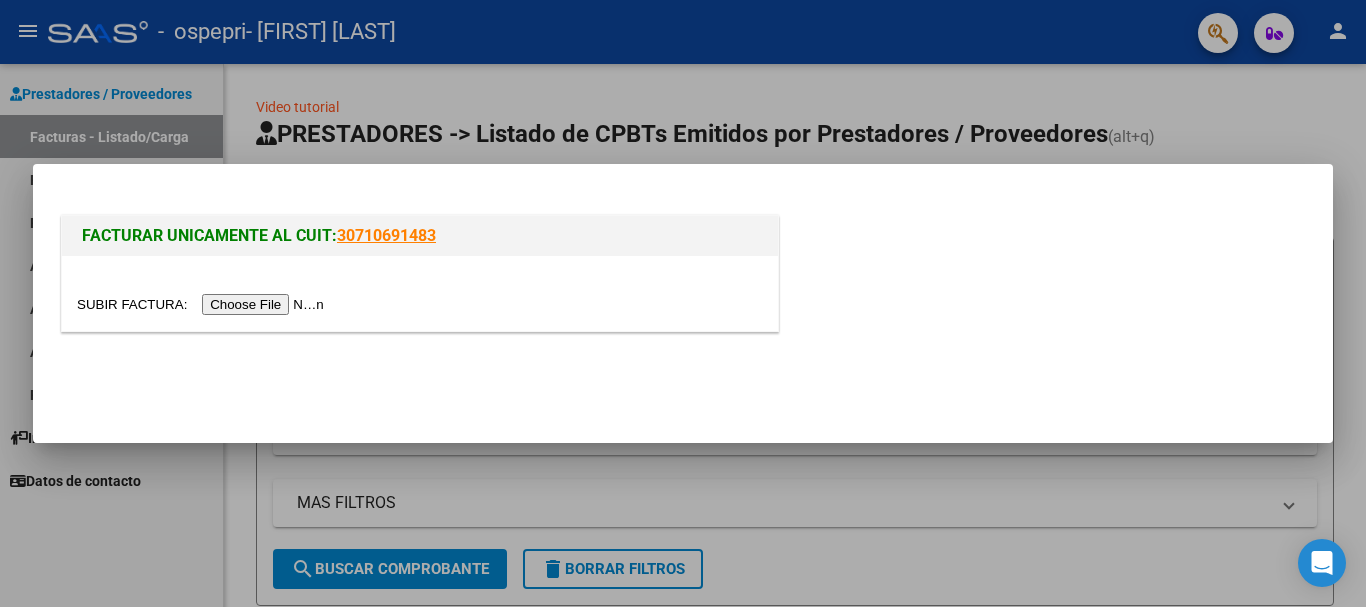 click at bounding box center [203, 304] 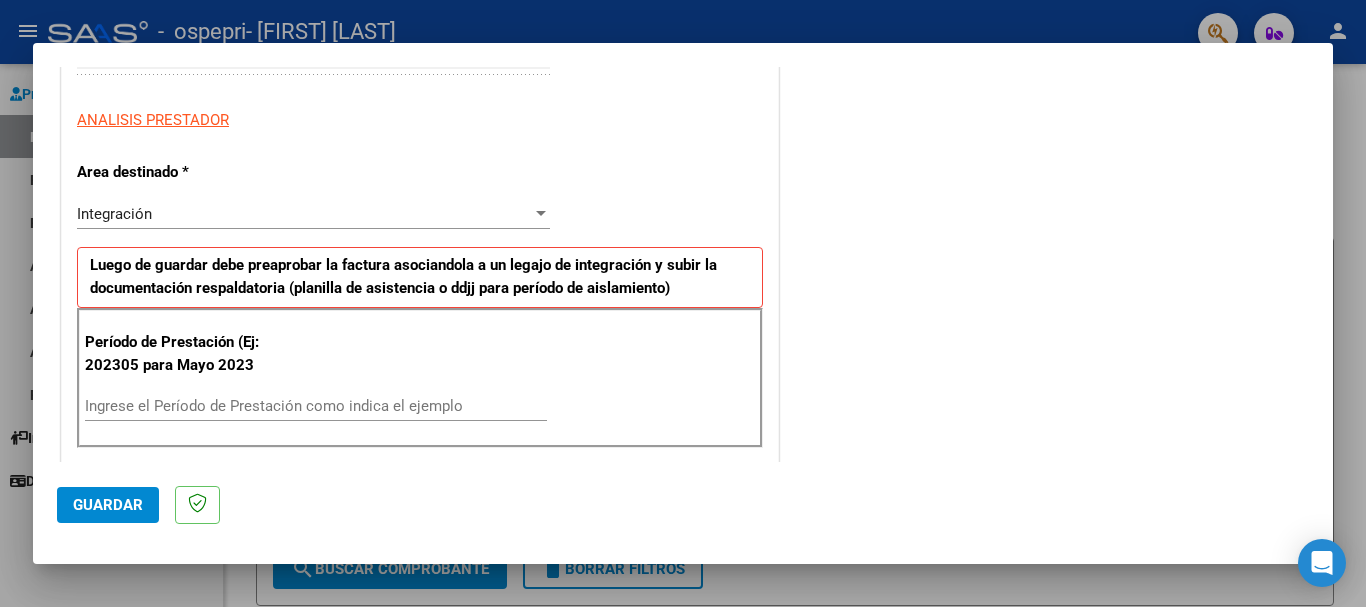 scroll, scrollTop: 388, scrollLeft: 0, axis: vertical 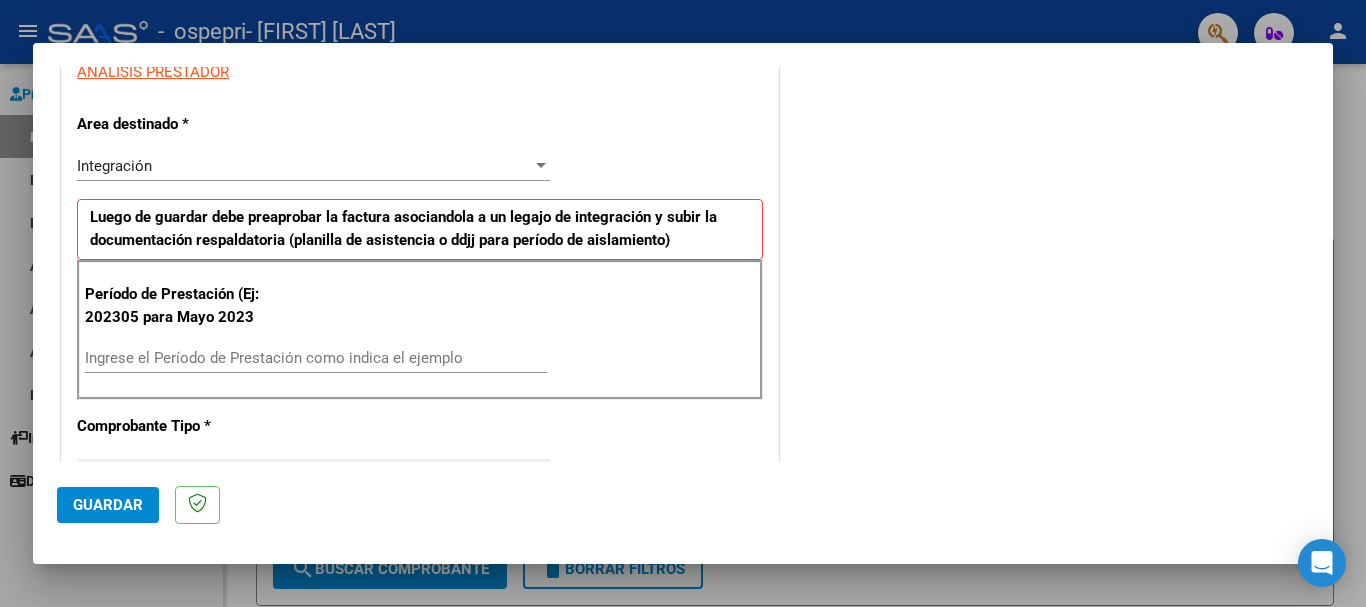 click on "Ingrese el Período de Prestación como indica el ejemplo" at bounding box center [316, 358] 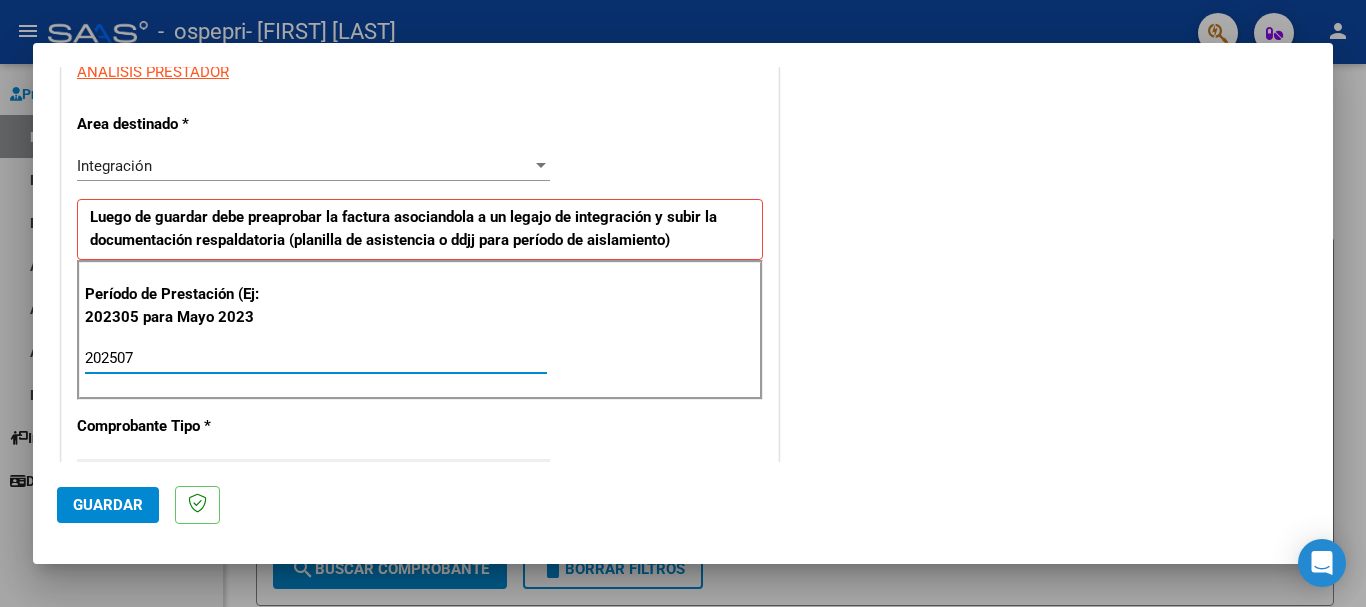 type on "202507" 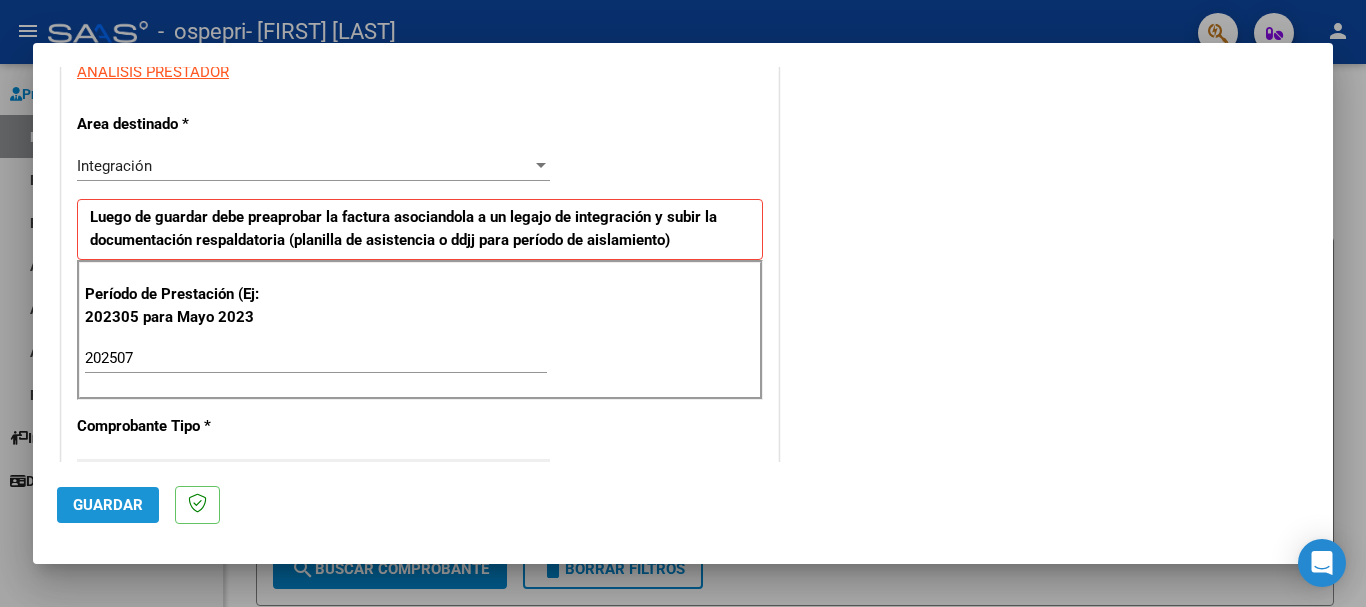 click on "Guardar" 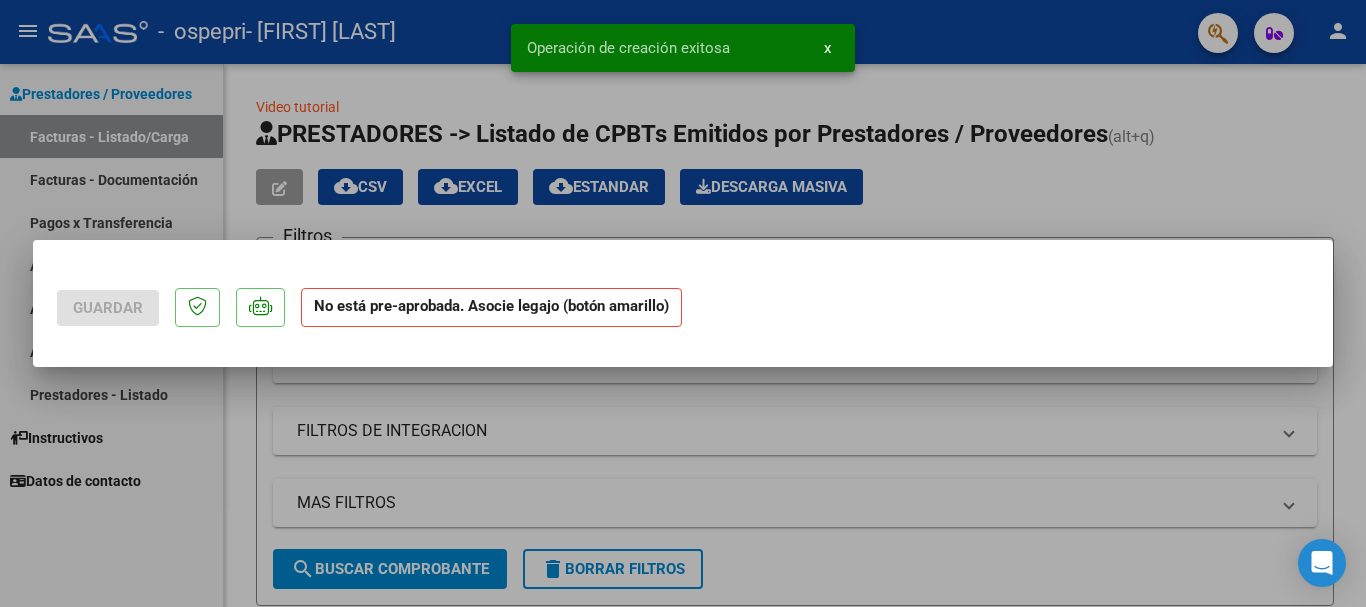 scroll, scrollTop: 0, scrollLeft: 0, axis: both 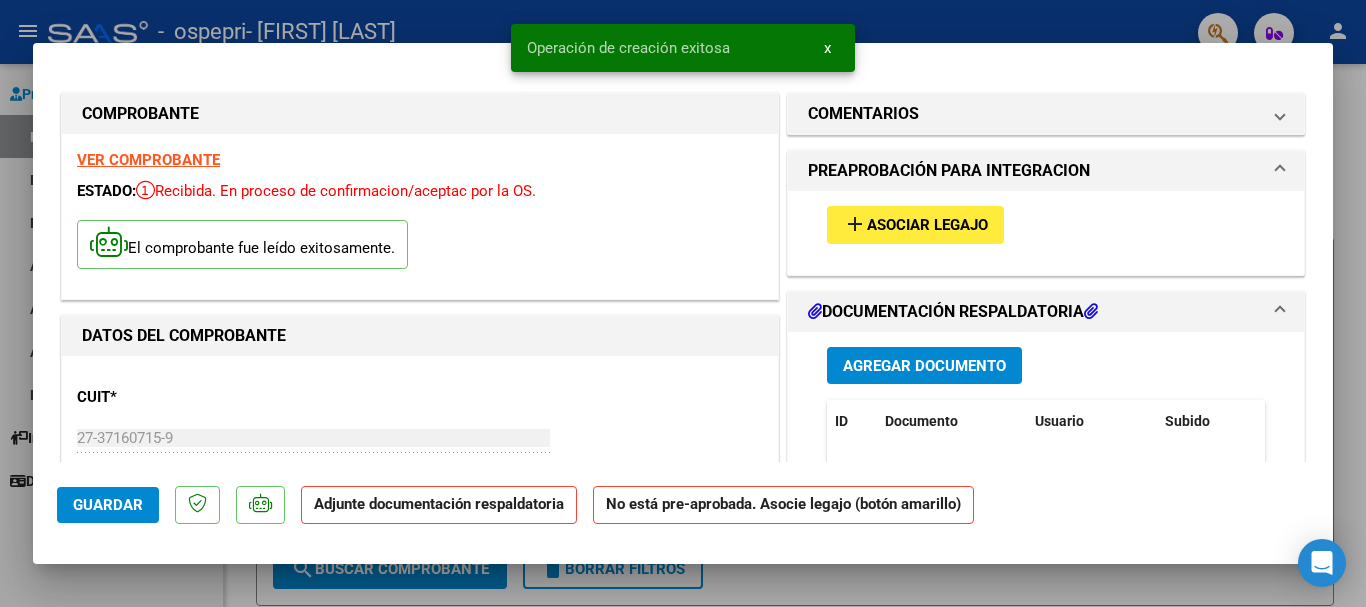 click on "Asociar Legajo" at bounding box center (927, 226) 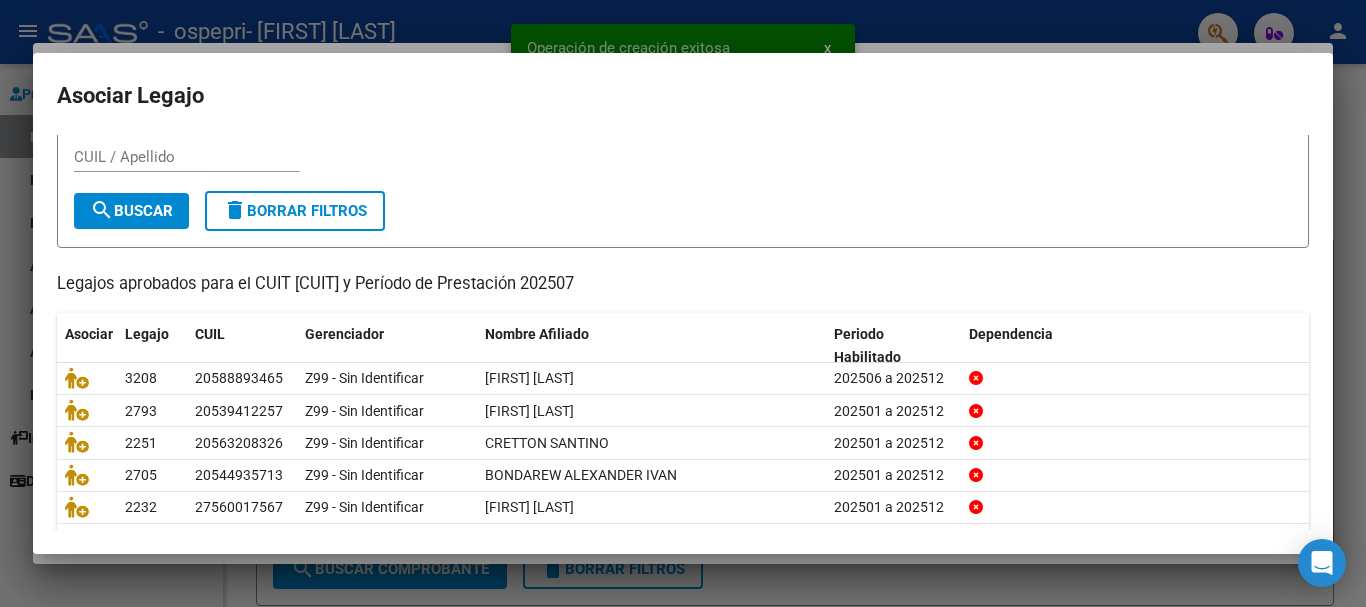 scroll, scrollTop: 72, scrollLeft: 0, axis: vertical 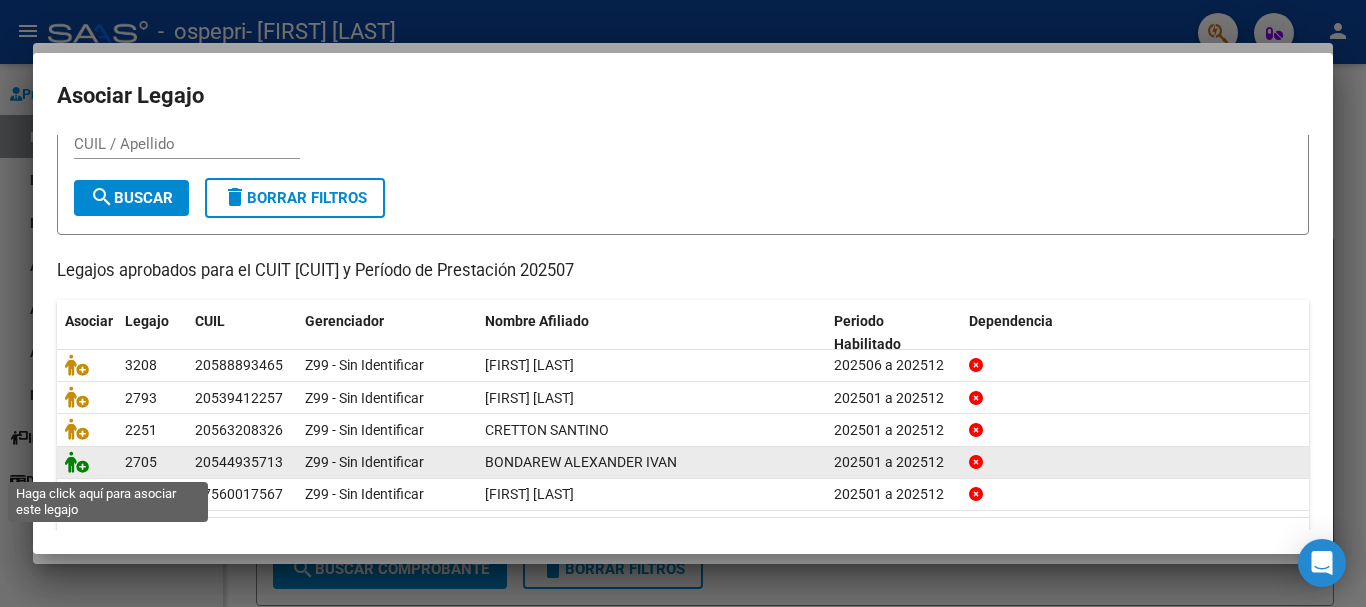 click 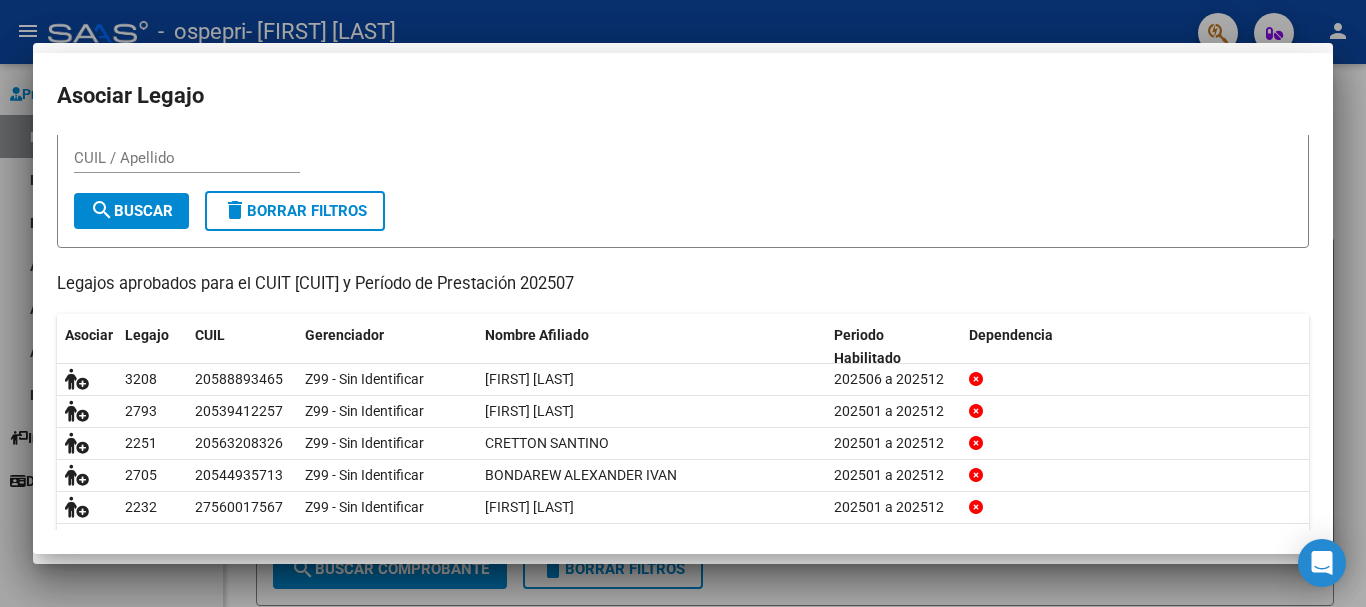 scroll, scrollTop: 0, scrollLeft: 0, axis: both 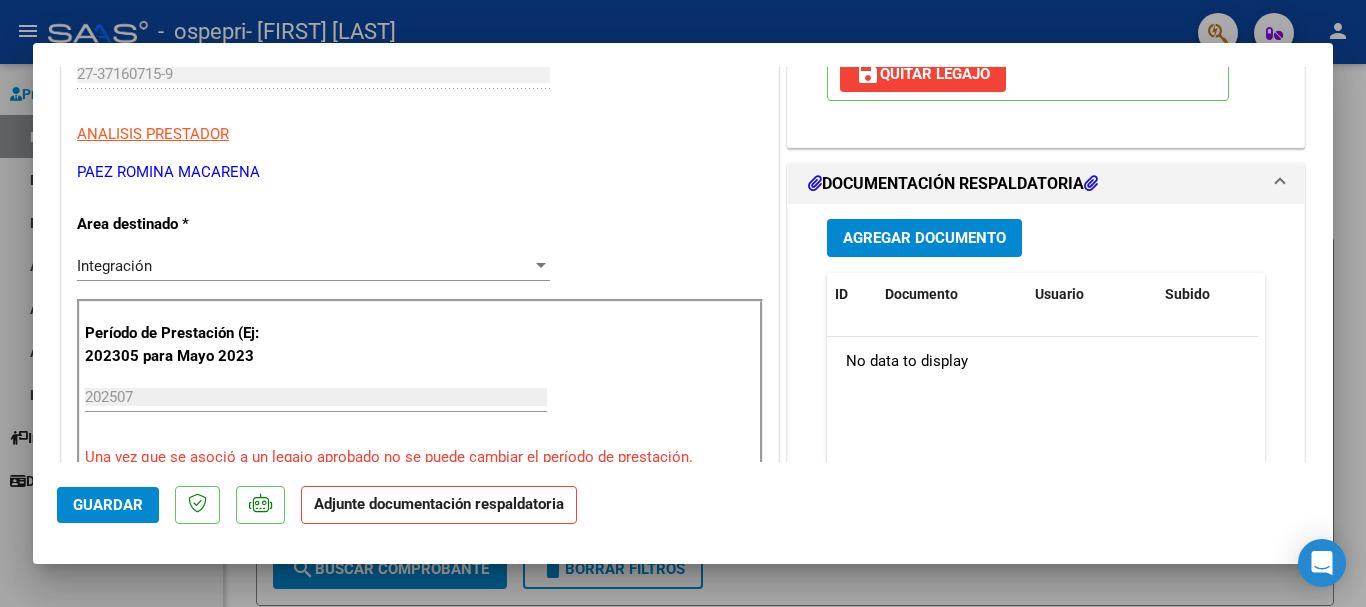 click on "Agregar Documento" at bounding box center (924, 239) 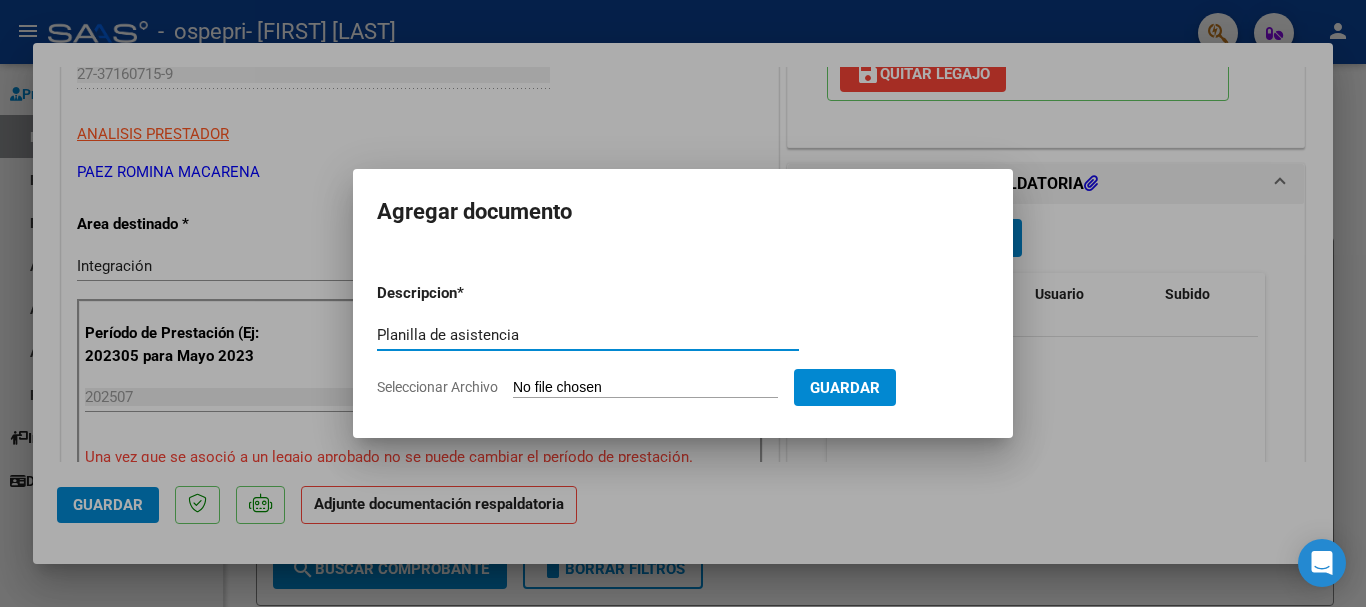 type on "Planilla de asistencia" 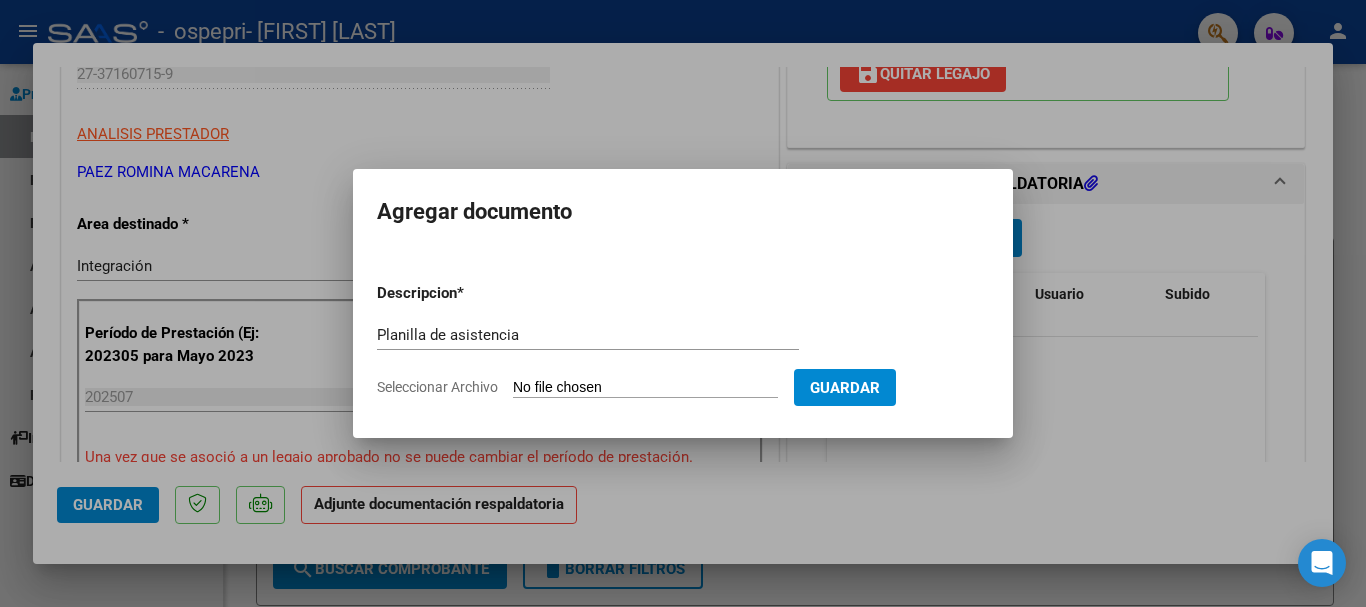 type on "C:\fakepath\[NAME] [LAST] psm.pdf" 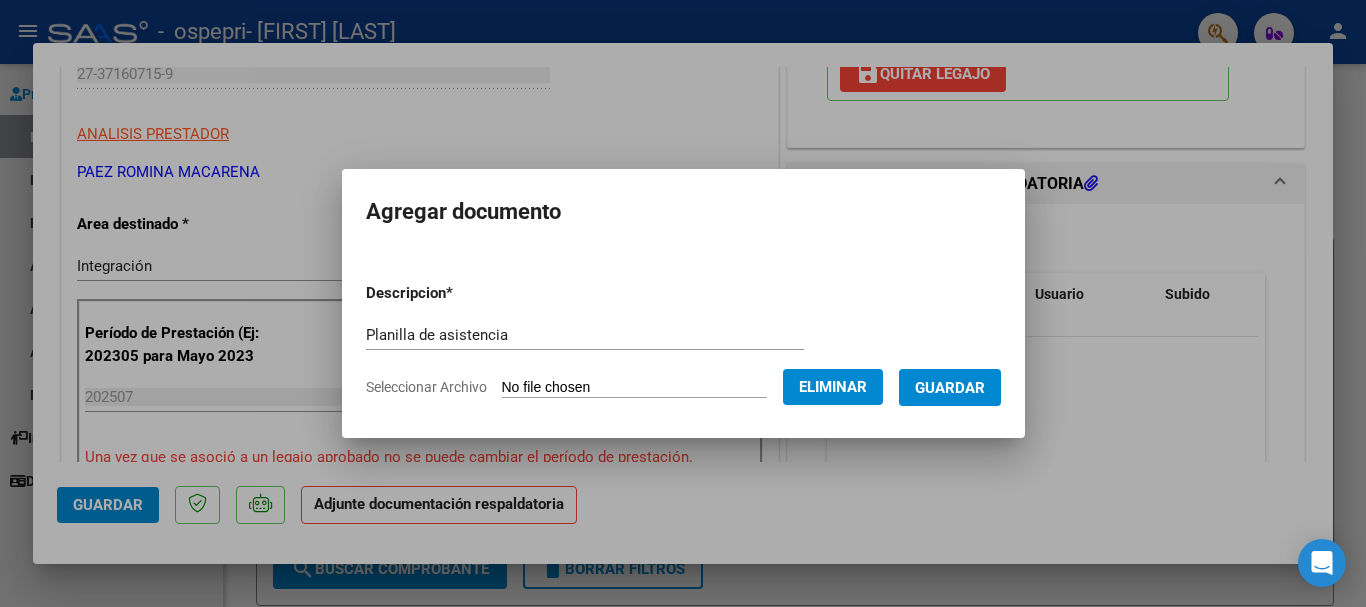click on "Guardar" at bounding box center (950, 388) 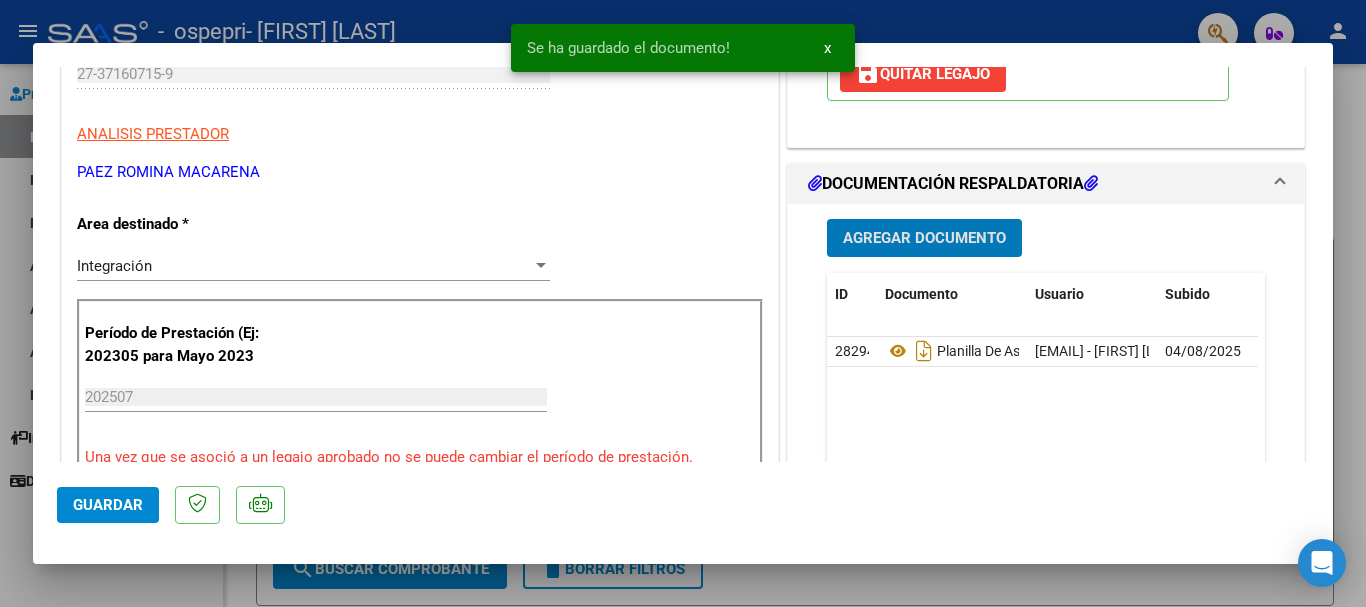 click on "Agregar Documento" at bounding box center [924, 239] 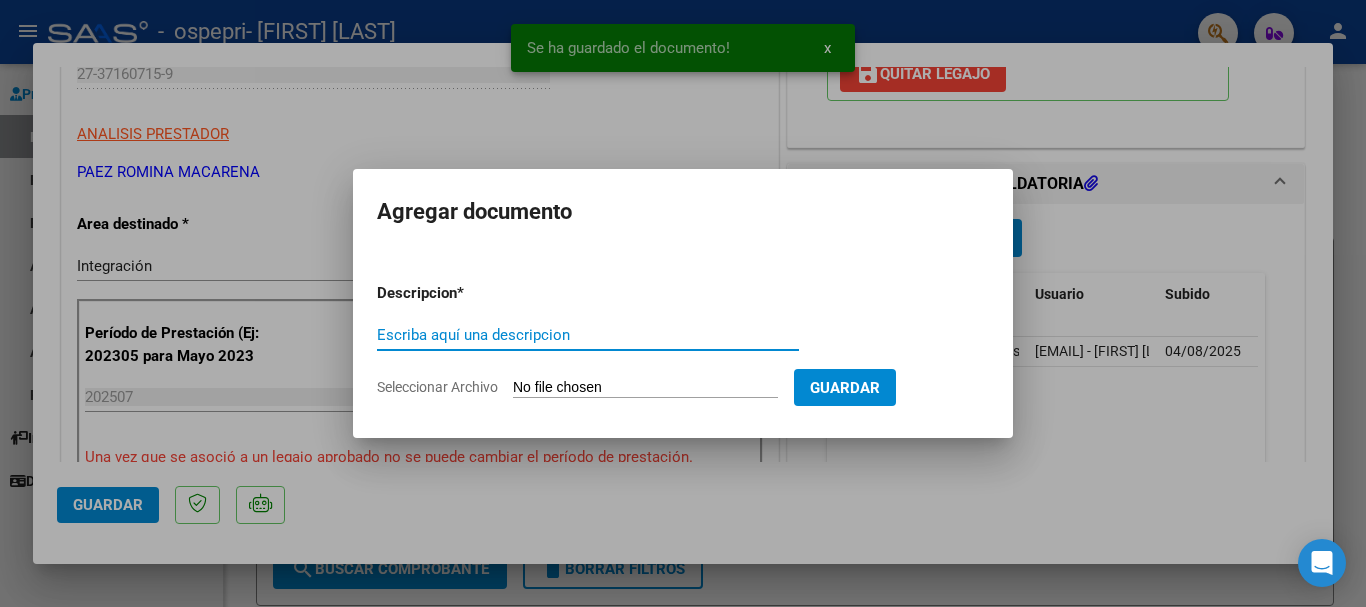 click on "Escriba aquí una descripcion" at bounding box center (588, 335) 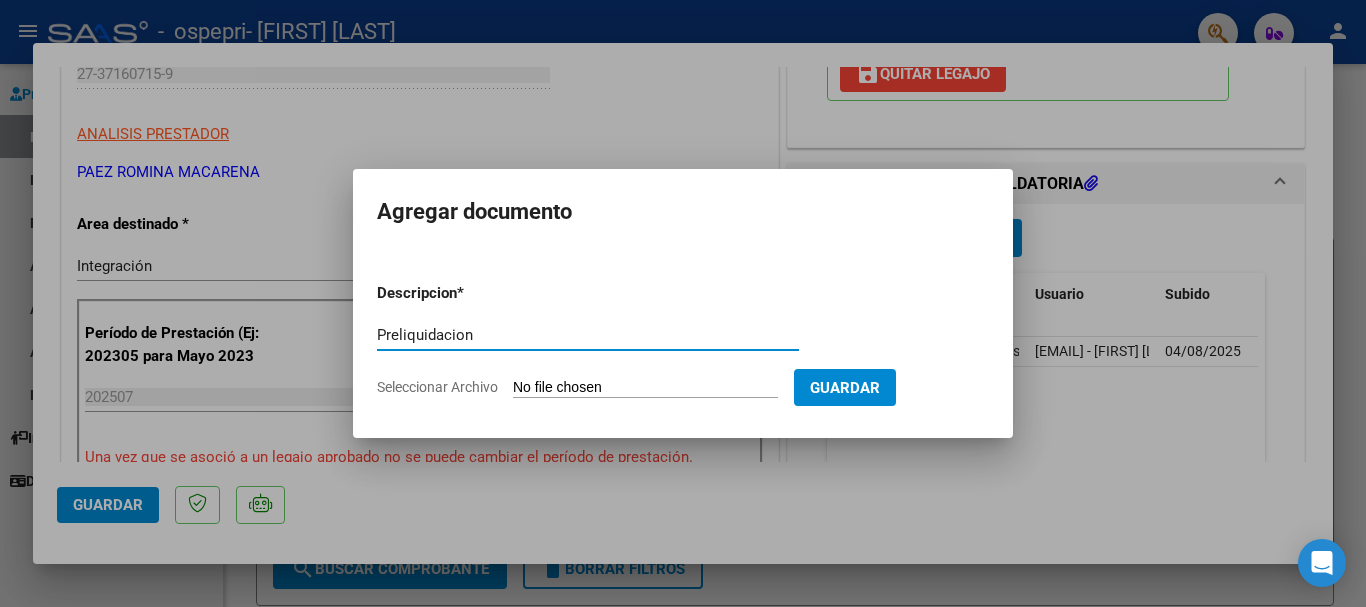 type on "Preliquidacion" 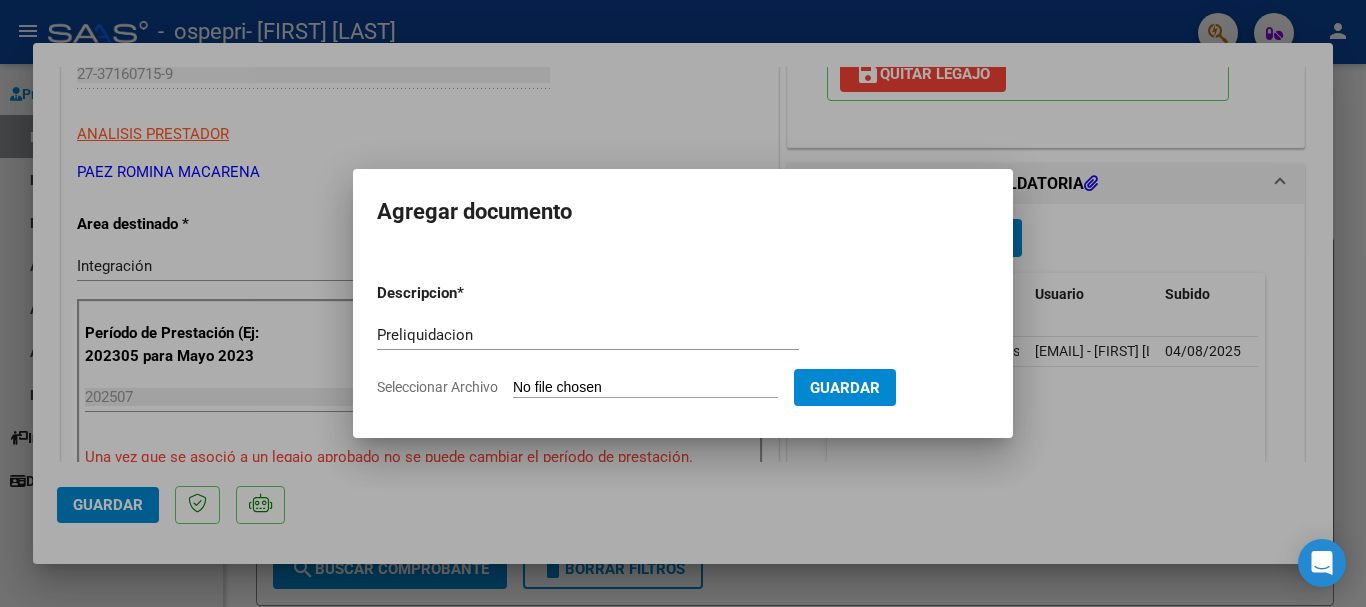 type on "C:\fakepath\apfmimpresionpreliq.pdf" 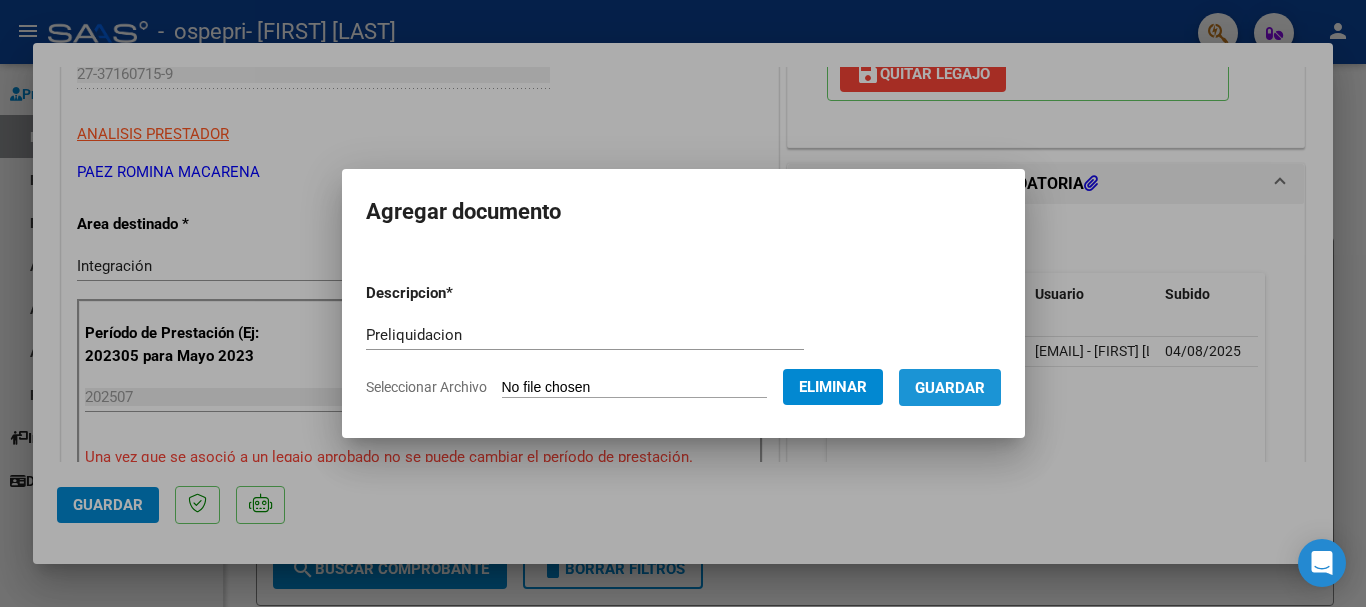click on "Guardar" at bounding box center (950, 388) 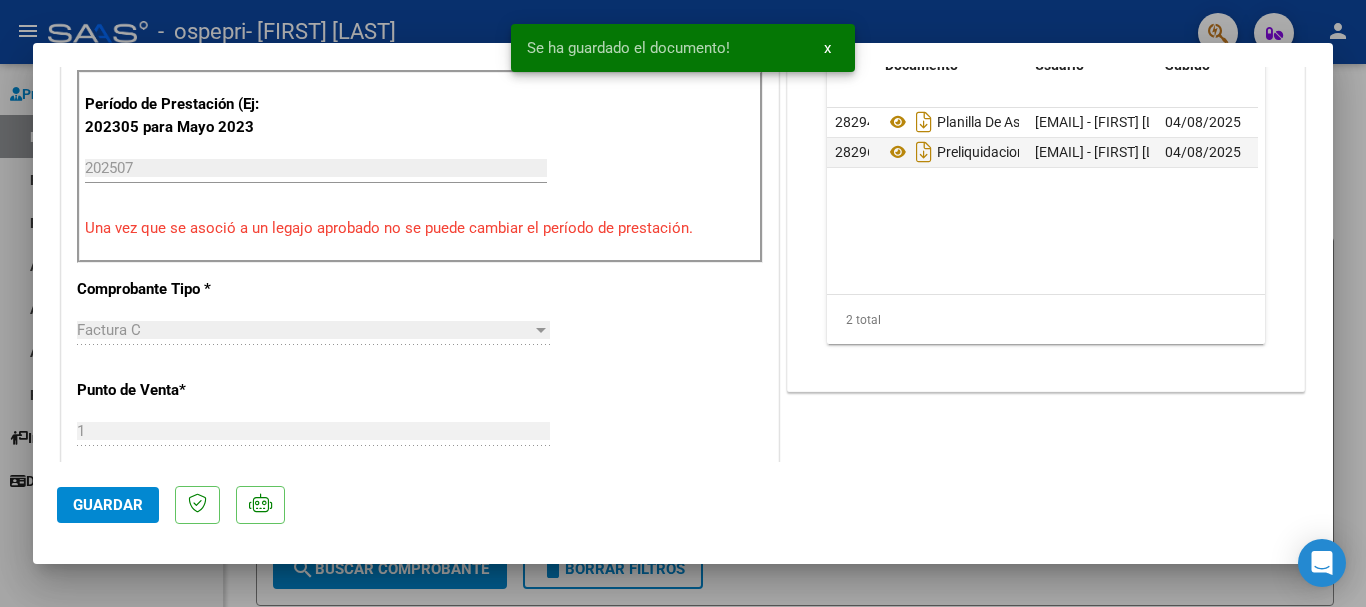scroll, scrollTop: 722, scrollLeft: 0, axis: vertical 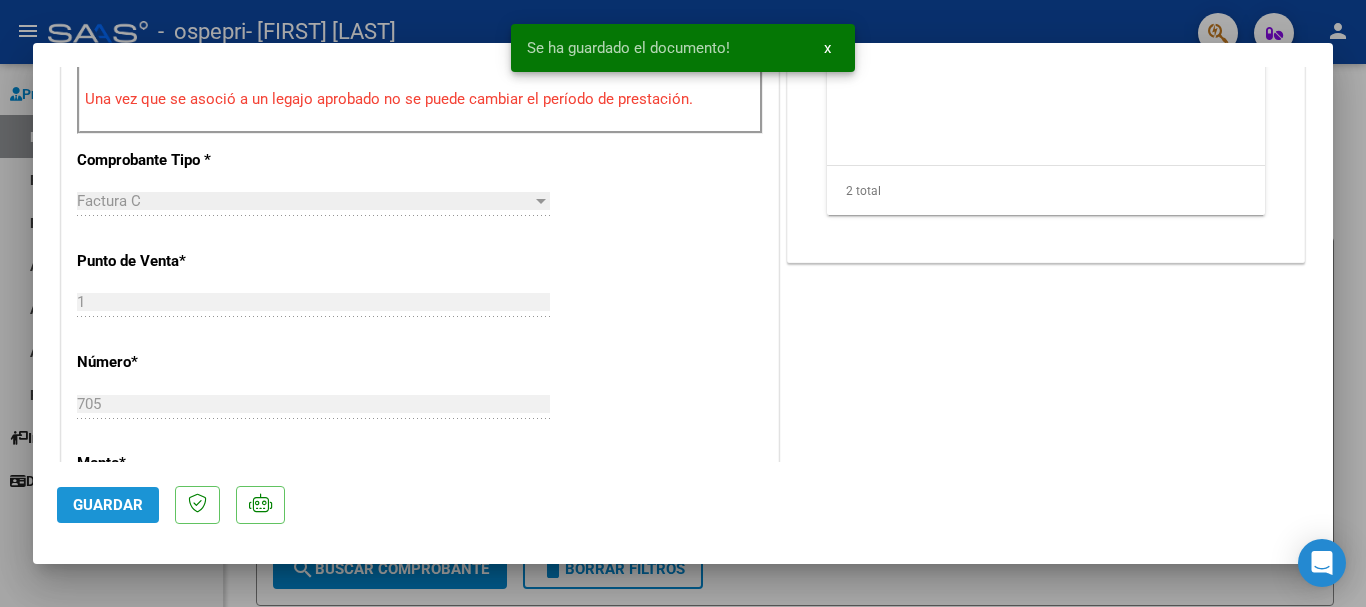 click on "Guardar" 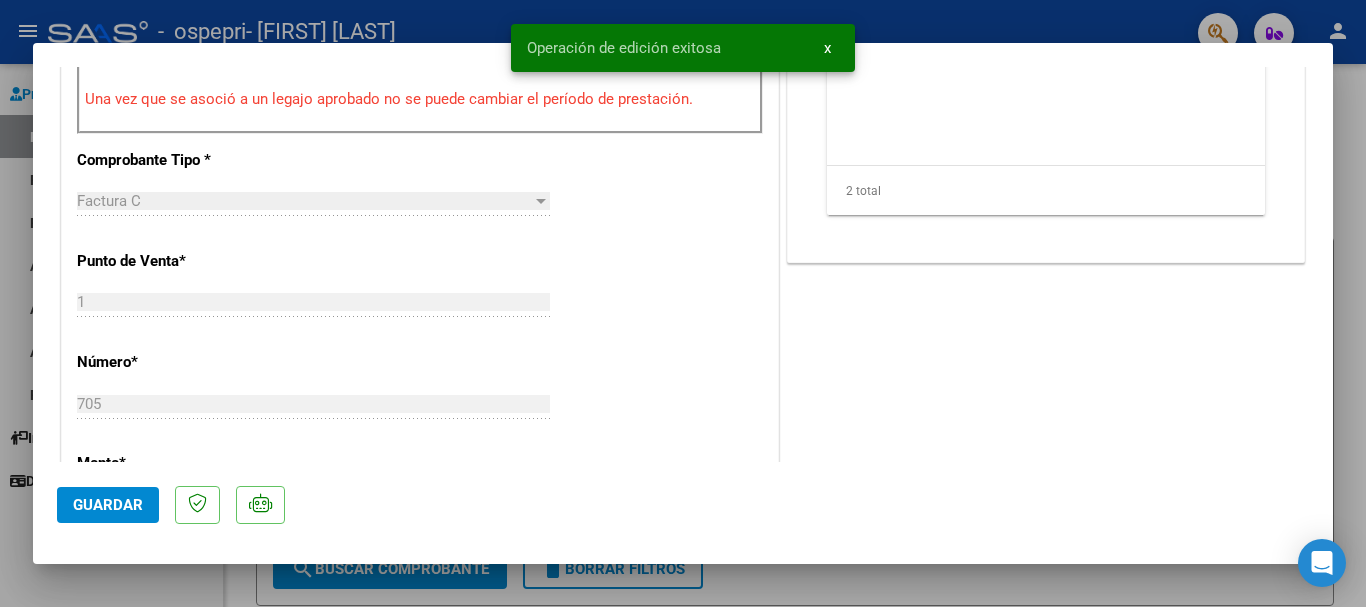 click at bounding box center [683, 303] 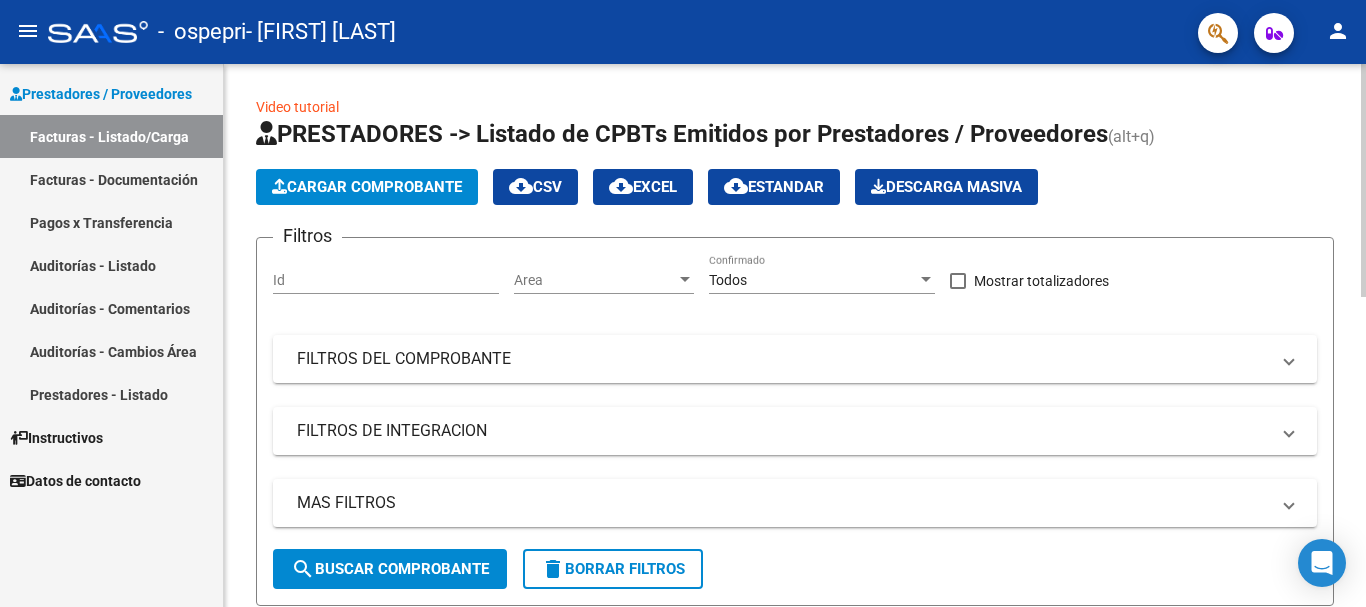 click on "Cargar Comprobante" 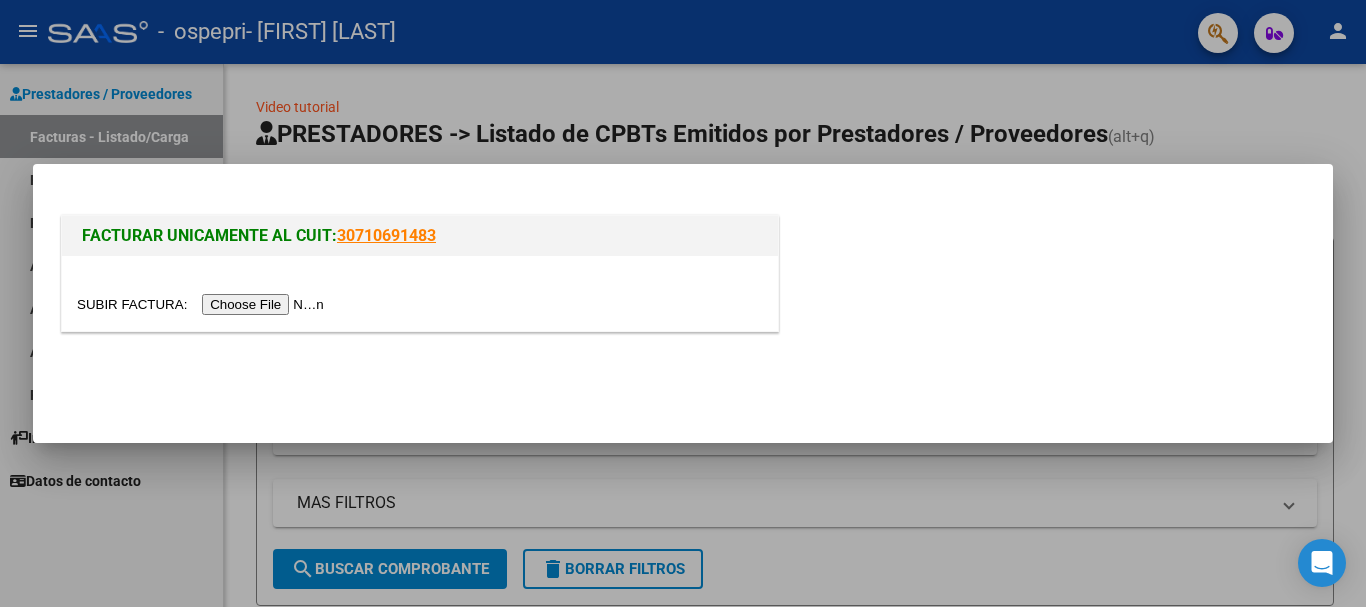 click at bounding box center [203, 304] 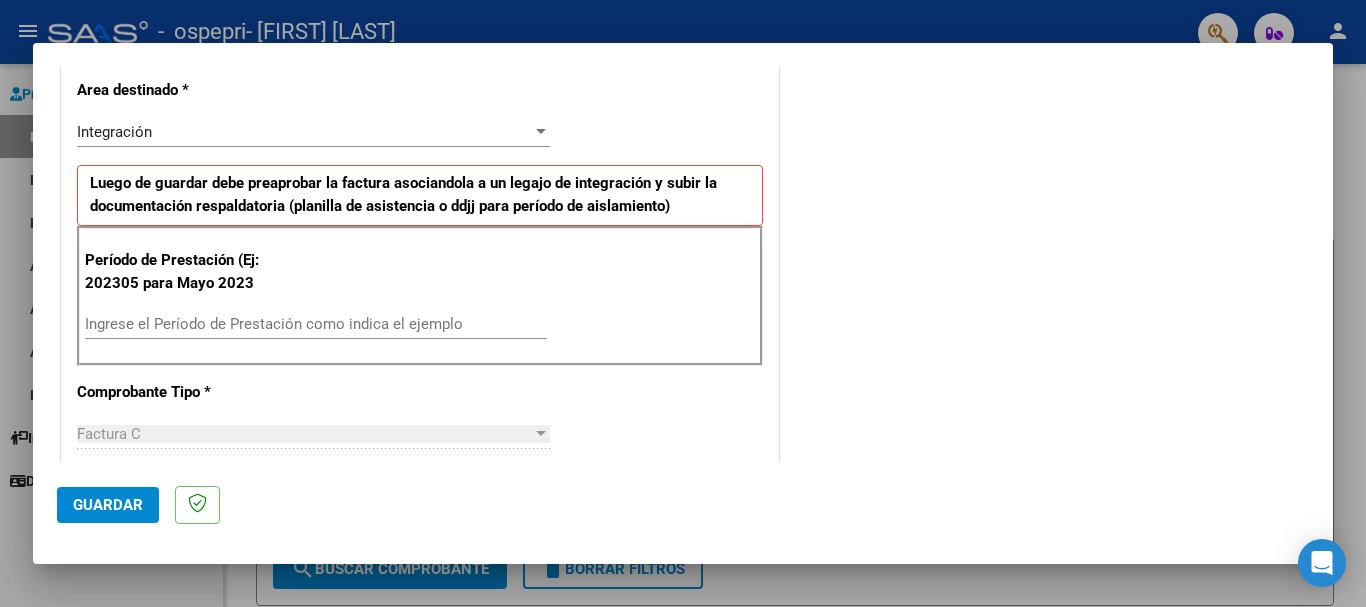 scroll, scrollTop: 426, scrollLeft: 0, axis: vertical 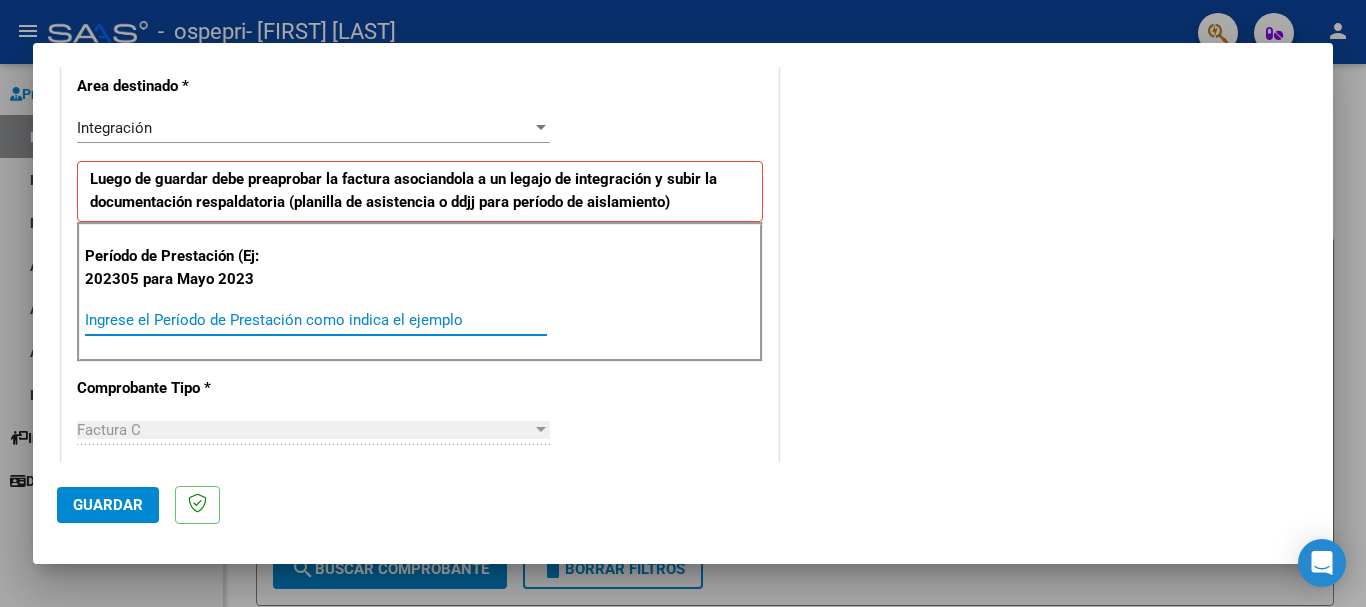click on "Ingrese el Período de Prestación como indica el ejemplo" at bounding box center [316, 320] 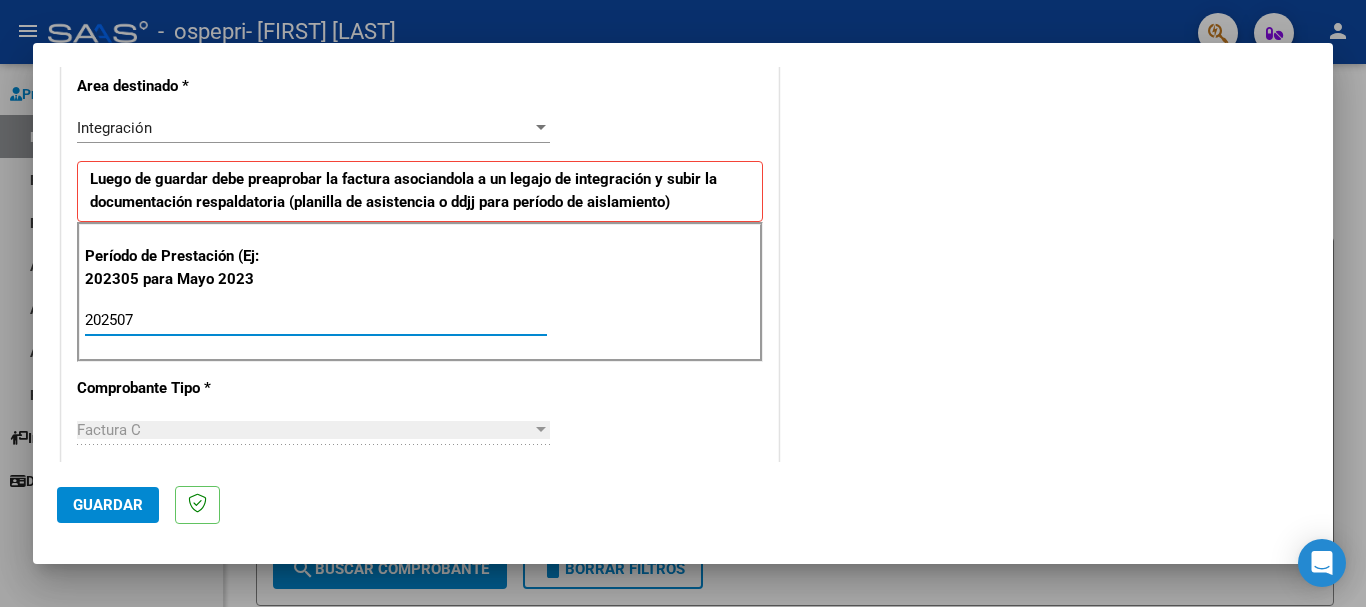 type on "202507" 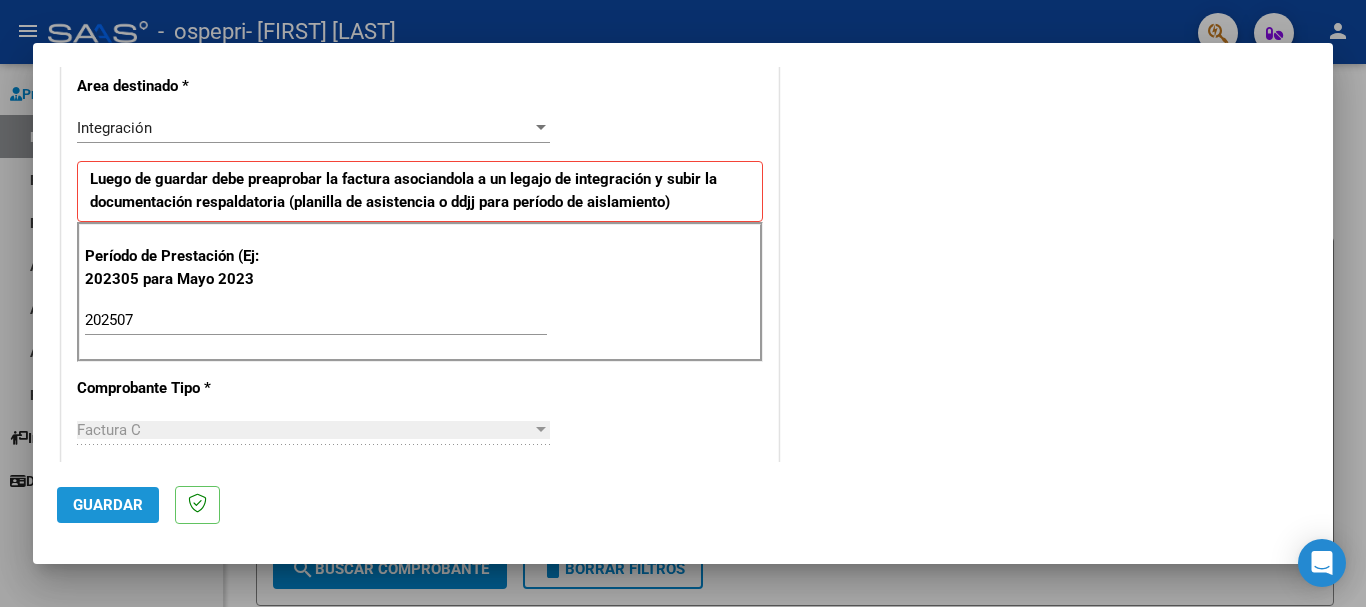 click on "Guardar" 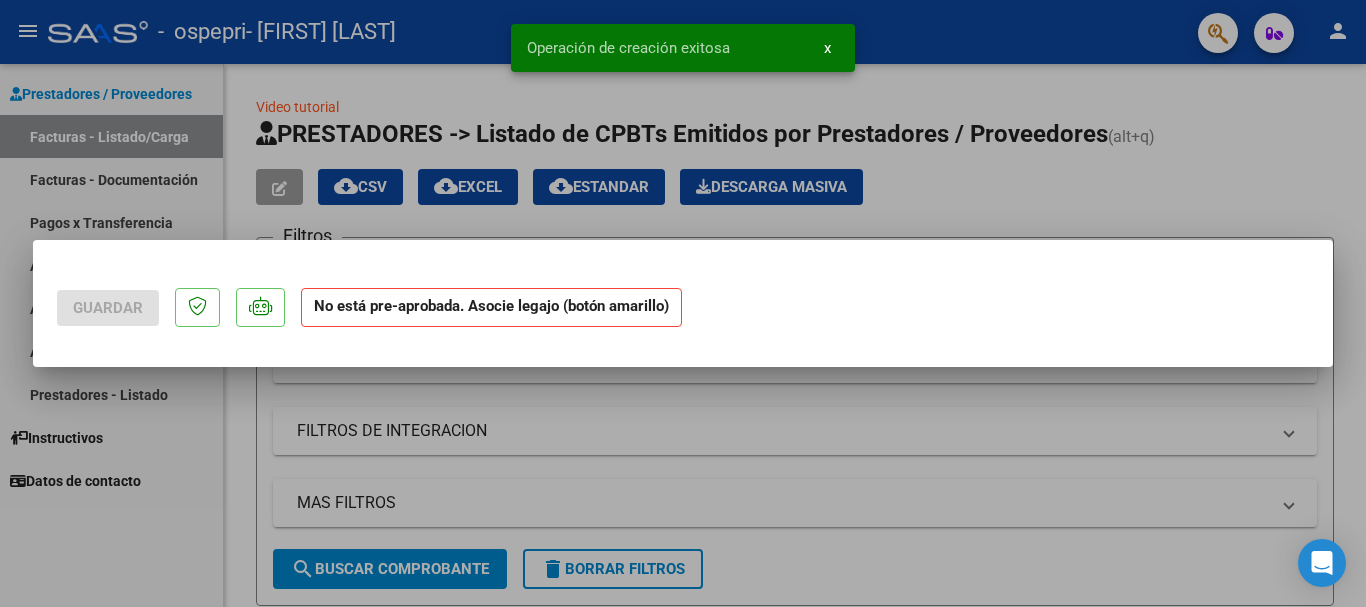 scroll, scrollTop: 0, scrollLeft: 0, axis: both 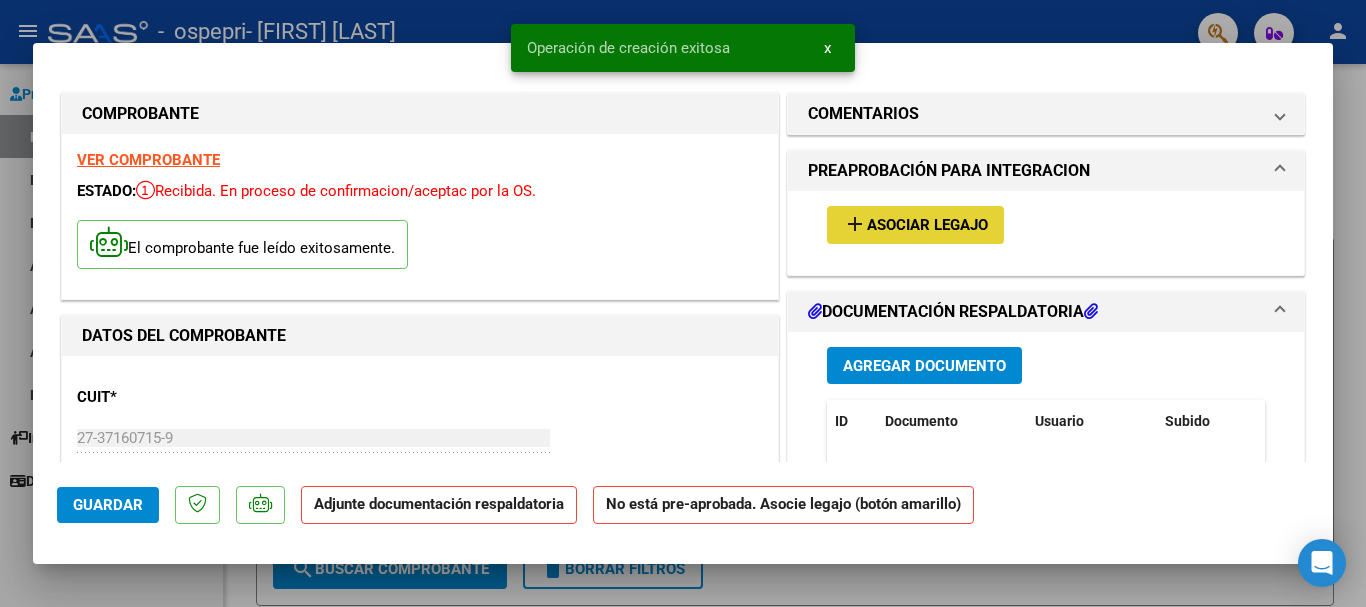 click on "Asociar Legajo" at bounding box center (927, 226) 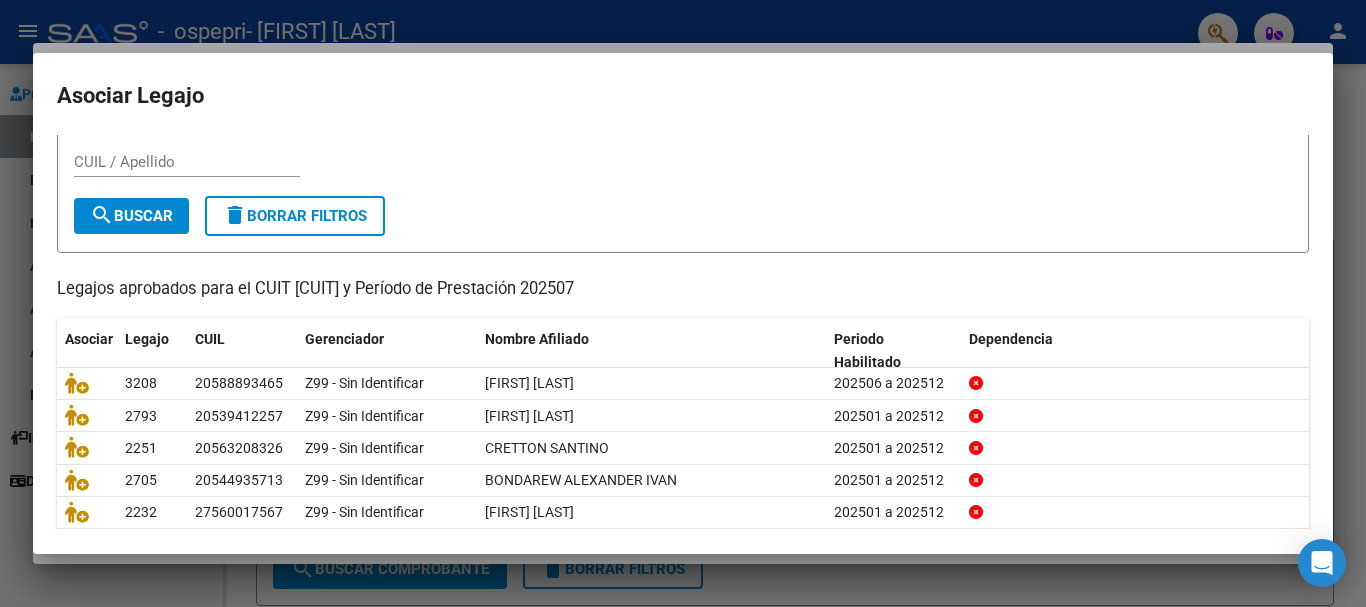 scroll, scrollTop: 79, scrollLeft: 0, axis: vertical 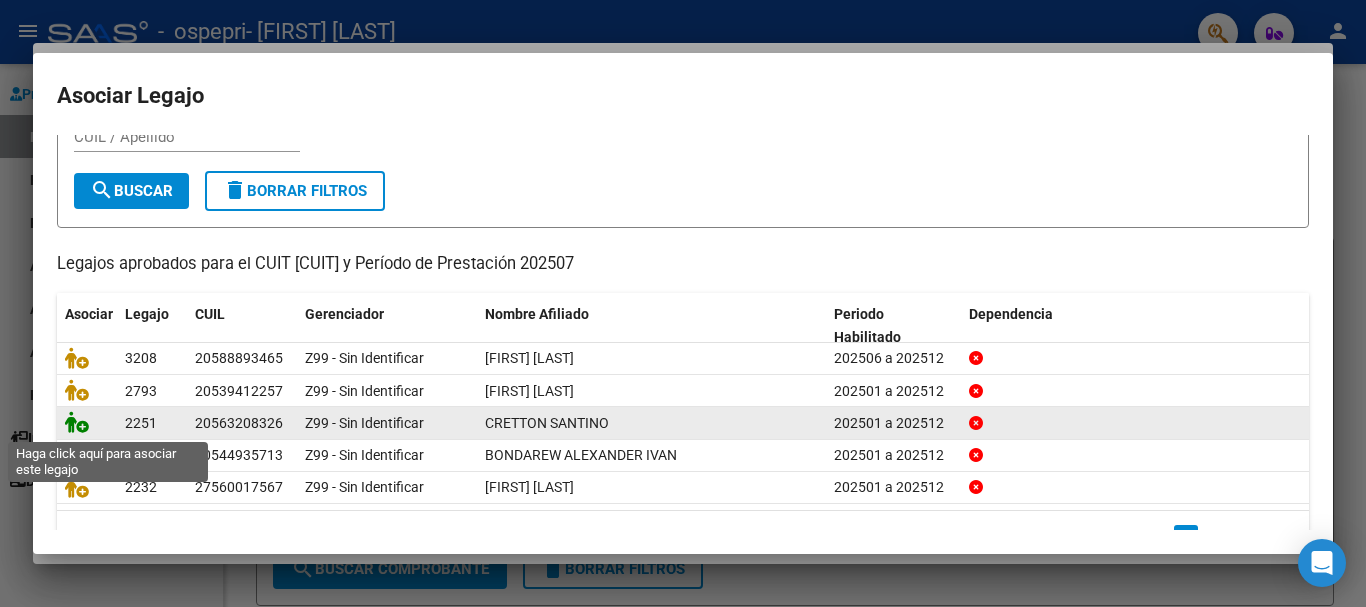 click 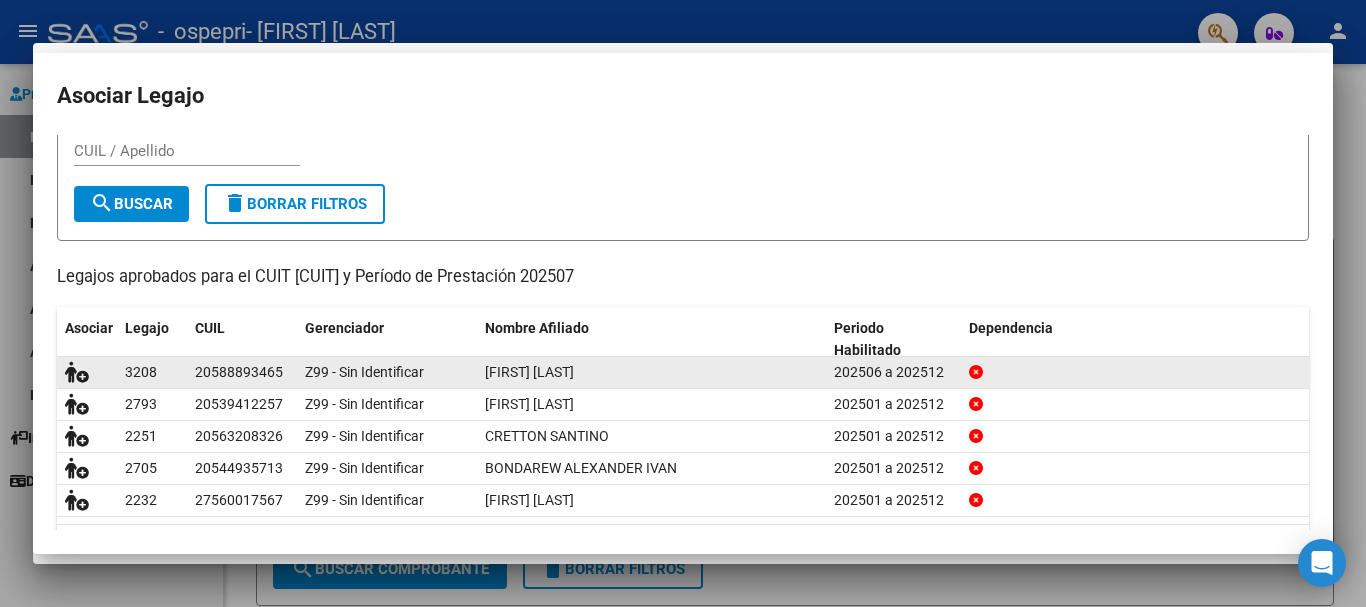 scroll, scrollTop: 92, scrollLeft: 0, axis: vertical 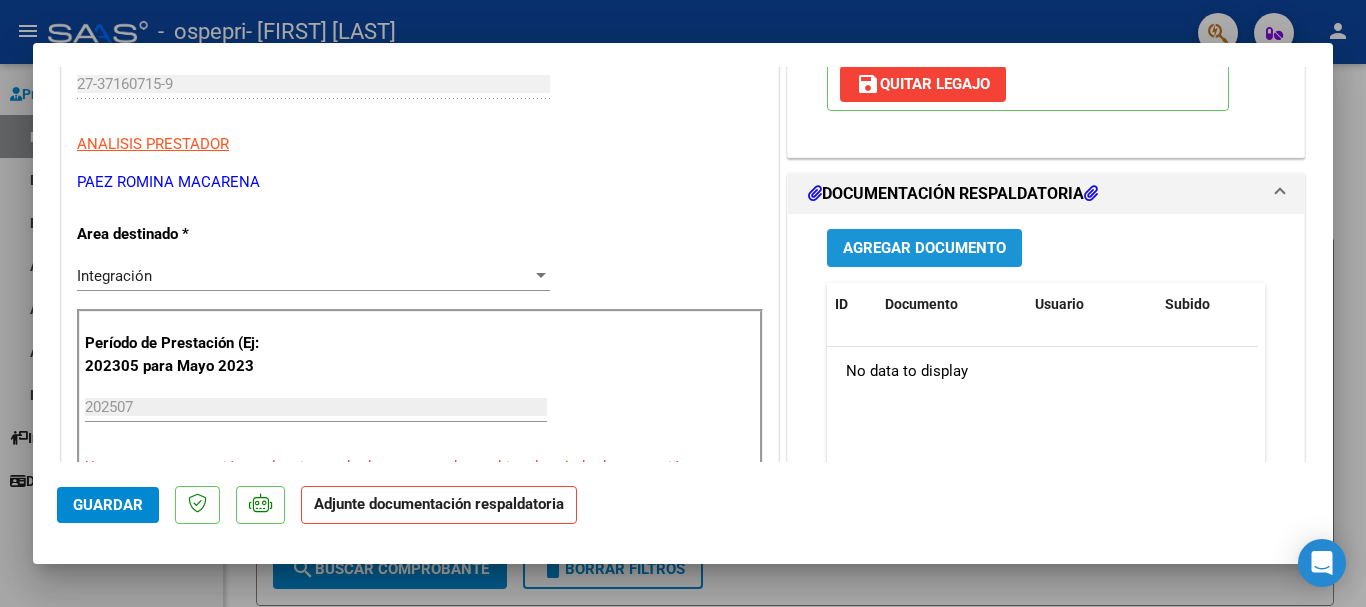 click on "Agregar Documento" at bounding box center (924, 249) 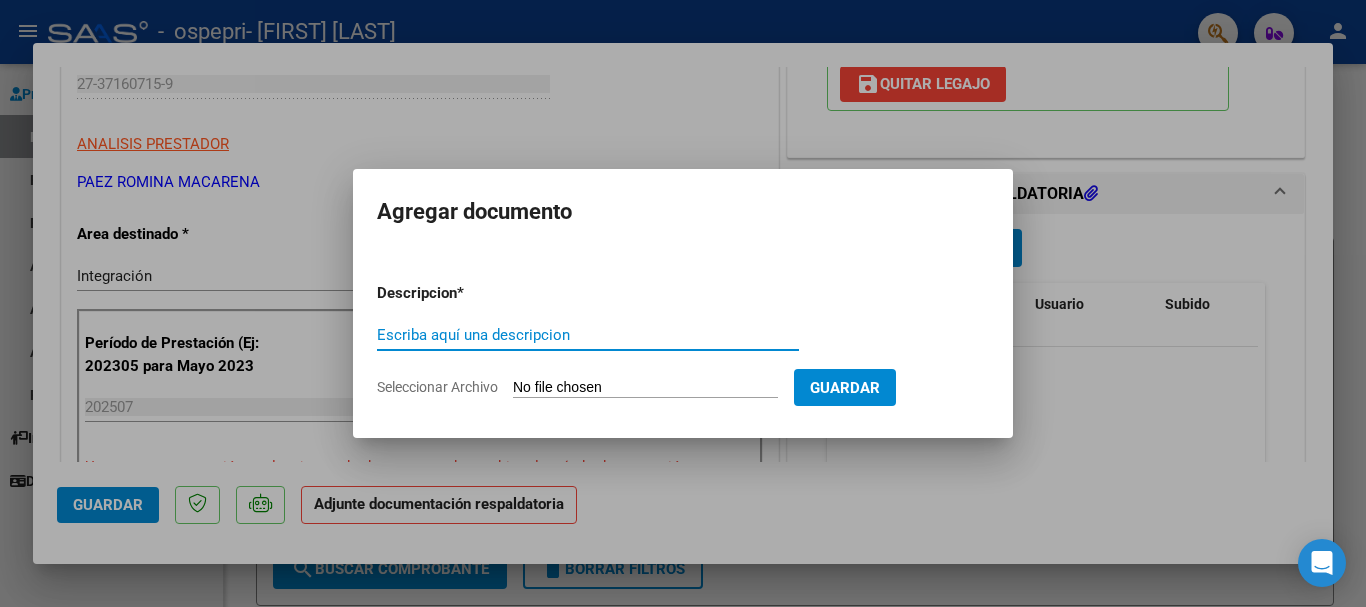 click on "Escriba aquí una descripcion" at bounding box center (588, 335) 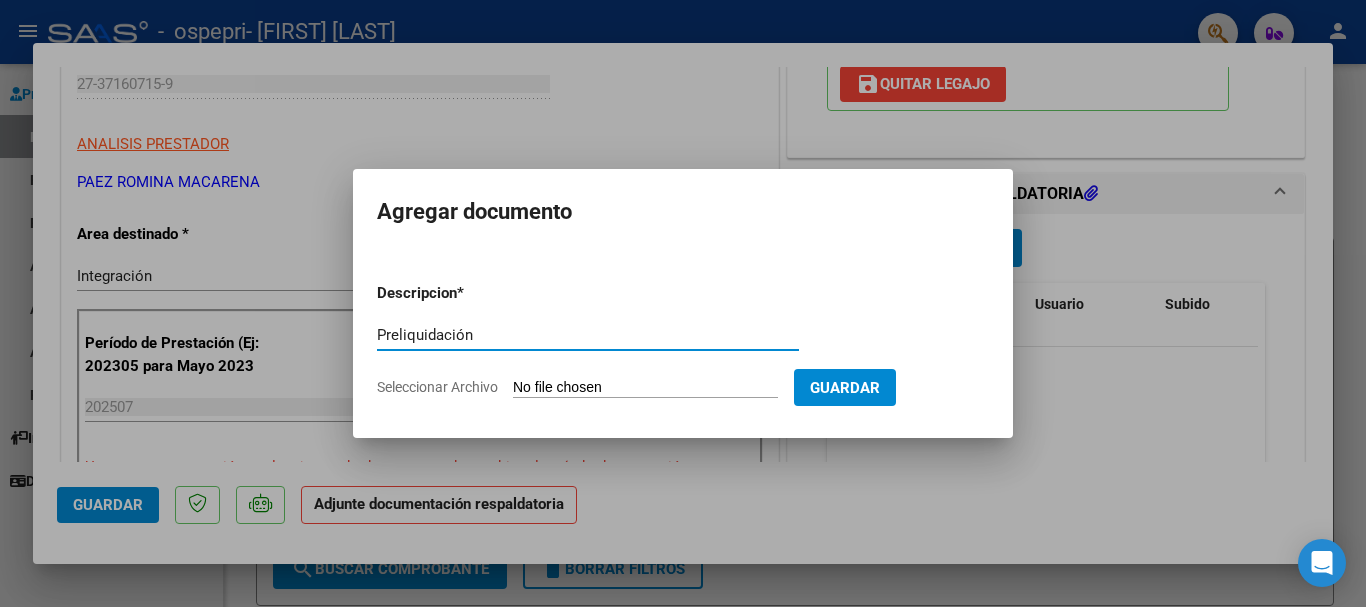 drag, startPoint x: 591, startPoint y: 334, endPoint x: 369, endPoint y: 344, distance: 222.22511 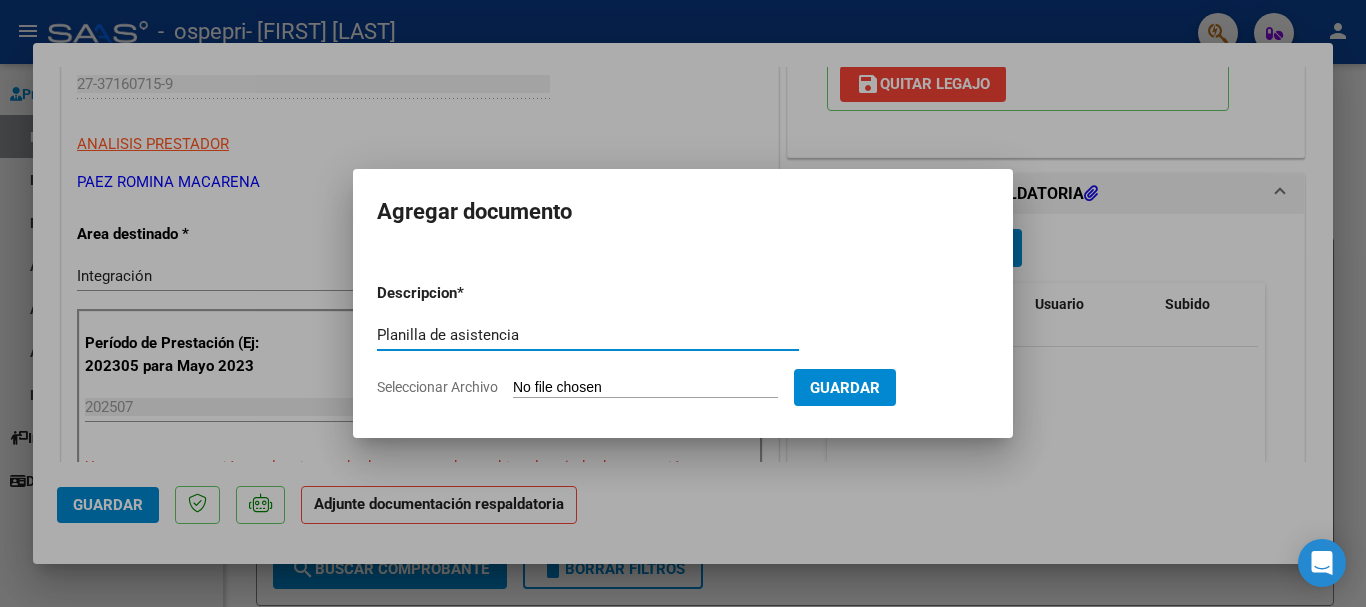type on "Planilla de asistencia" 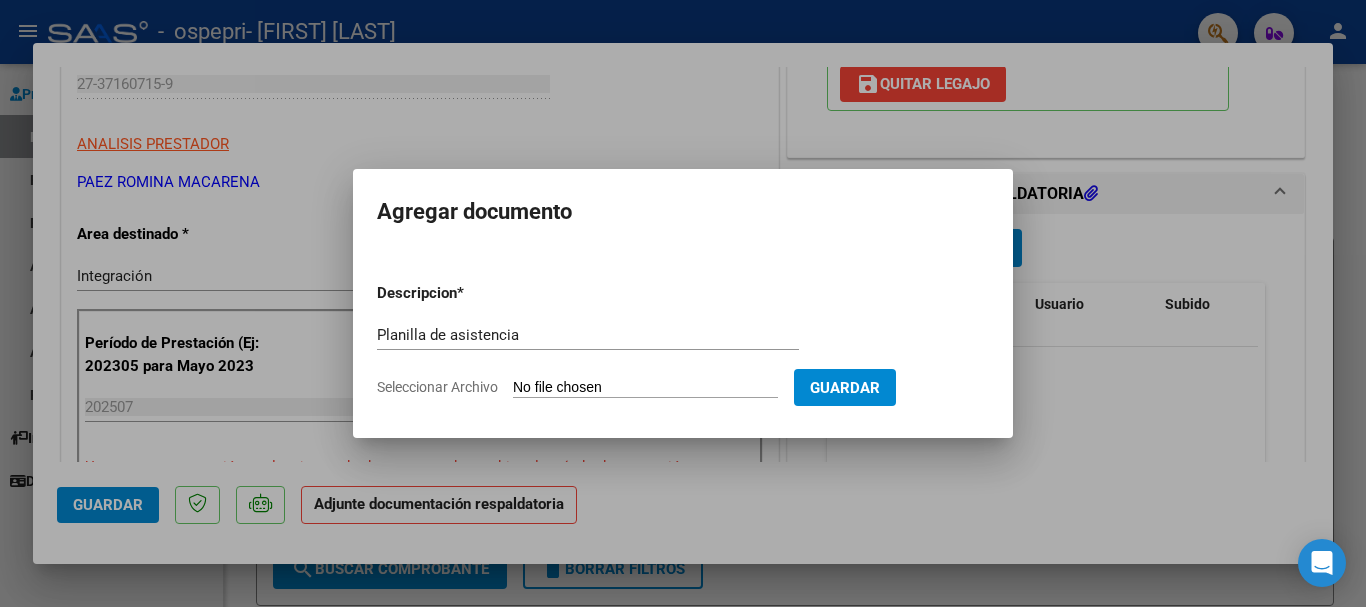 type on "C:\fakepath\[NAME] asistencia julio psm.pdf" 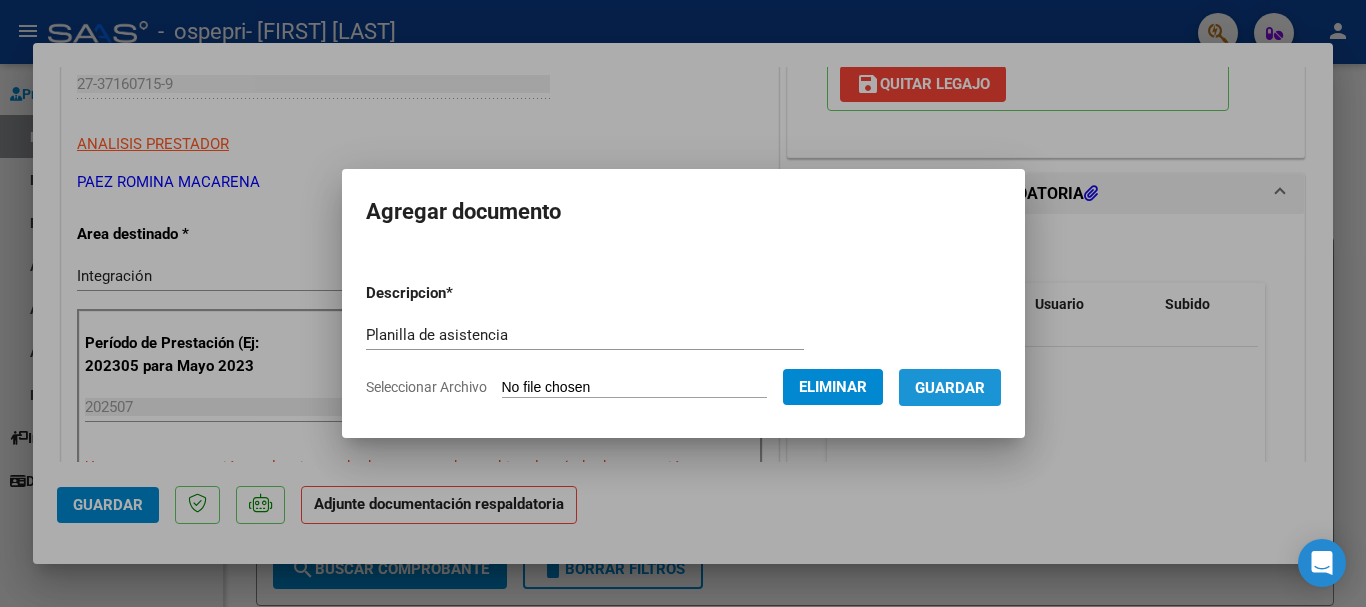 click on "Guardar" at bounding box center (950, 388) 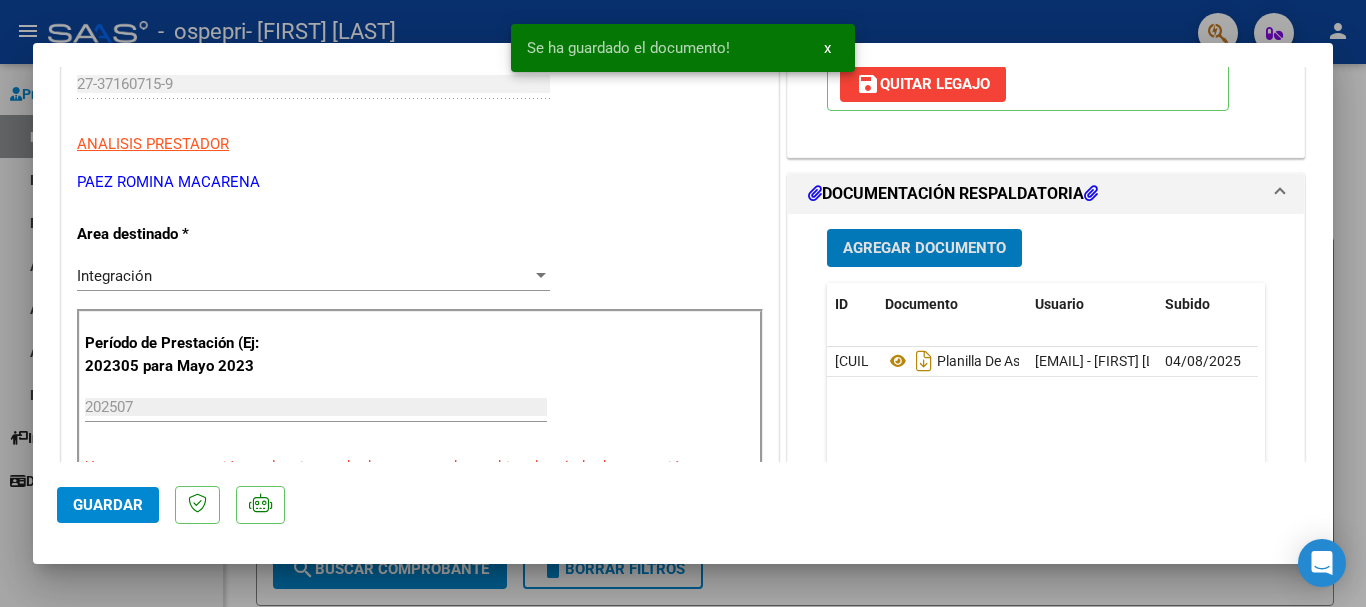 click on "Agregar Documento" at bounding box center (924, 249) 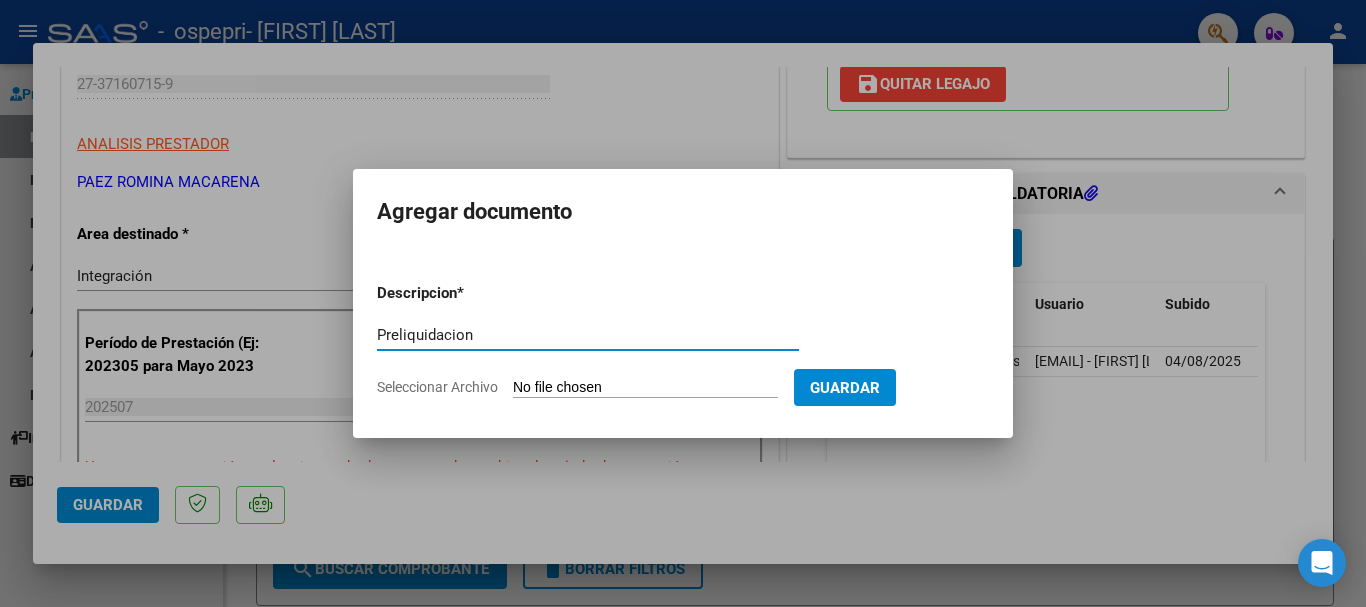 type on "Preliquidacion" 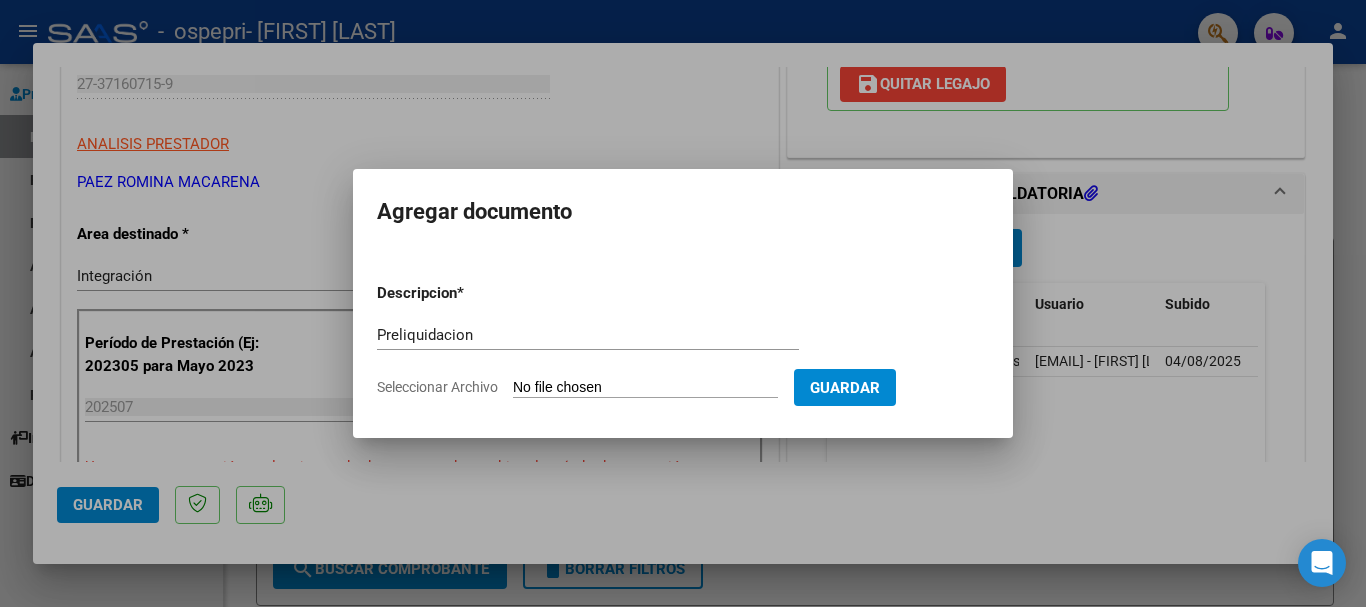 type on "C:\fakepath\apfmimpresionpreliq.pdf" 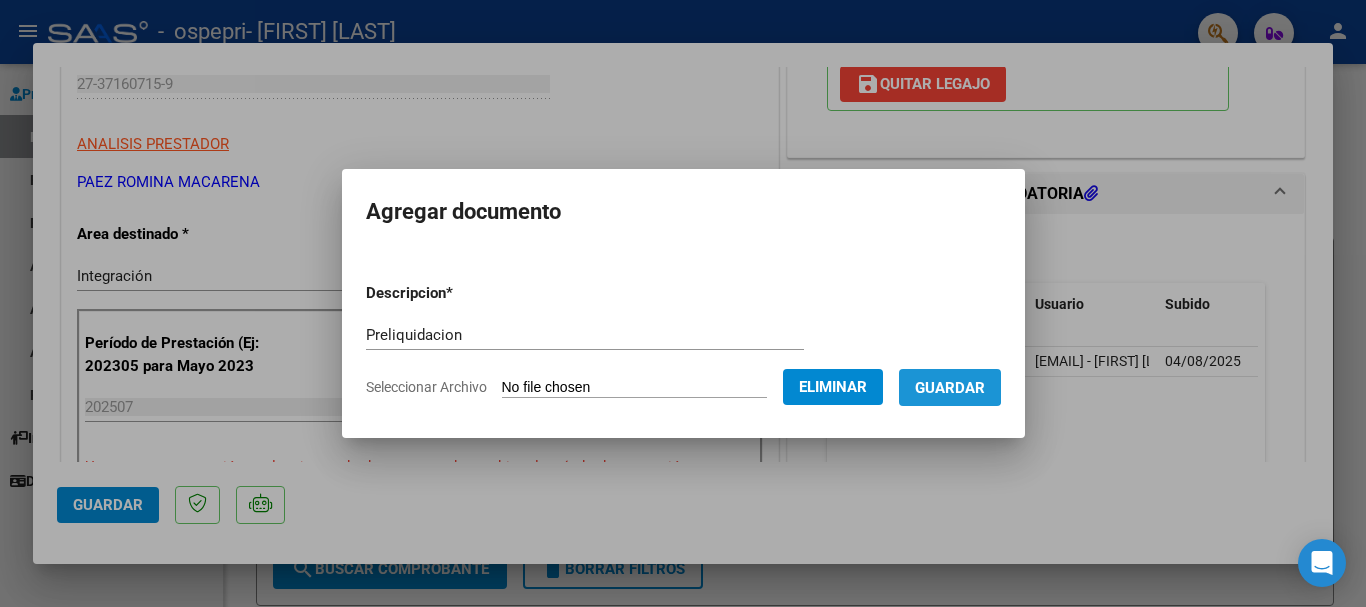 click on "Guardar" at bounding box center [950, 387] 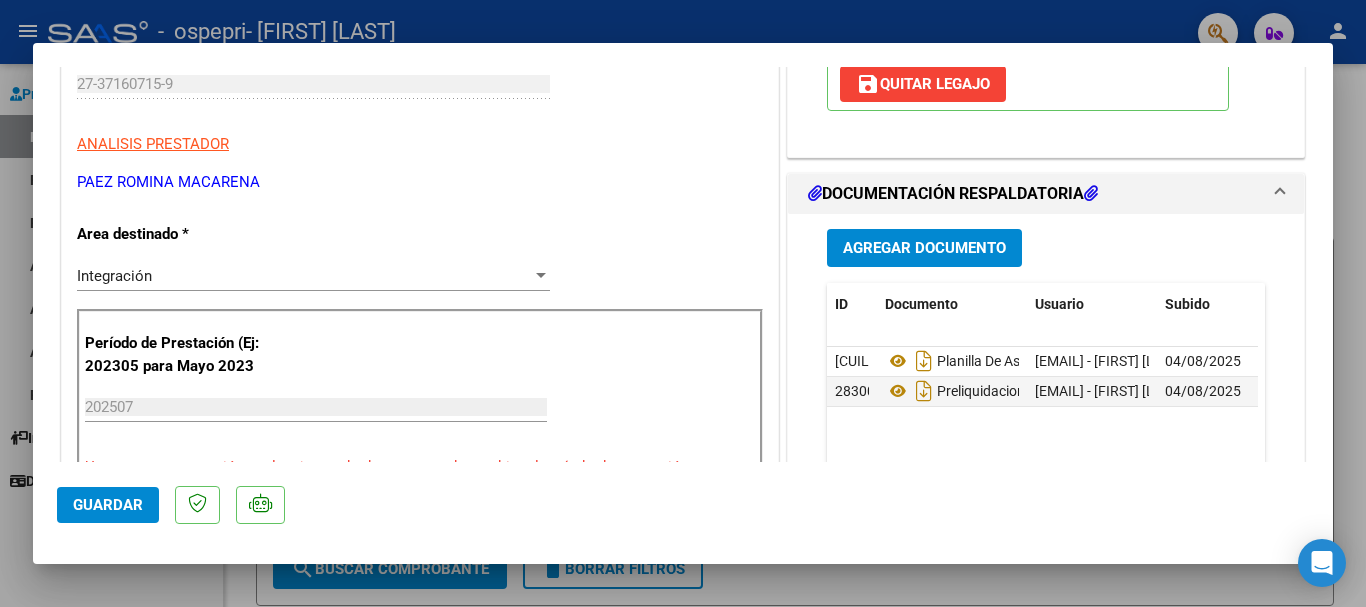 click on "Guardar" 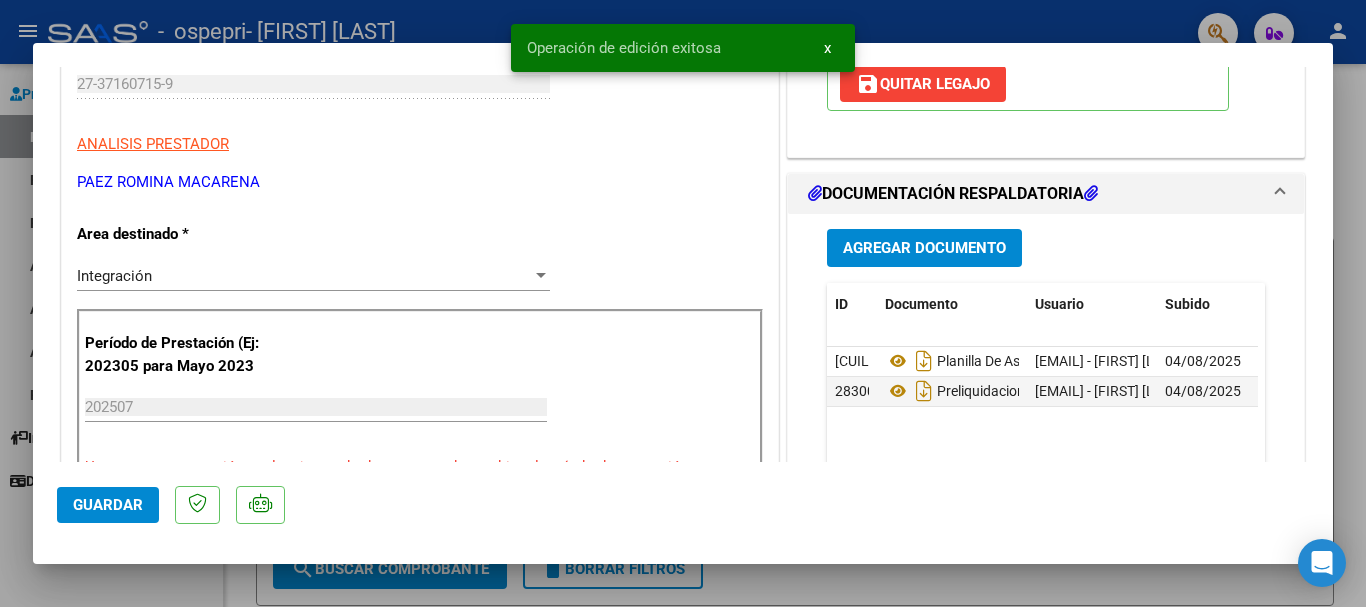 click at bounding box center (683, 303) 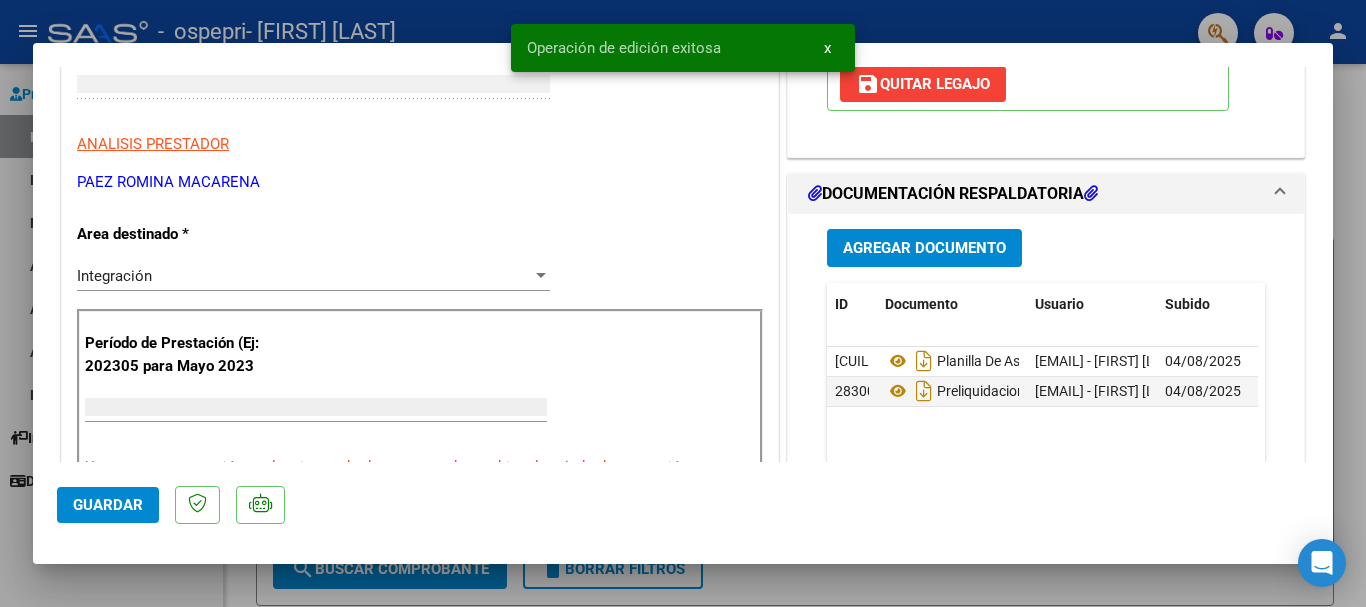 scroll, scrollTop: 293, scrollLeft: 0, axis: vertical 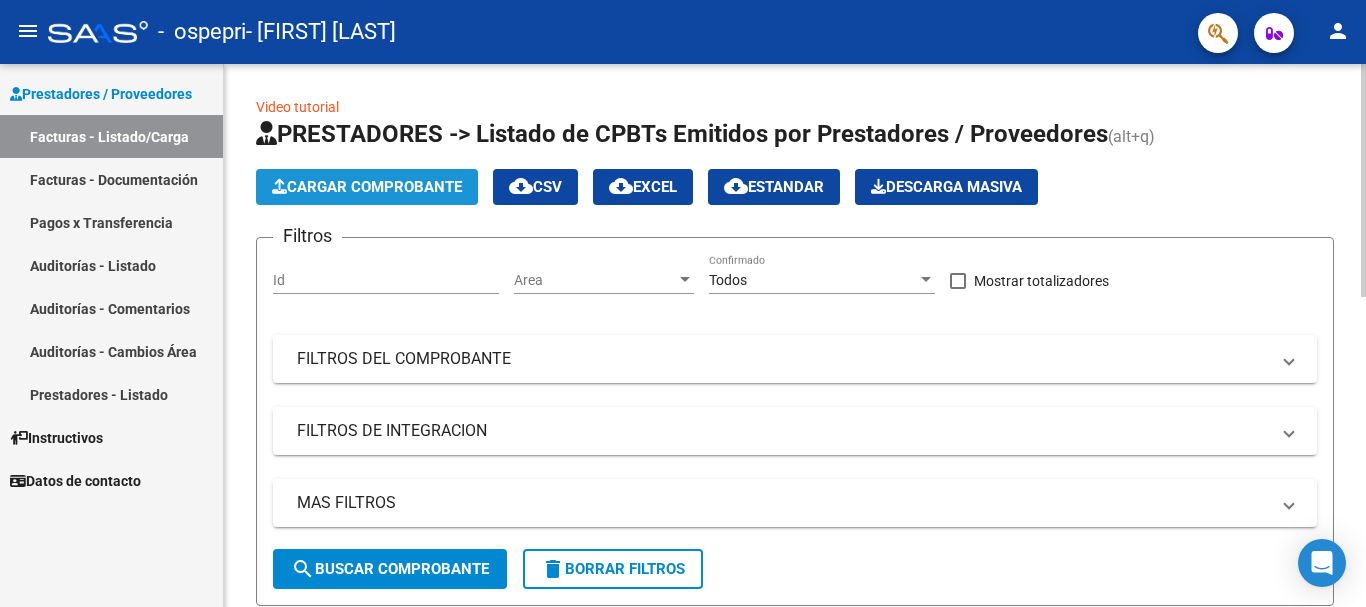 click on "Cargar Comprobante" 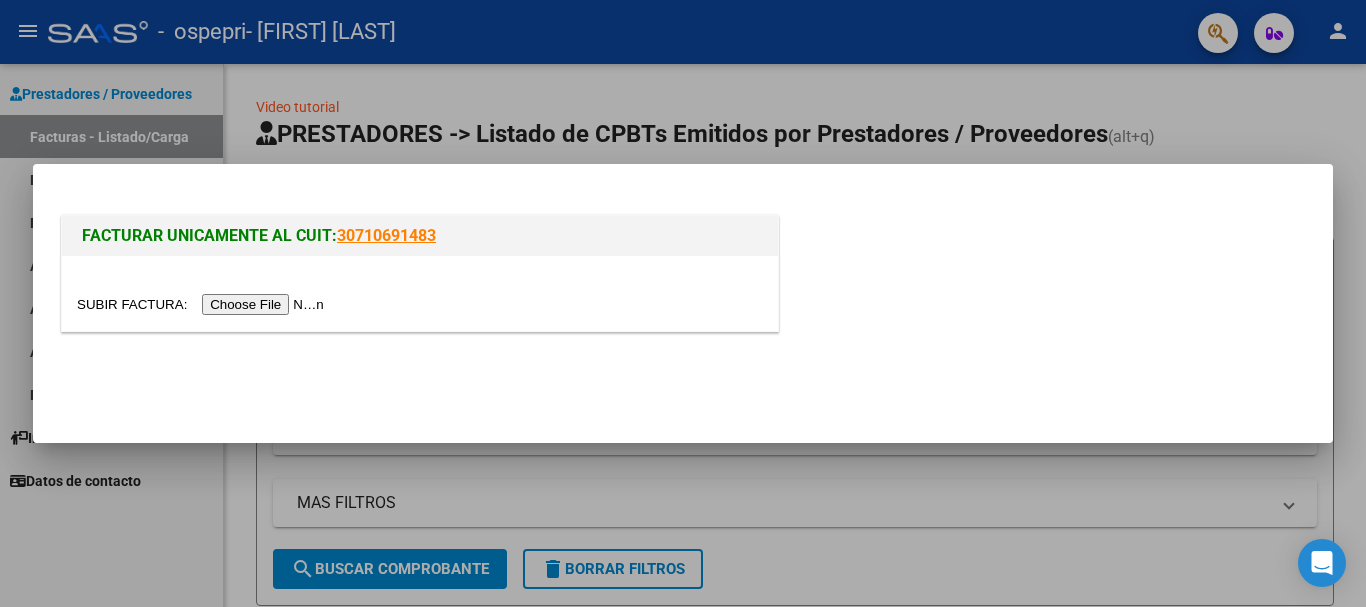 click at bounding box center (203, 304) 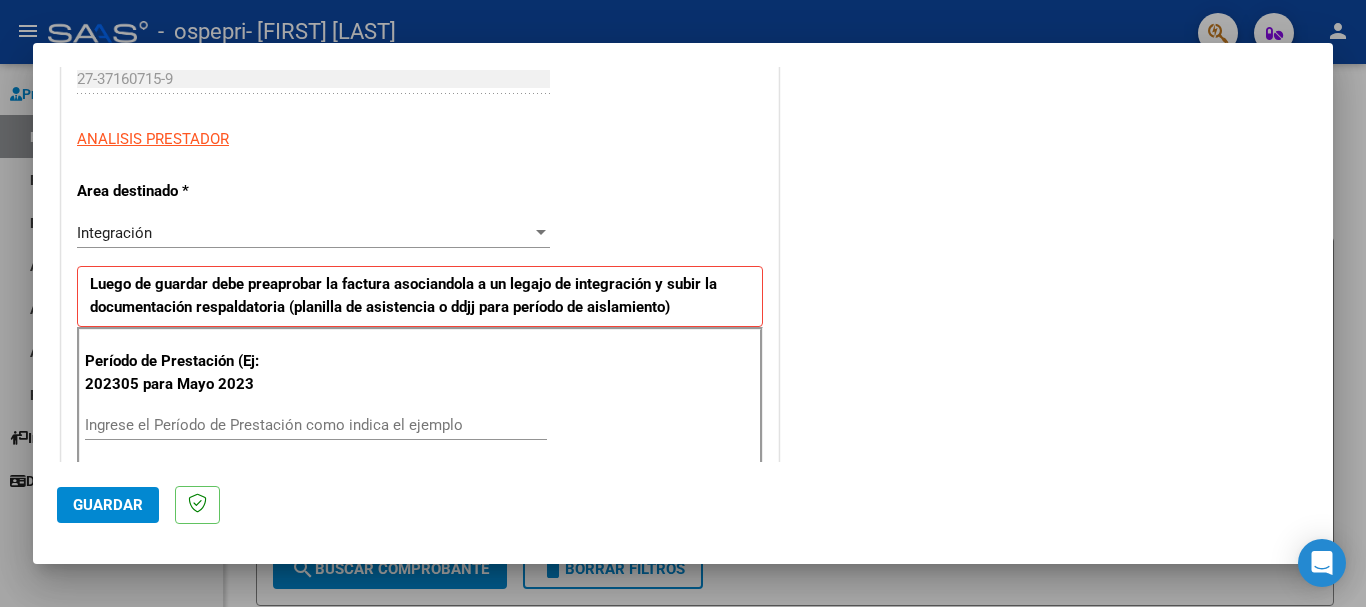 scroll, scrollTop: 350, scrollLeft: 0, axis: vertical 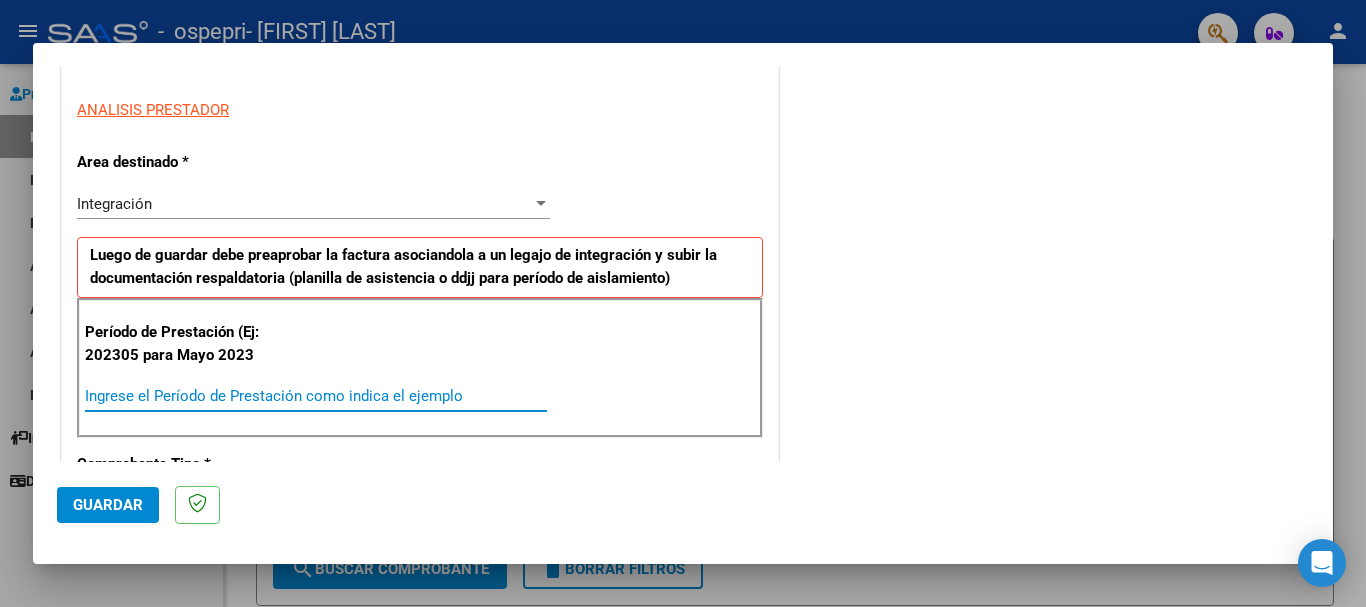 click on "Ingrese el Período de Prestación como indica el ejemplo" at bounding box center (316, 396) 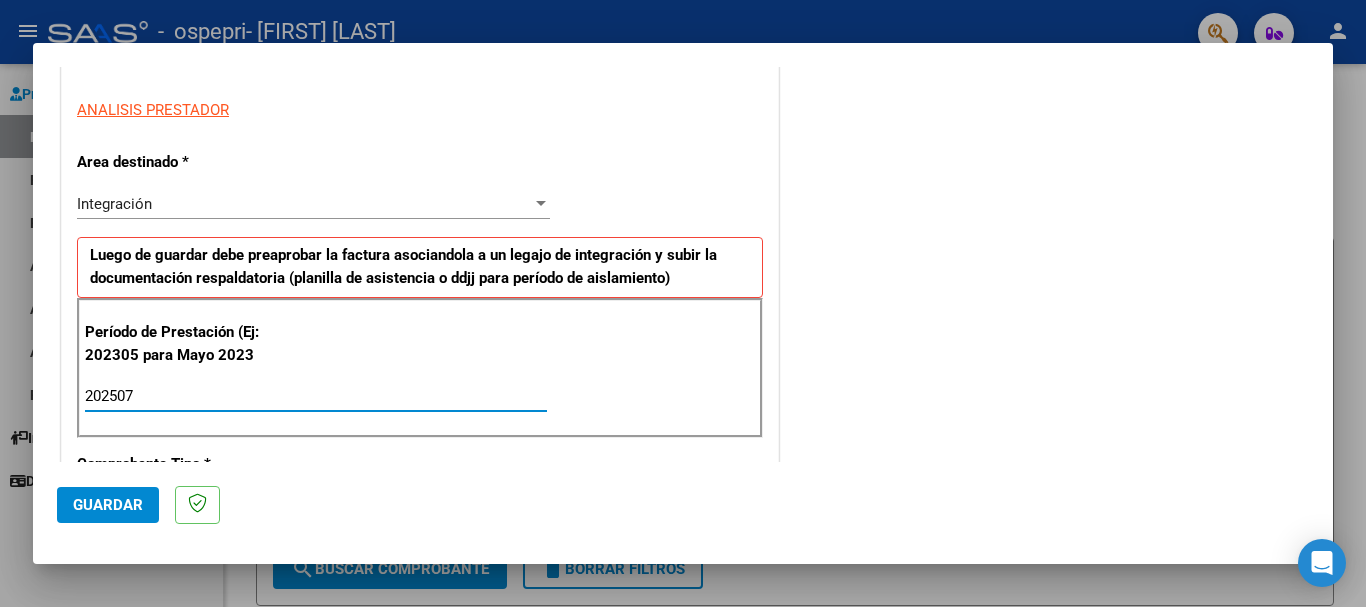 type on "202507" 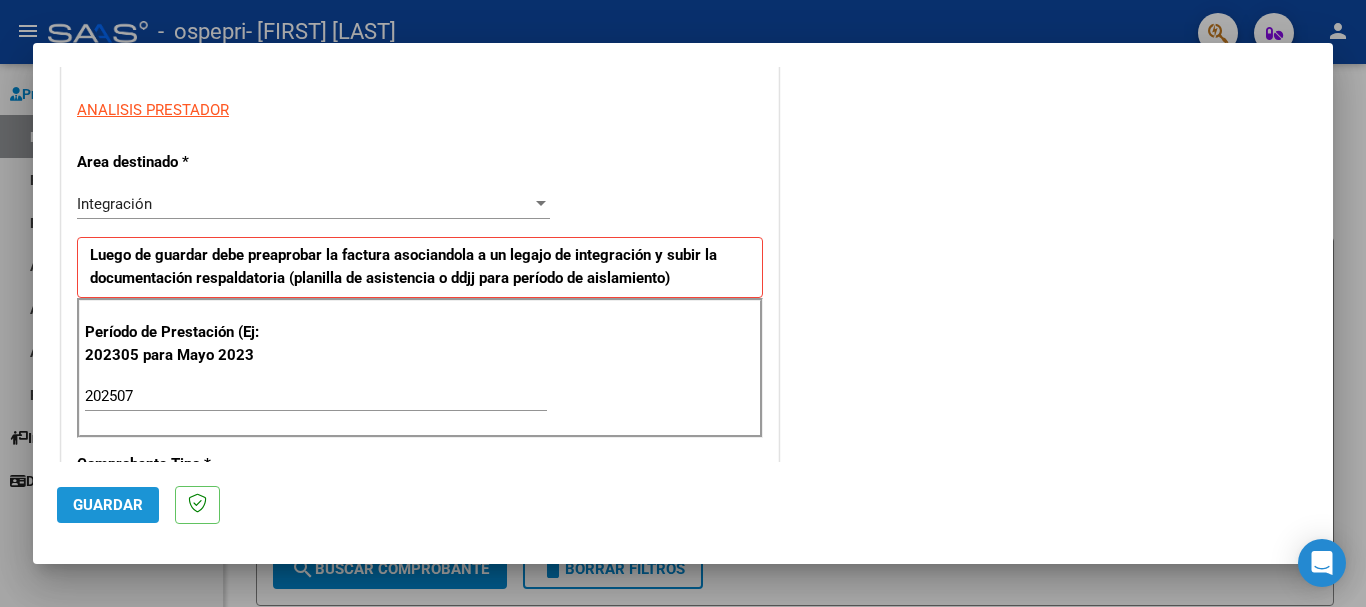click on "Guardar" 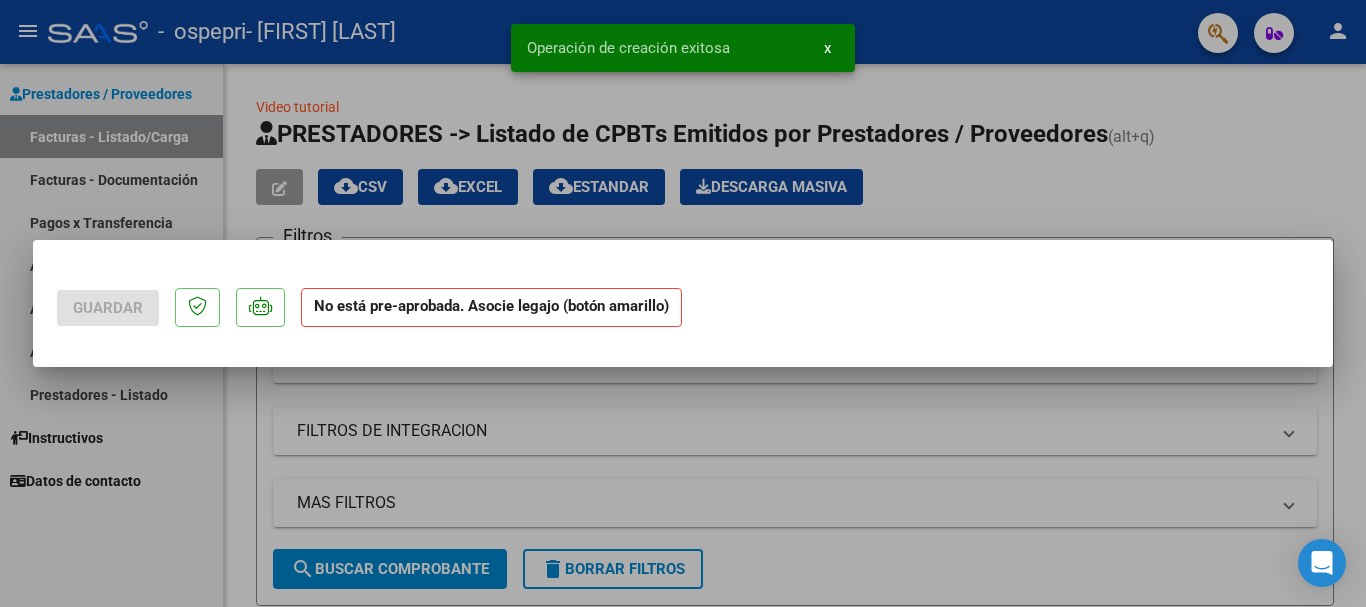 scroll, scrollTop: 0, scrollLeft: 0, axis: both 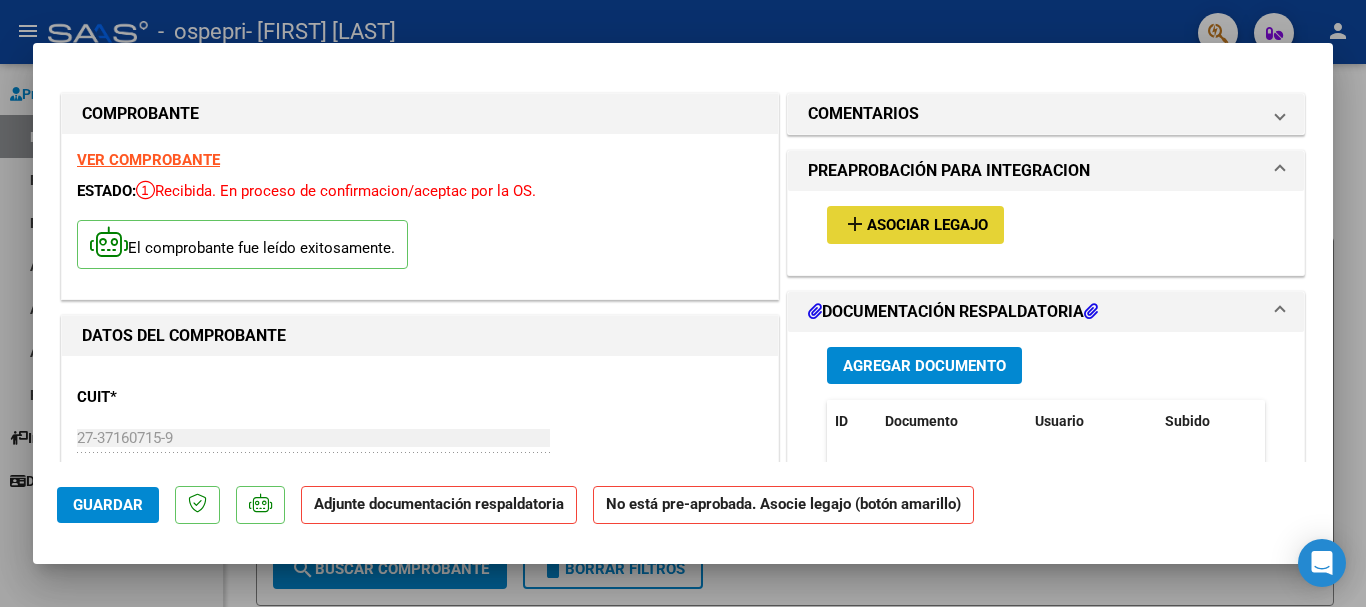 click on "add" at bounding box center (855, 224) 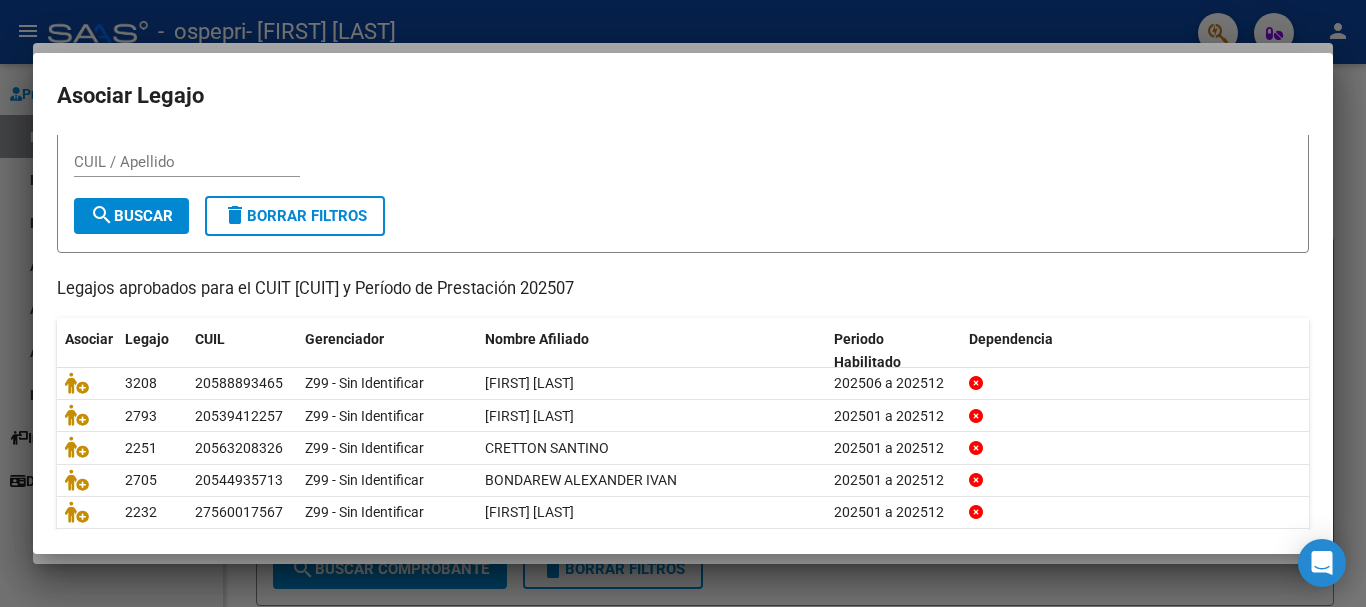 scroll, scrollTop: 81, scrollLeft: 0, axis: vertical 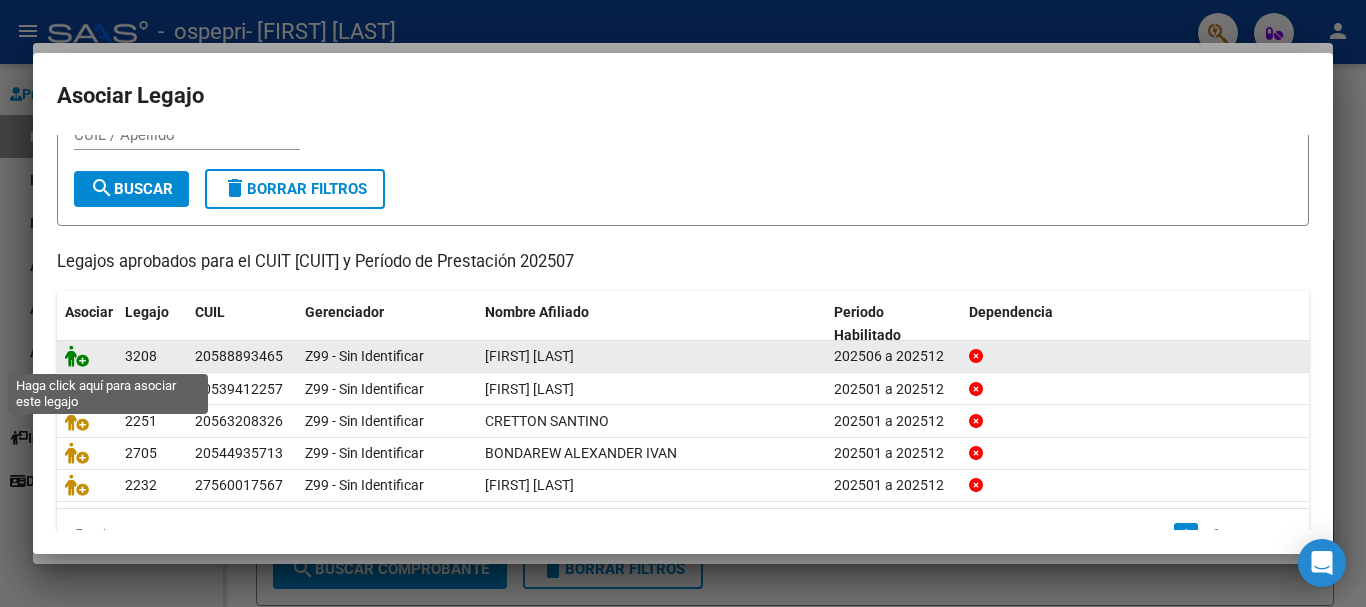 click 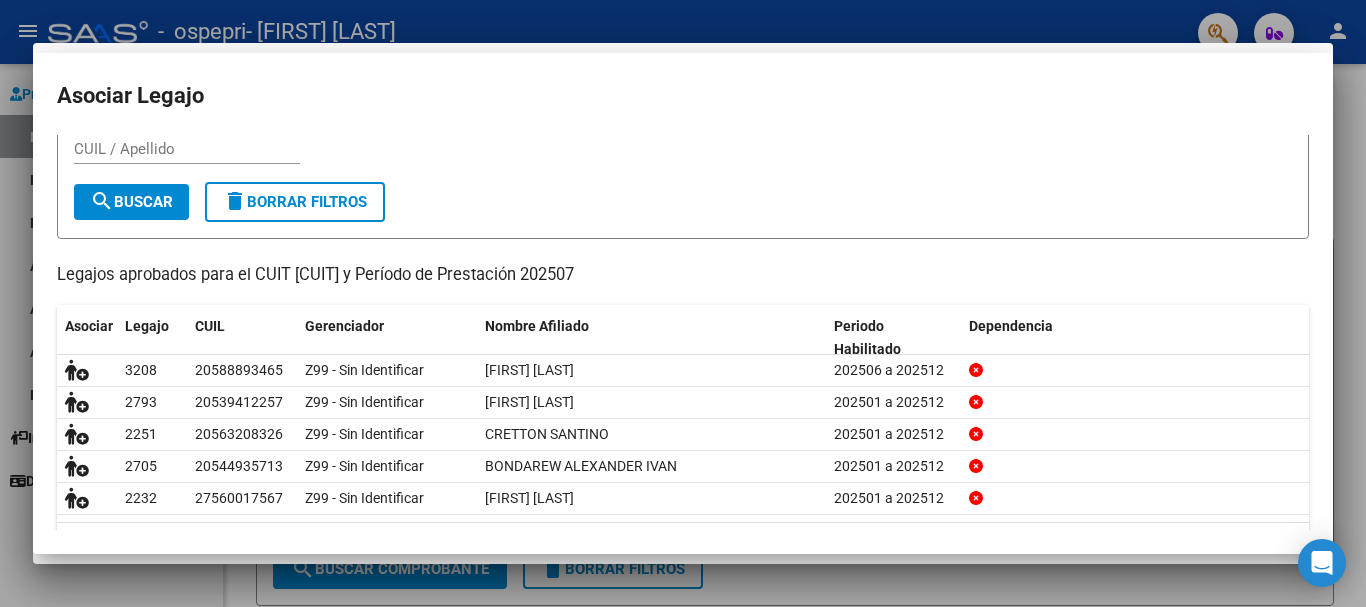 scroll, scrollTop: 94, scrollLeft: 0, axis: vertical 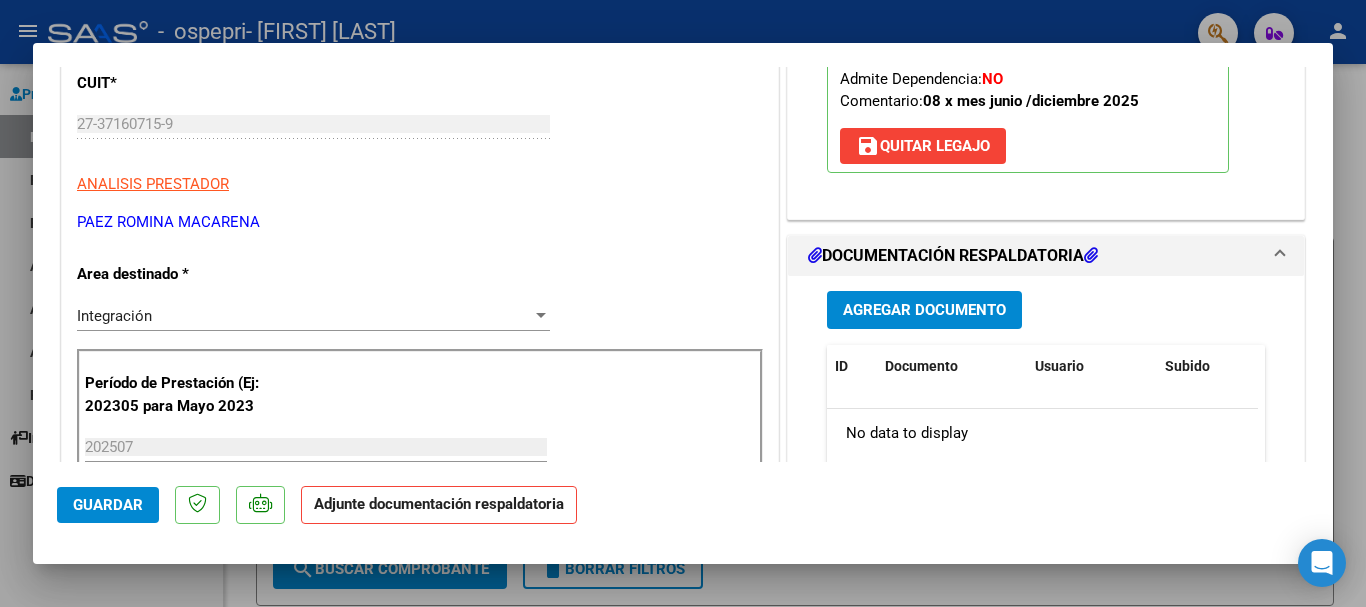 click on "Agregar Documento" at bounding box center (924, 311) 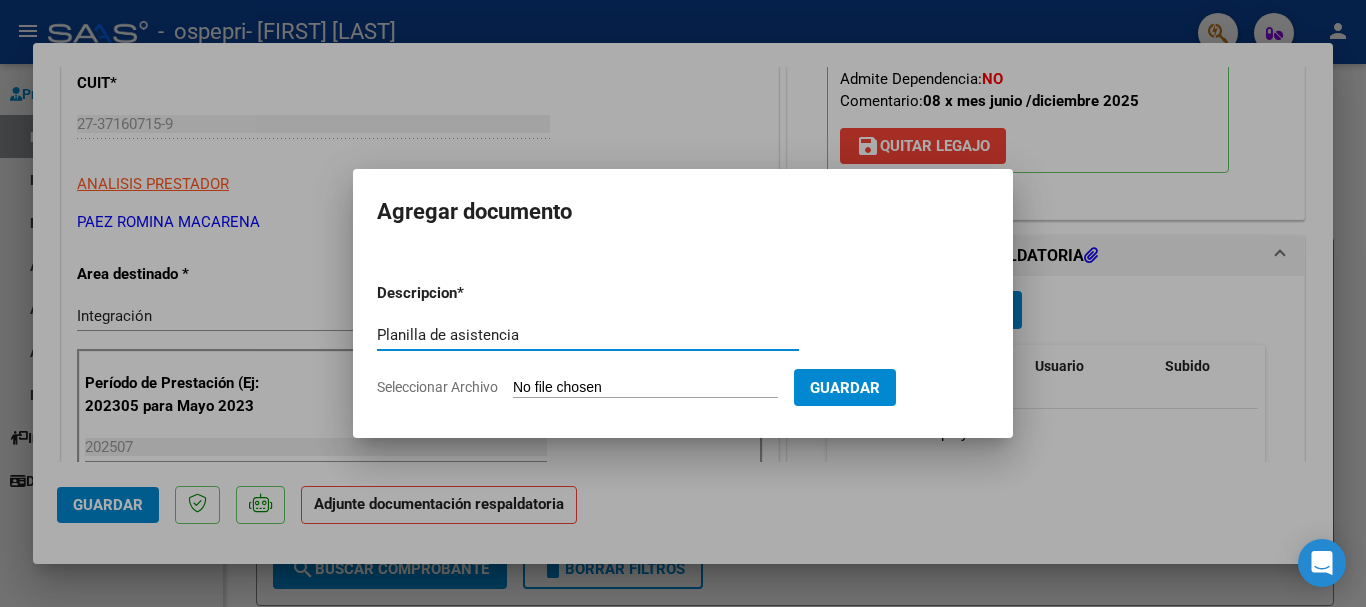 type on "Planilla de asistencia" 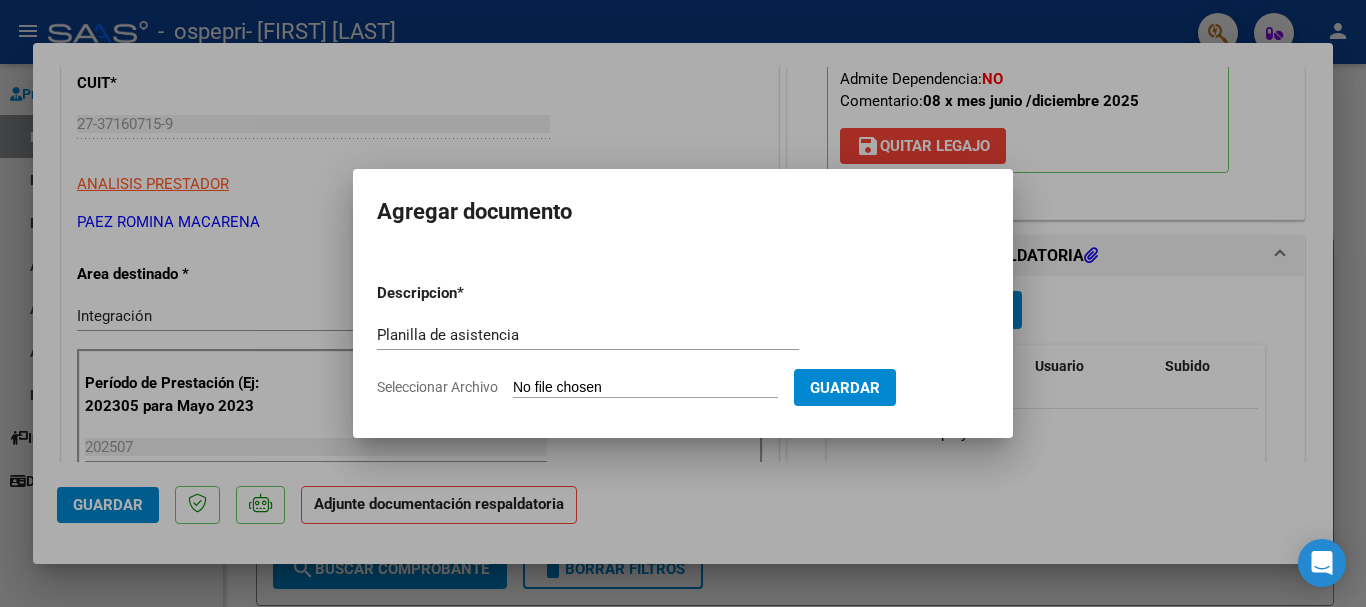 click on "Seleccionar Archivo" at bounding box center (645, 388) 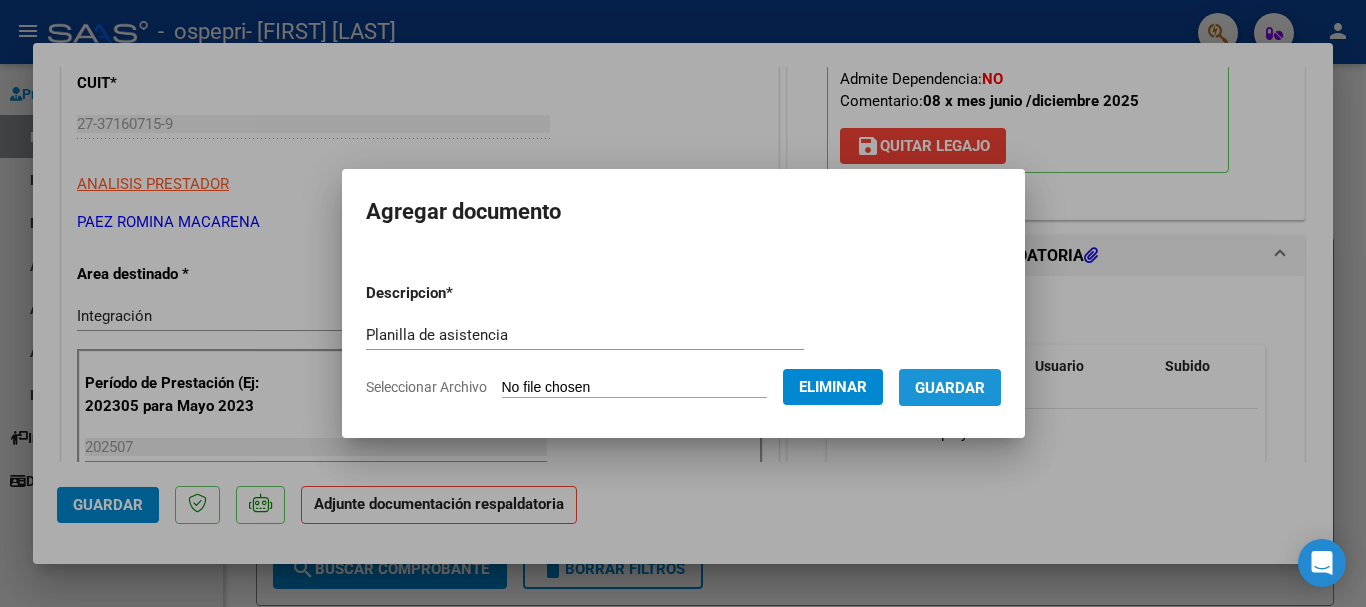 click on "Guardar" at bounding box center (950, 388) 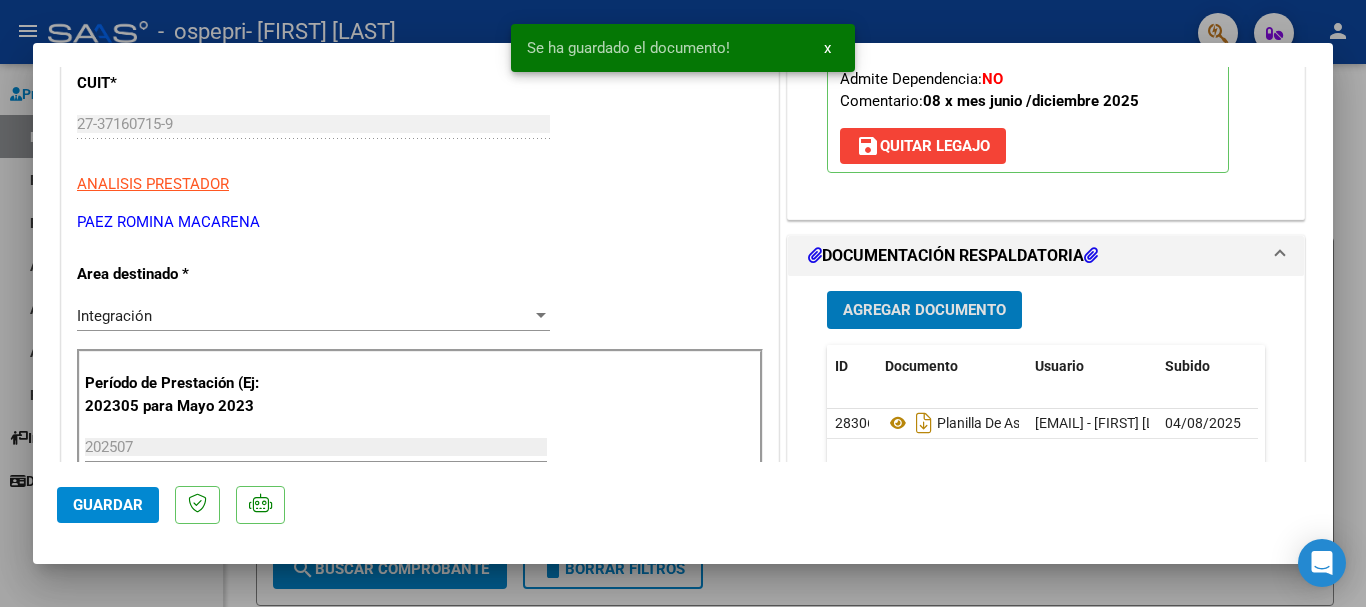 click on "Agregar Documento" at bounding box center [924, 311] 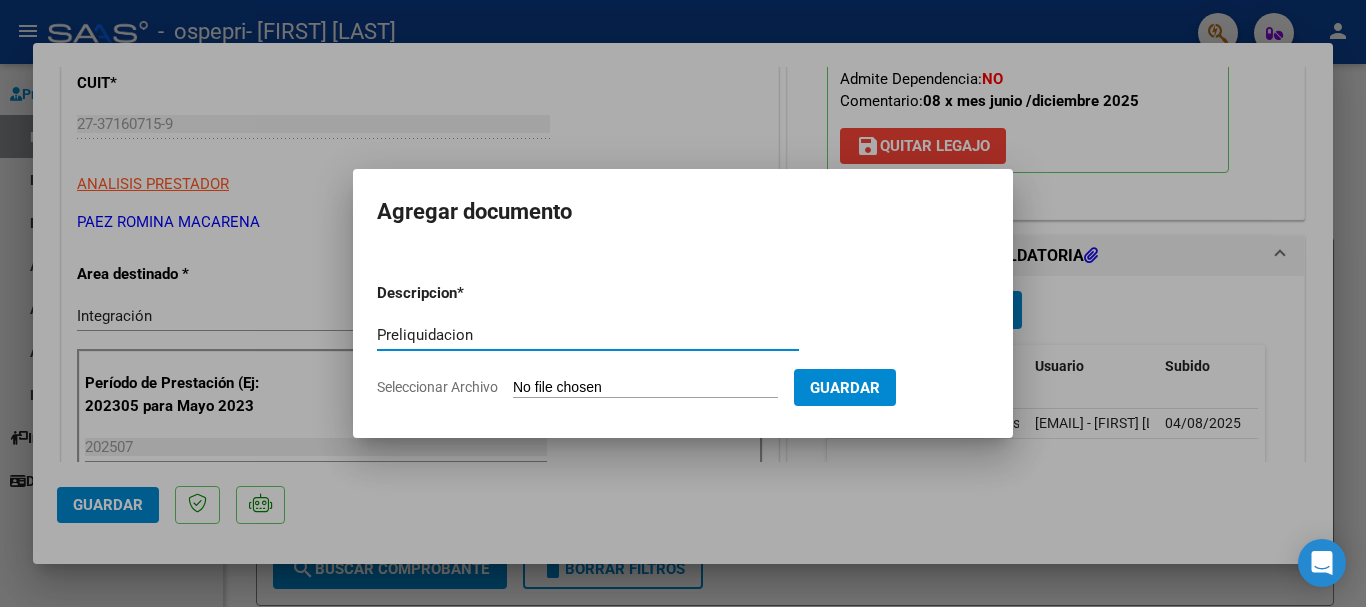 type on "Preliquidacion" 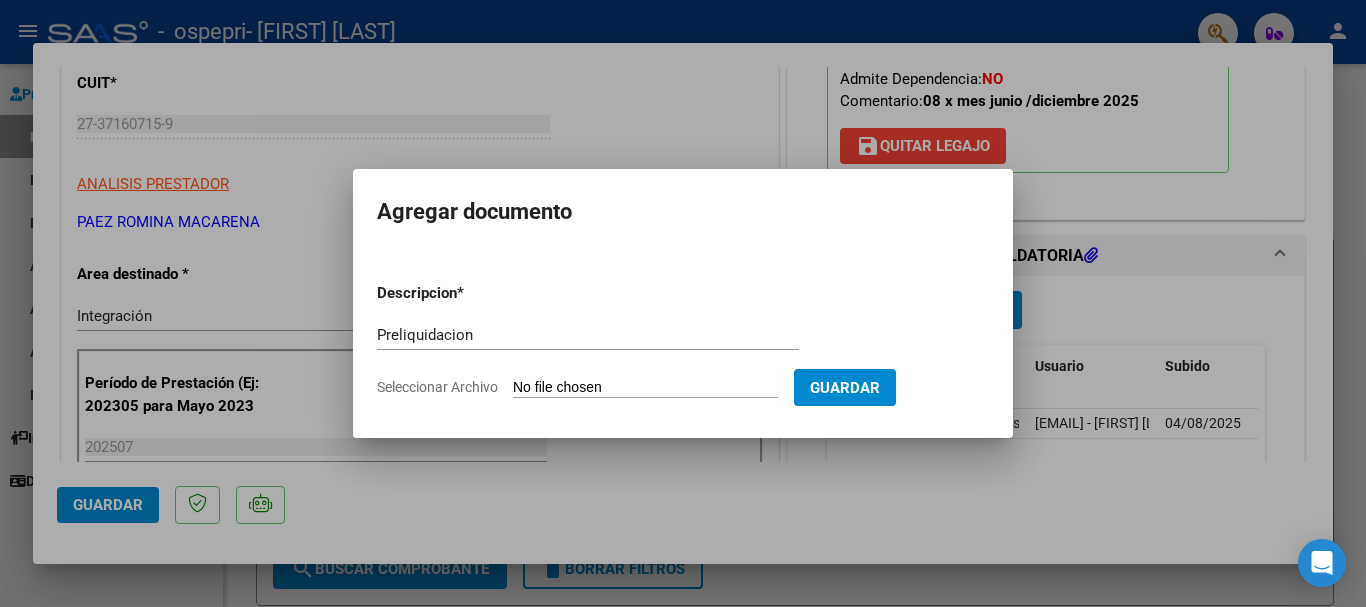 type on "C:\fakepath\apfmimpresionpreliq.pdf" 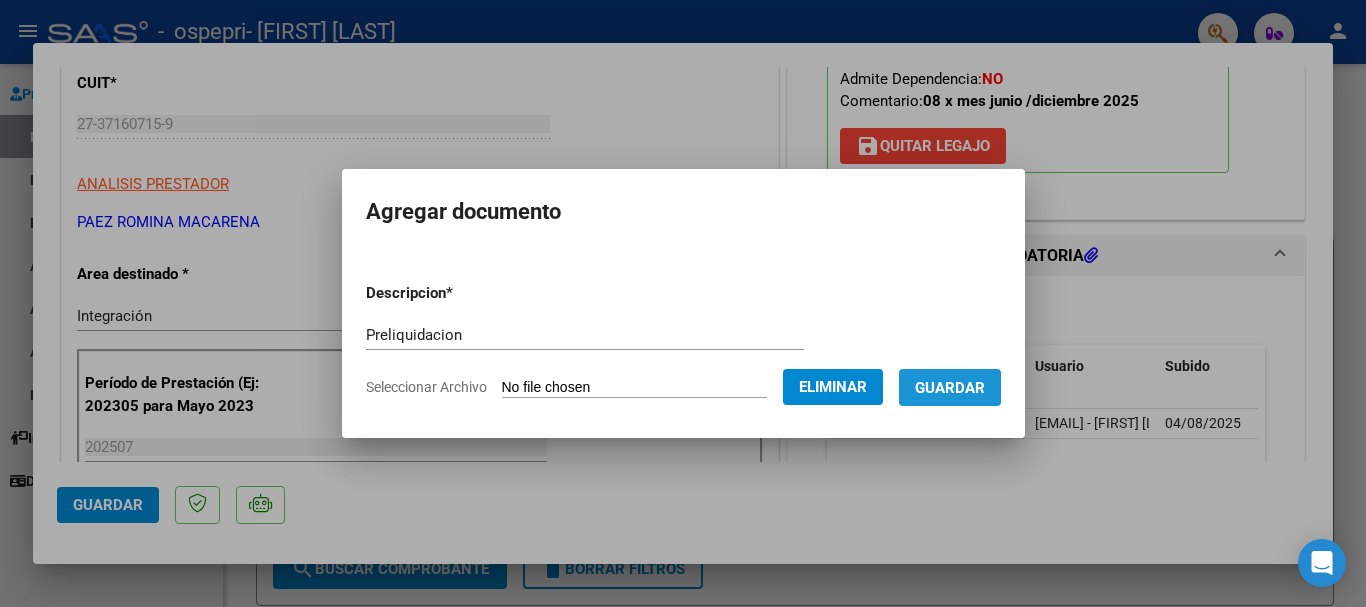 click on "Guardar" at bounding box center [950, 388] 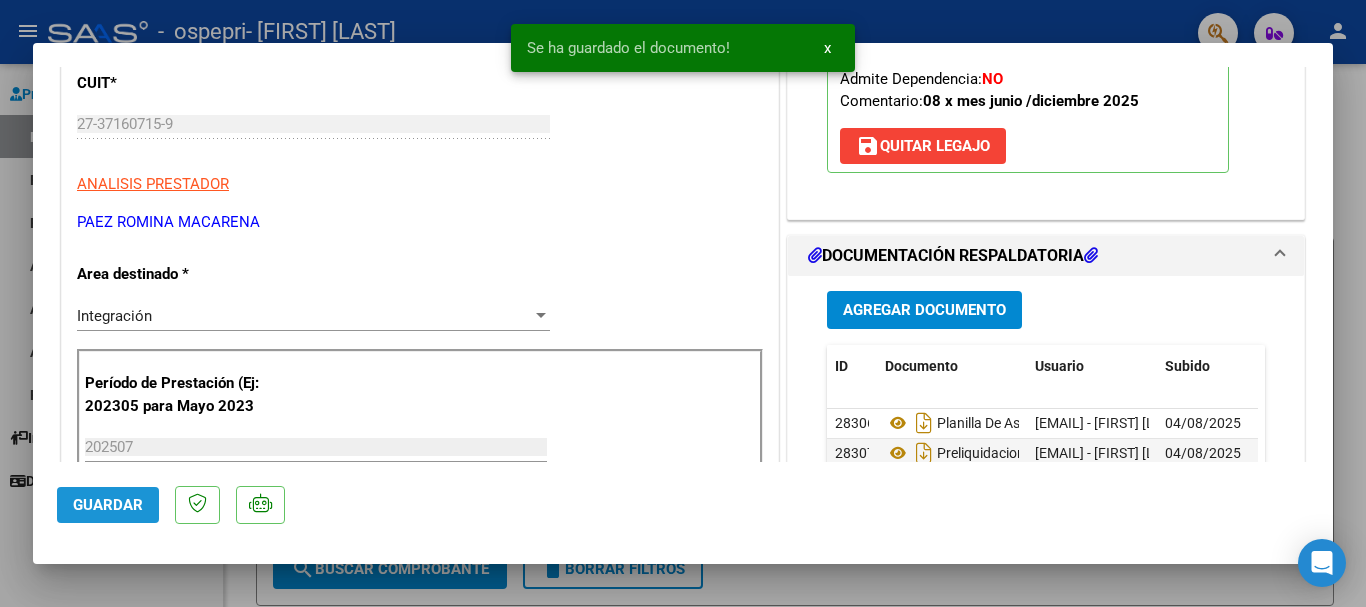 click on "Guardar" 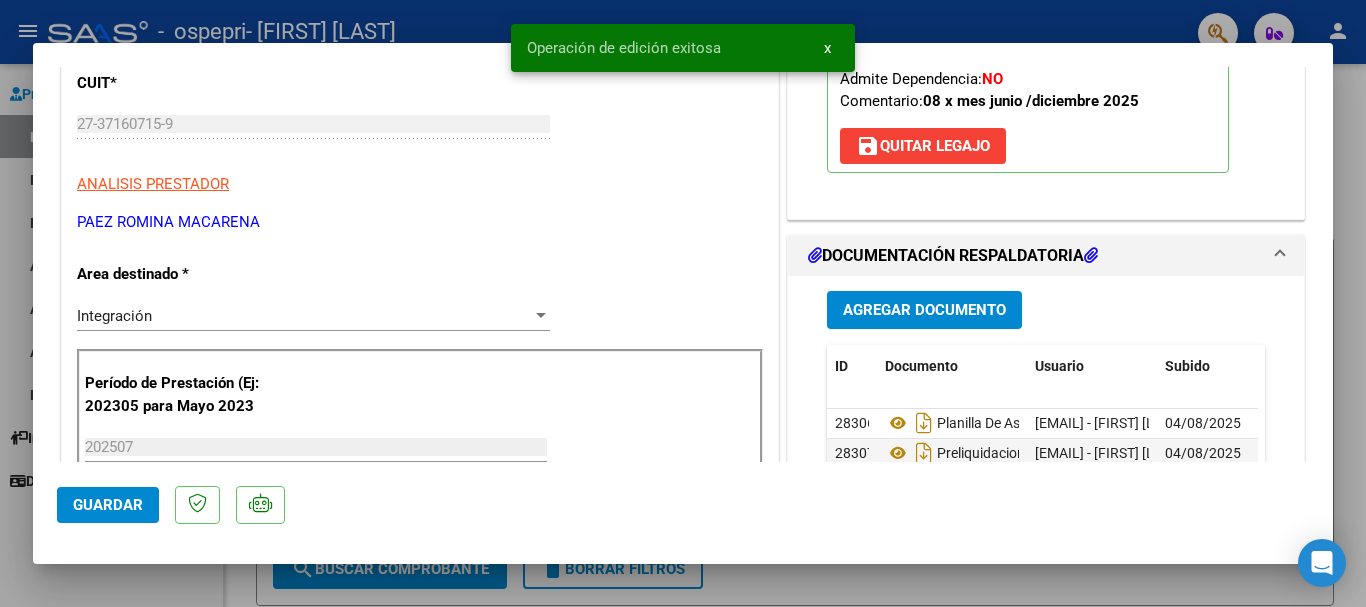 click at bounding box center (683, 303) 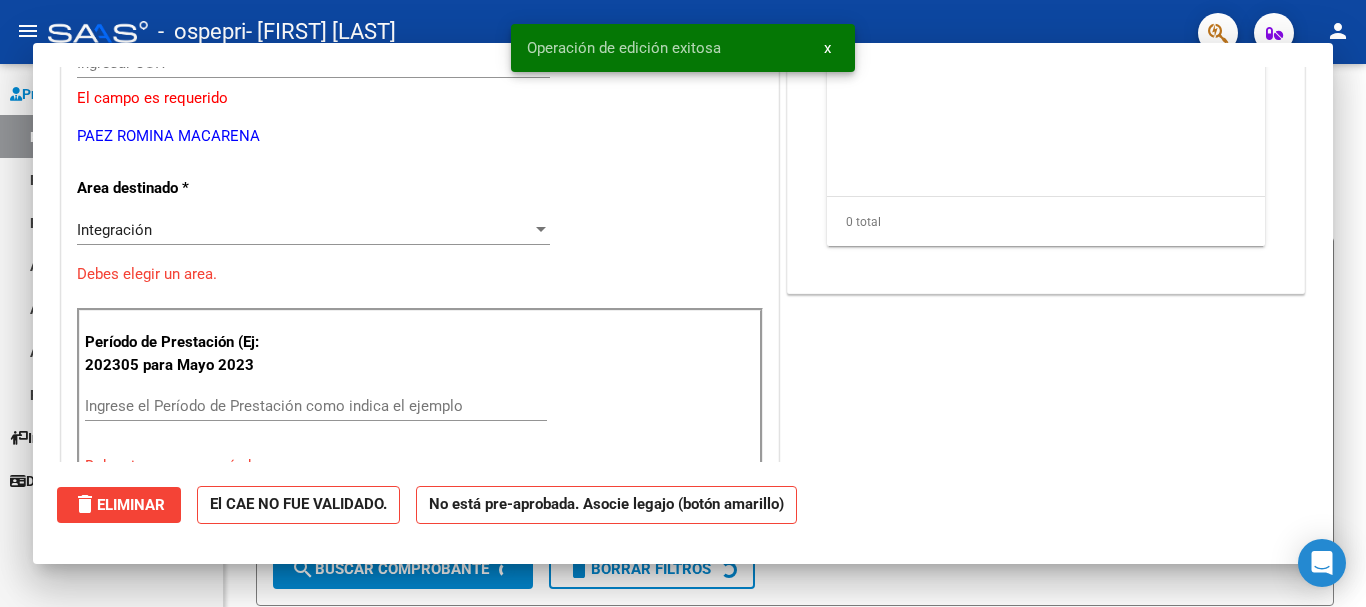 scroll, scrollTop: 253, scrollLeft: 0, axis: vertical 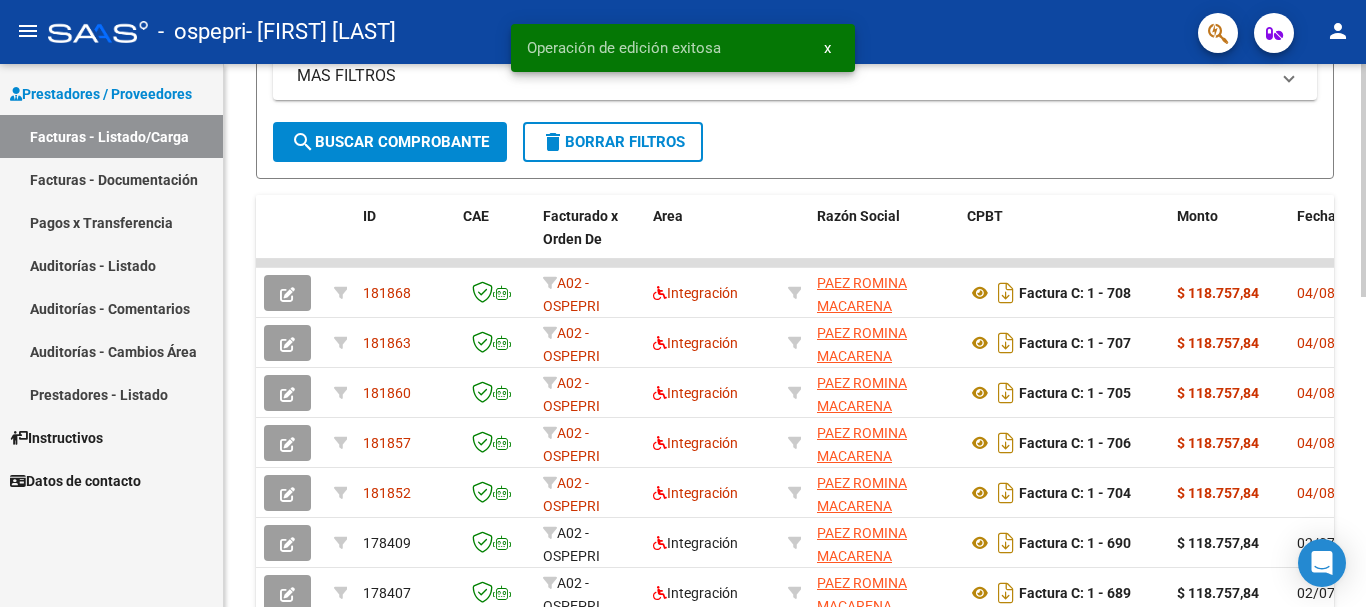 click on "Video tutorial   PRESTADORES -> Listado de CPBTs Emitidos por Prestadores / Proveedores (alt+q)   Cargar Comprobante
cloud_download  CSV  cloud_download  EXCEL  cloud_download  Estandar   Descarga Masiva
Filtros Id Area Area Todos Confirmado   Mostrar totalizadores   FILTROS DEL COMPROBANTE  Comprobante Tipo Comprobante Tipo Start date – End date Fec. Comprobante Desde / Hasta Días Emisión Desde(cant. días) Días Emisión Hasta(cant. días) CUIT / Razón Social Pto. Venta Nro. Comprobante Código SSS CAE Válido CAE Válido Todos Cargado Módulo Hosp. Todos Tiene facturacion Apócrifa Hospital Refes  FILTROS DE INTEGRACION  Período De Prestación Campos del Archivo de Rendición Devuelto x SSS (dr_envio) Todos Rendido x SSS (dr_envio) Tipo de Registro Tipo de Registro Período Presentación Período Presentación Campos del Legajo Asociado (preaprobación) Afiliado Legajo (cuil/nombre) Todos Solo facturas preaprobadas  MAS FILTROS  Todos Con Doc. Respaldatoria Todos Con Trazabilidad Todos – – 0" 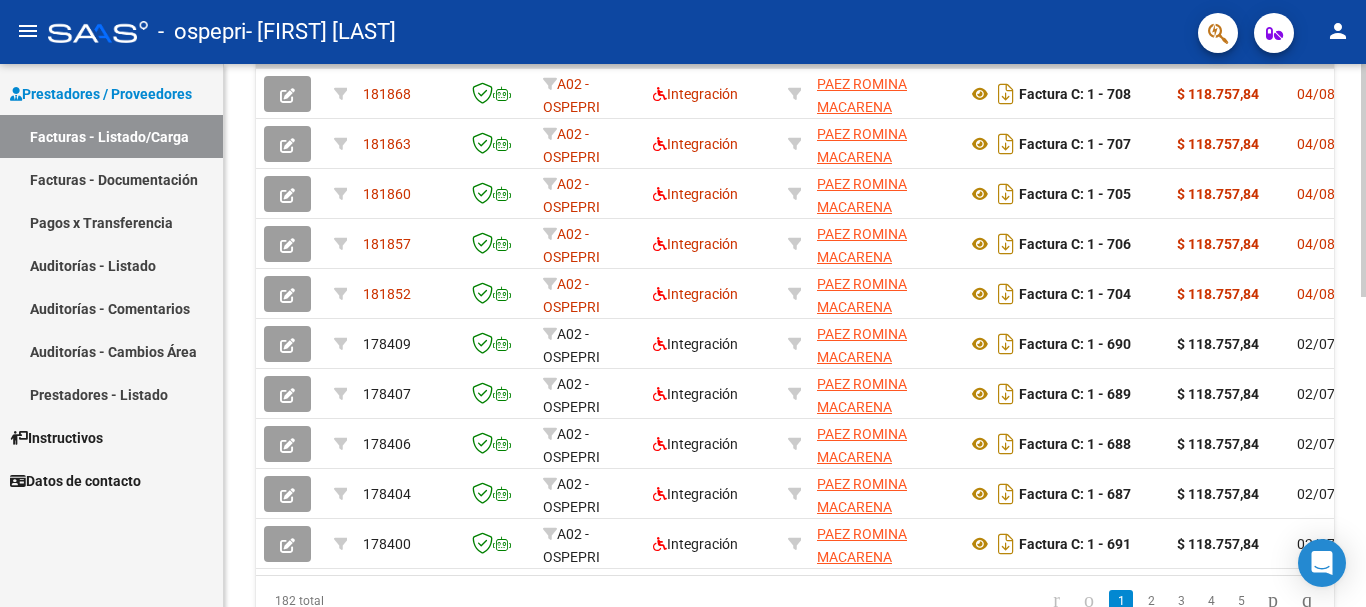 scroll, scrollTop: 725, scrollLeft: 0, axis: vertical 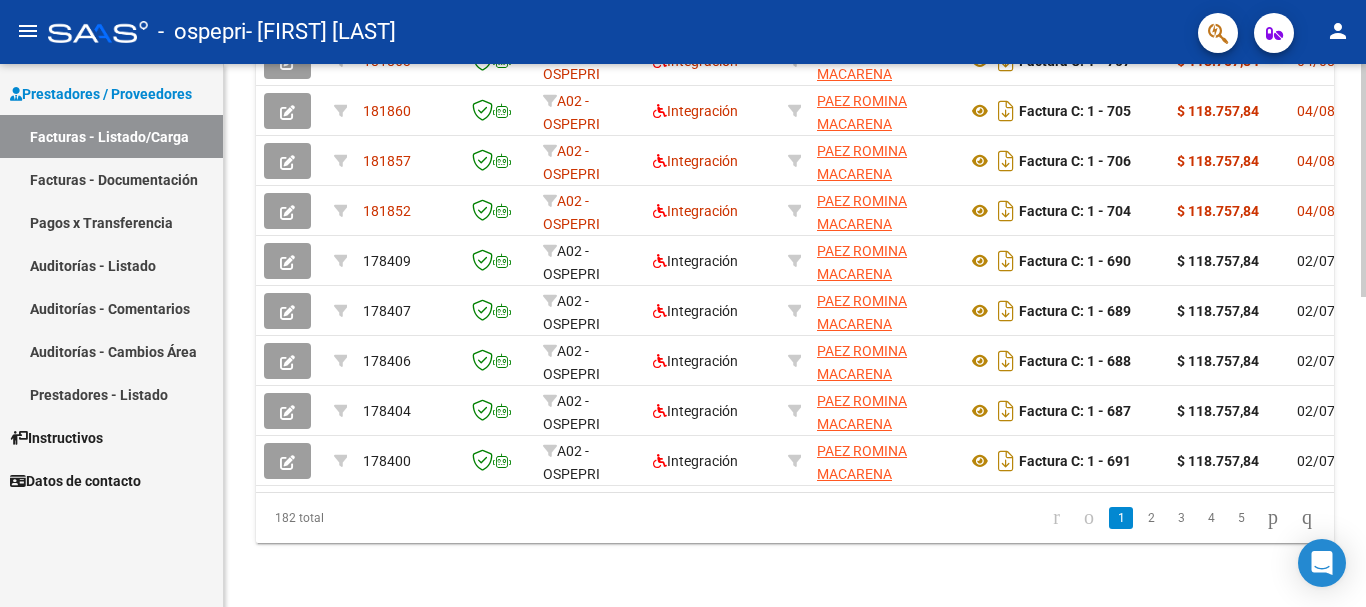 click 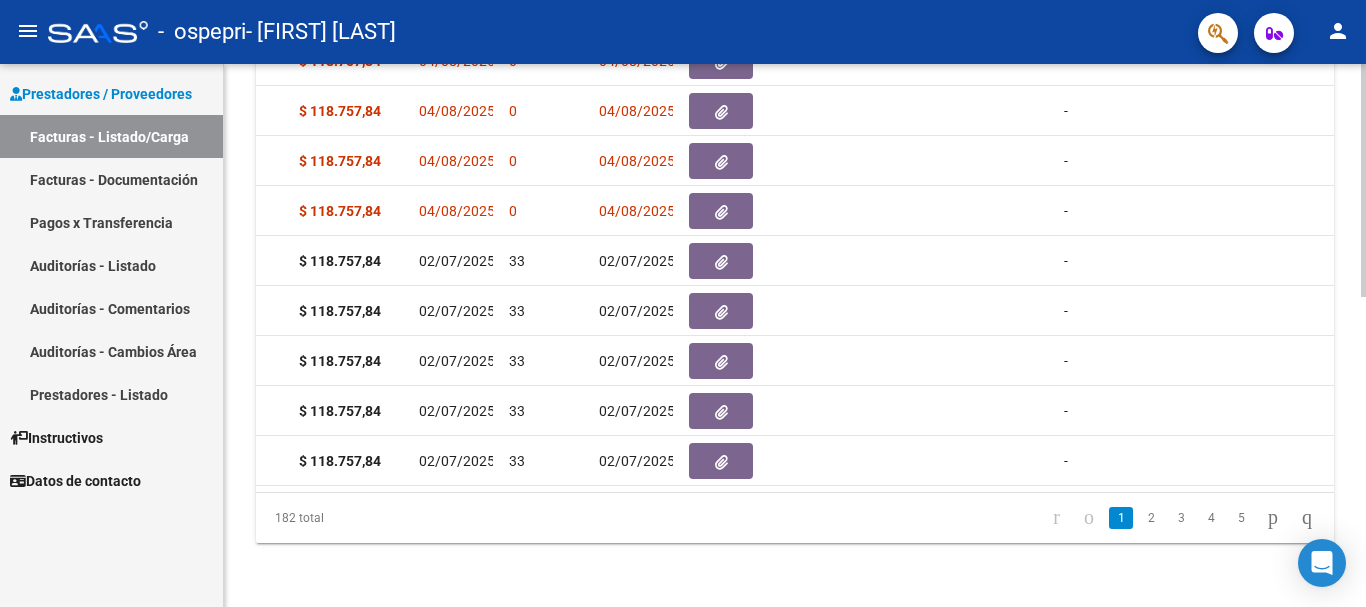scroll, scrollTop: 0, scrollLeft: 2232, axis: horizontal 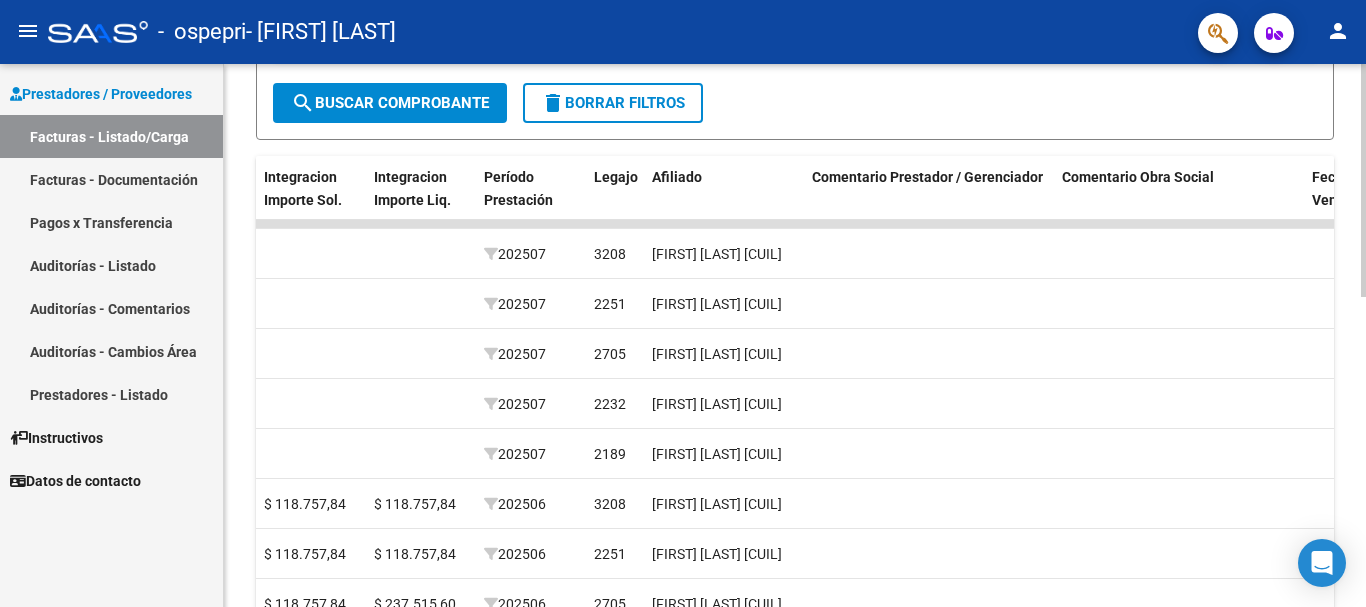 click 